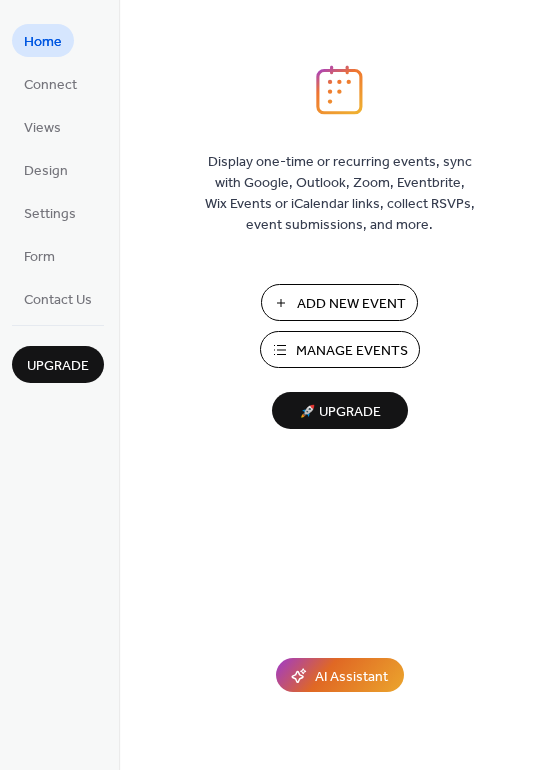 scroll, scrollTop: 0, scrollLeft: 0, axis: both 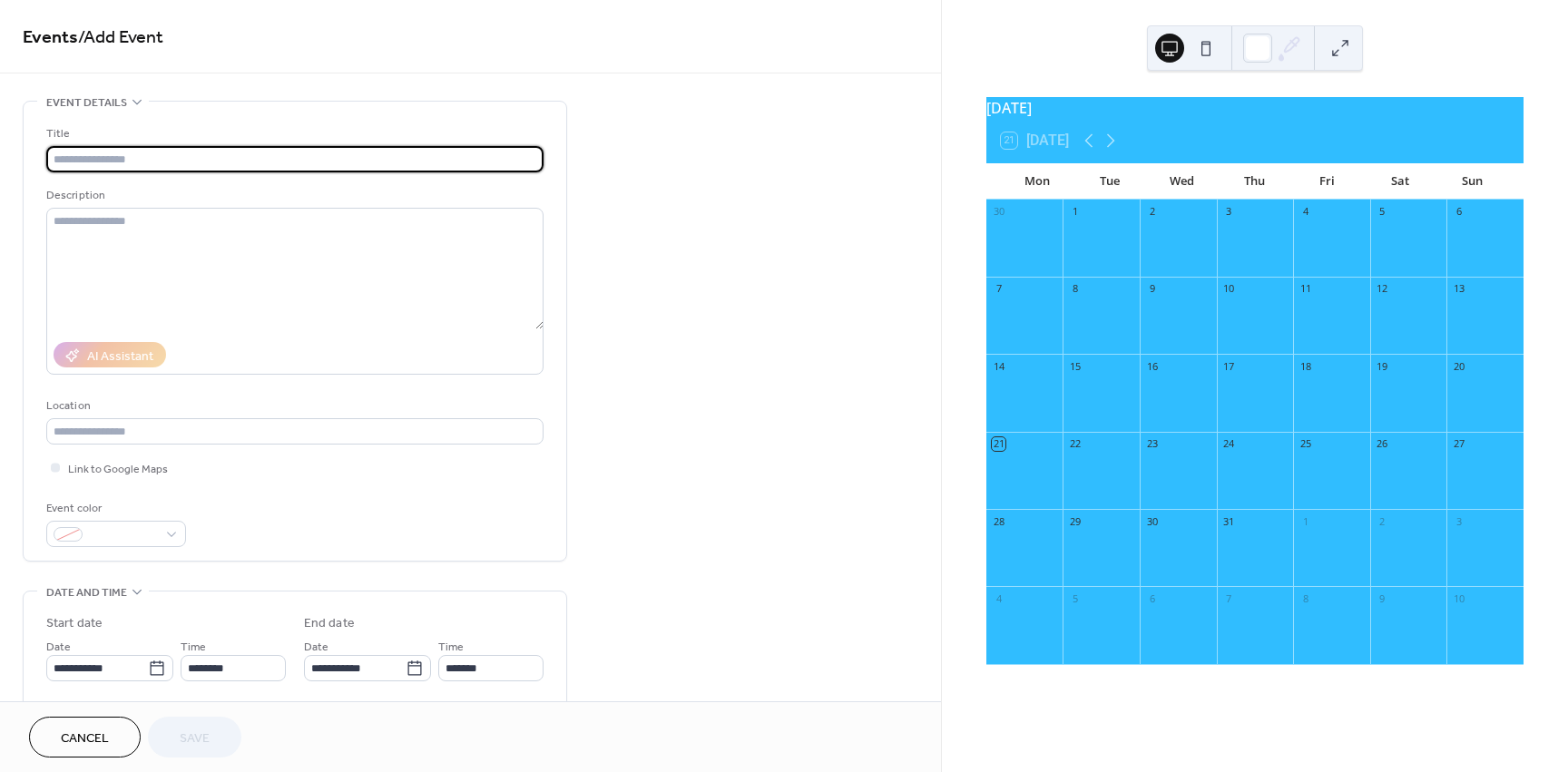 click at bounding box center (295, 159) 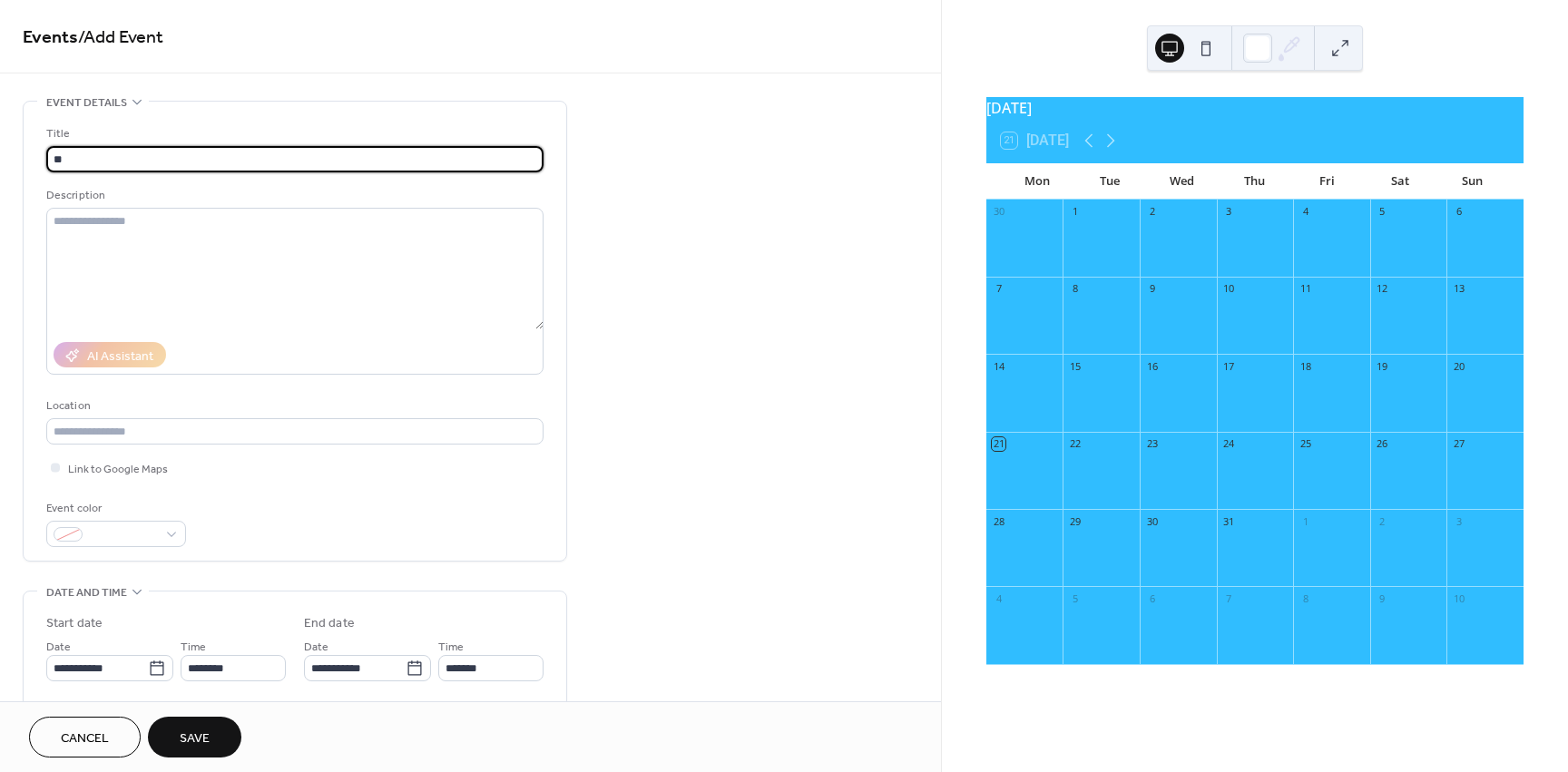 type on "*" 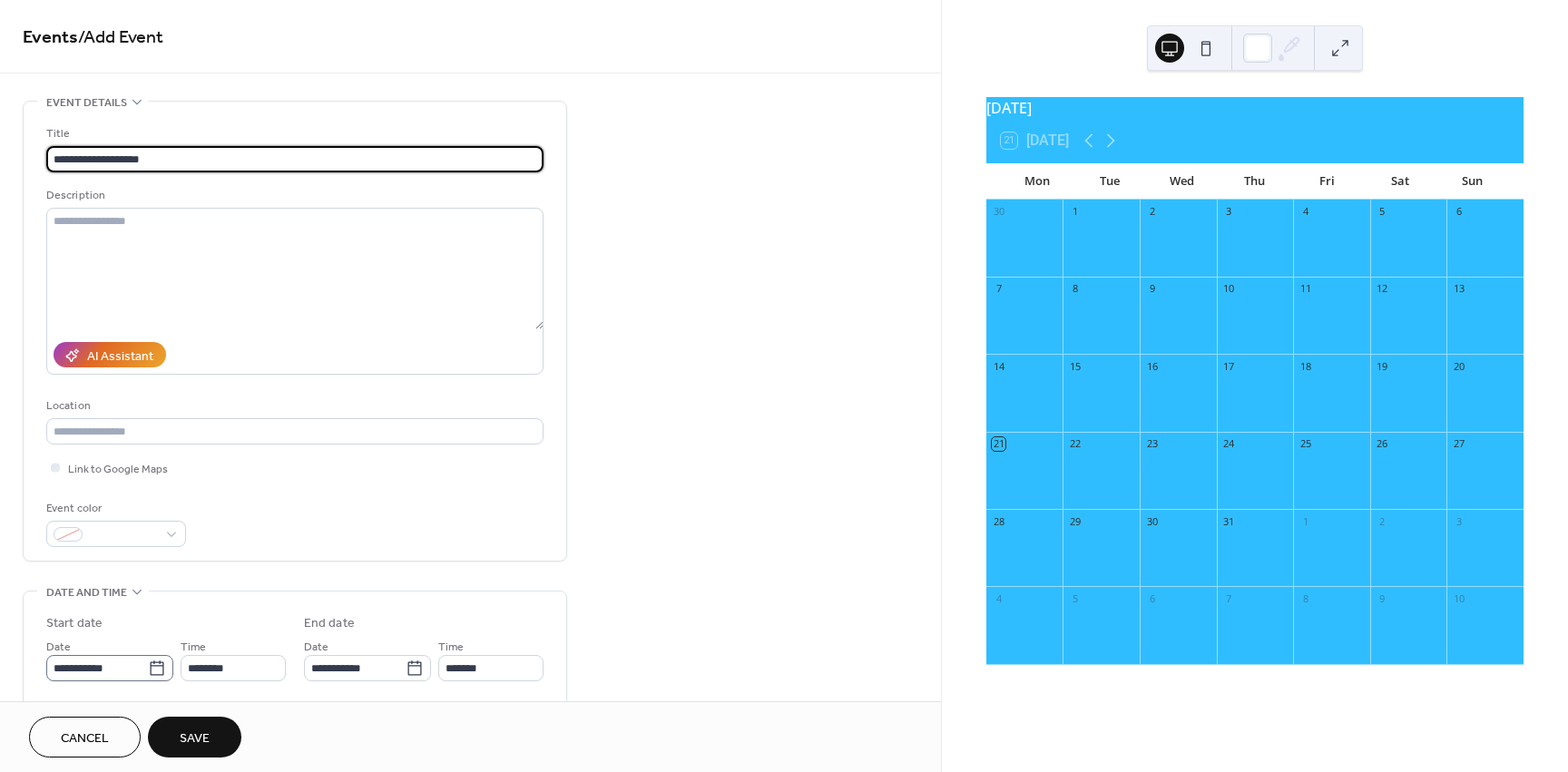 type on "**********" 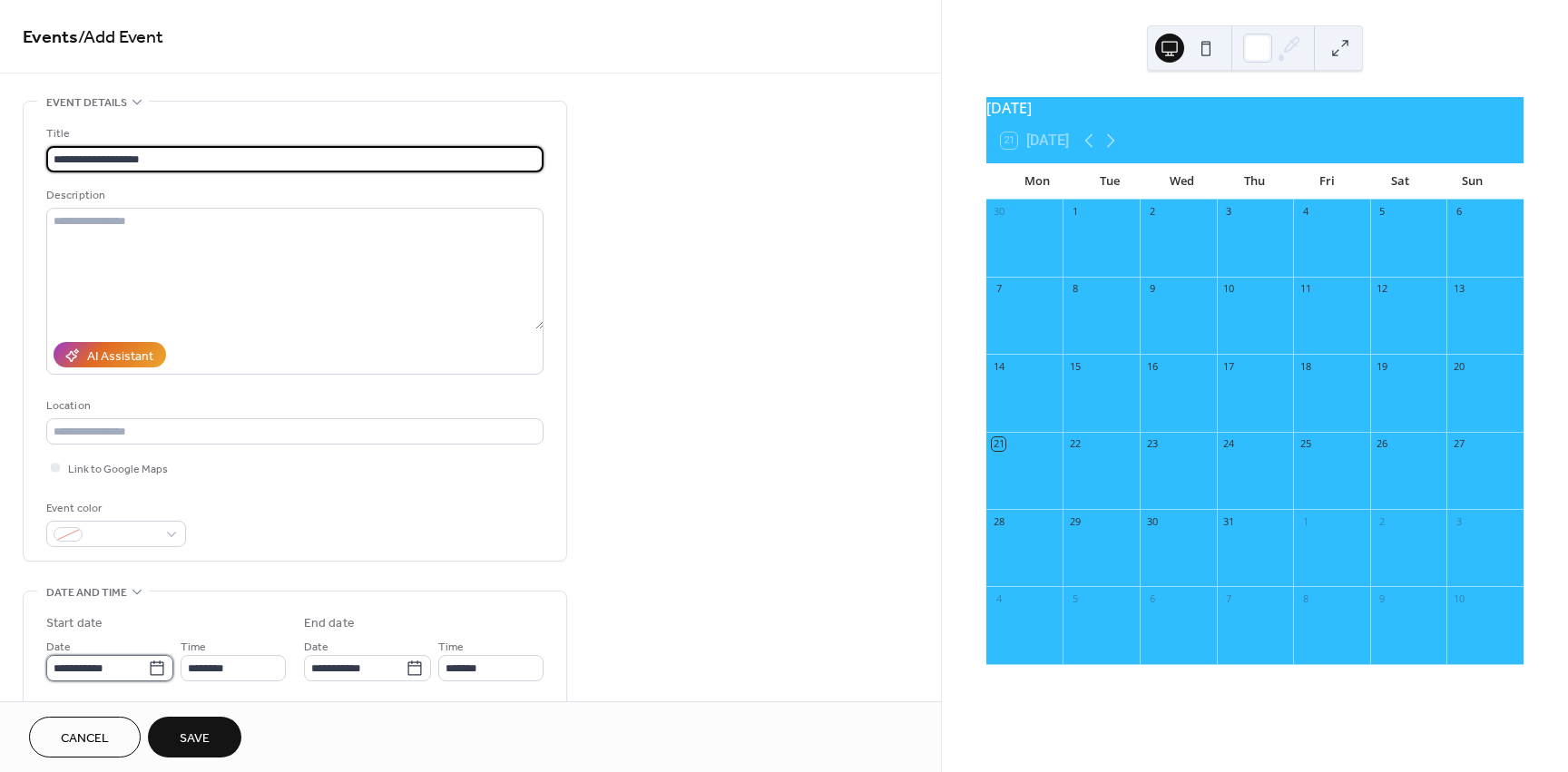 click on "**********" at bounding box center (97, 668) 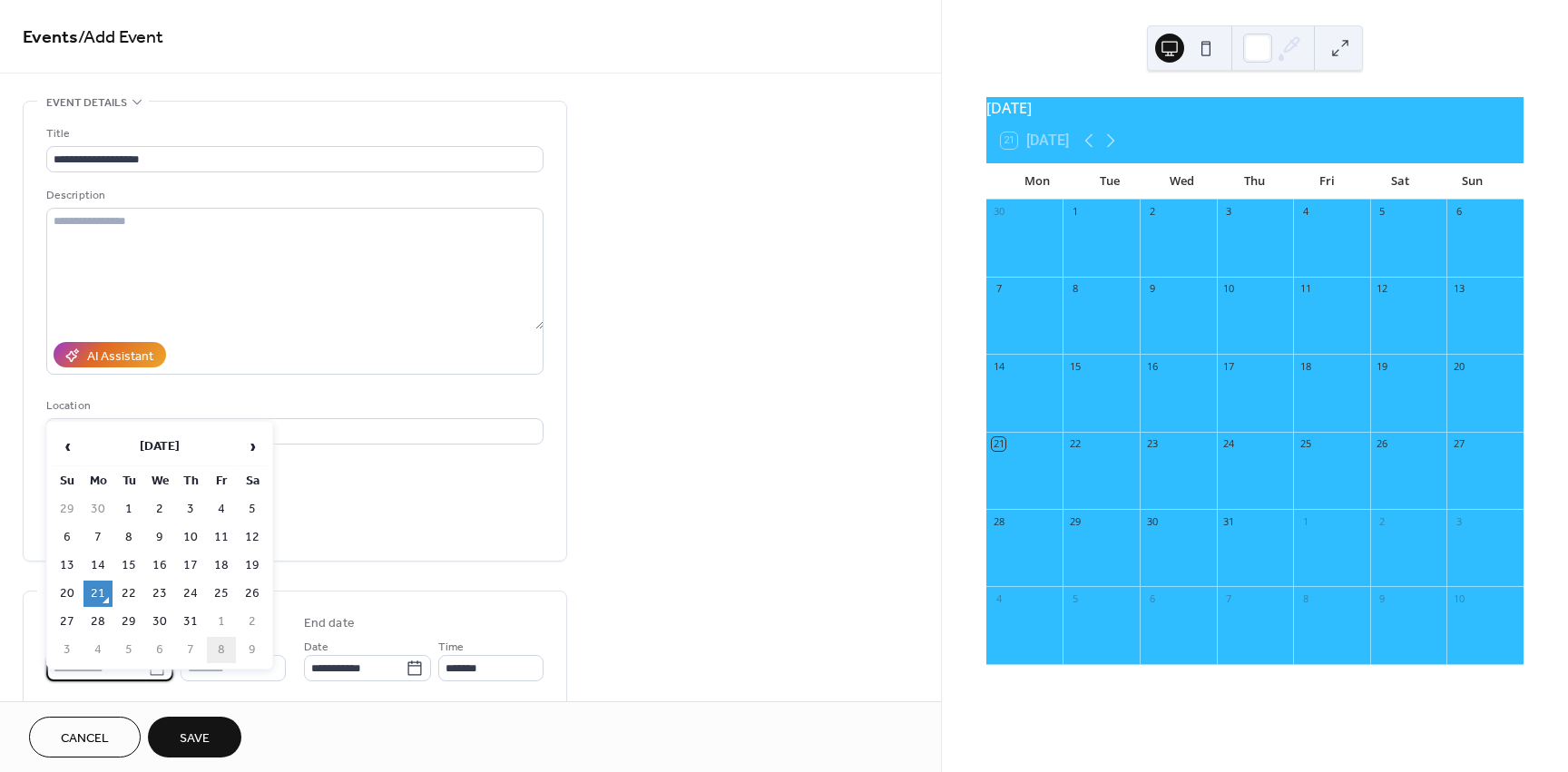 click on "8" at bounding box center [221, 650] 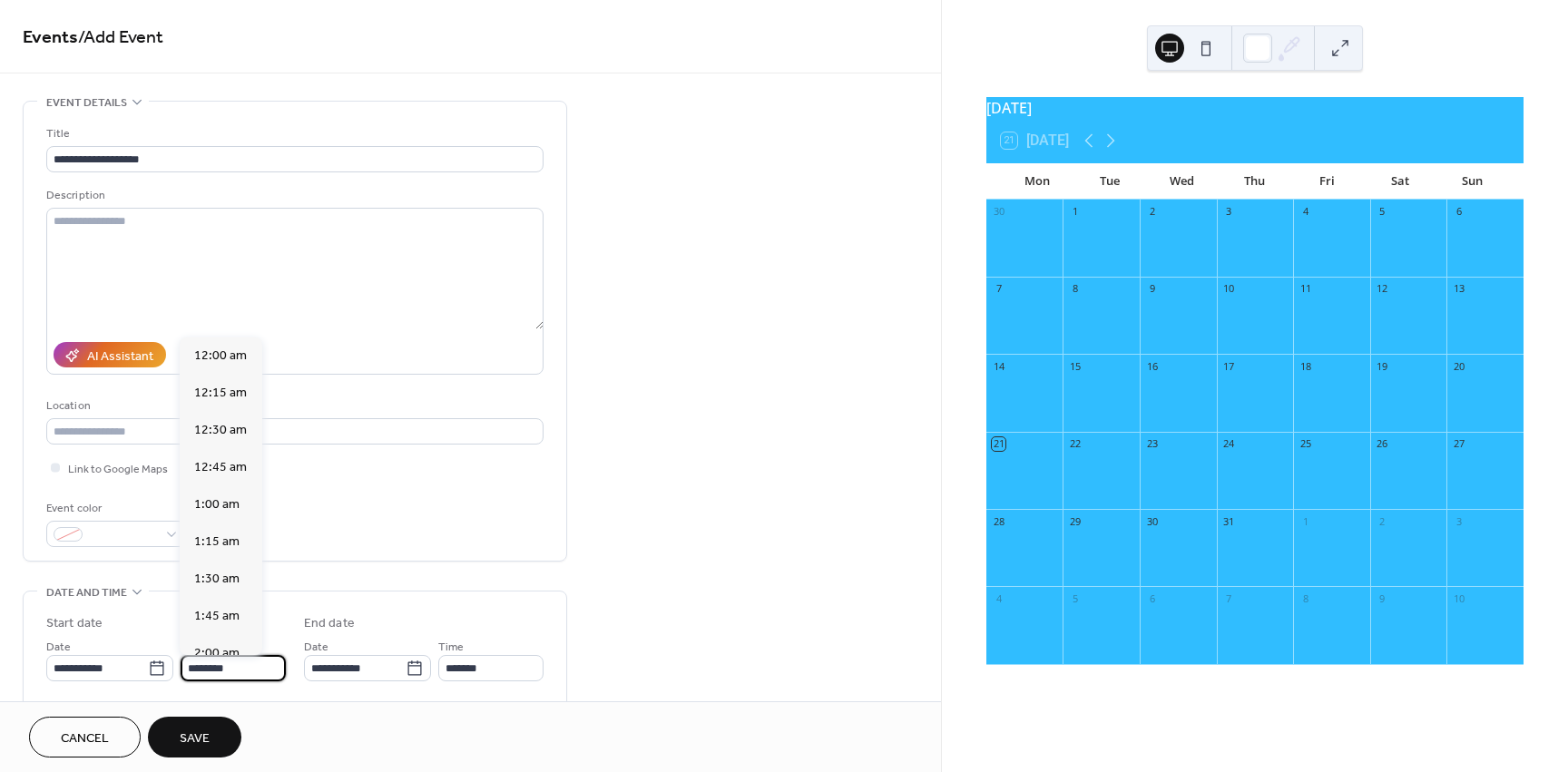 scroll, scrollTop: 1785, scrollLeft: 0, axis: vertical 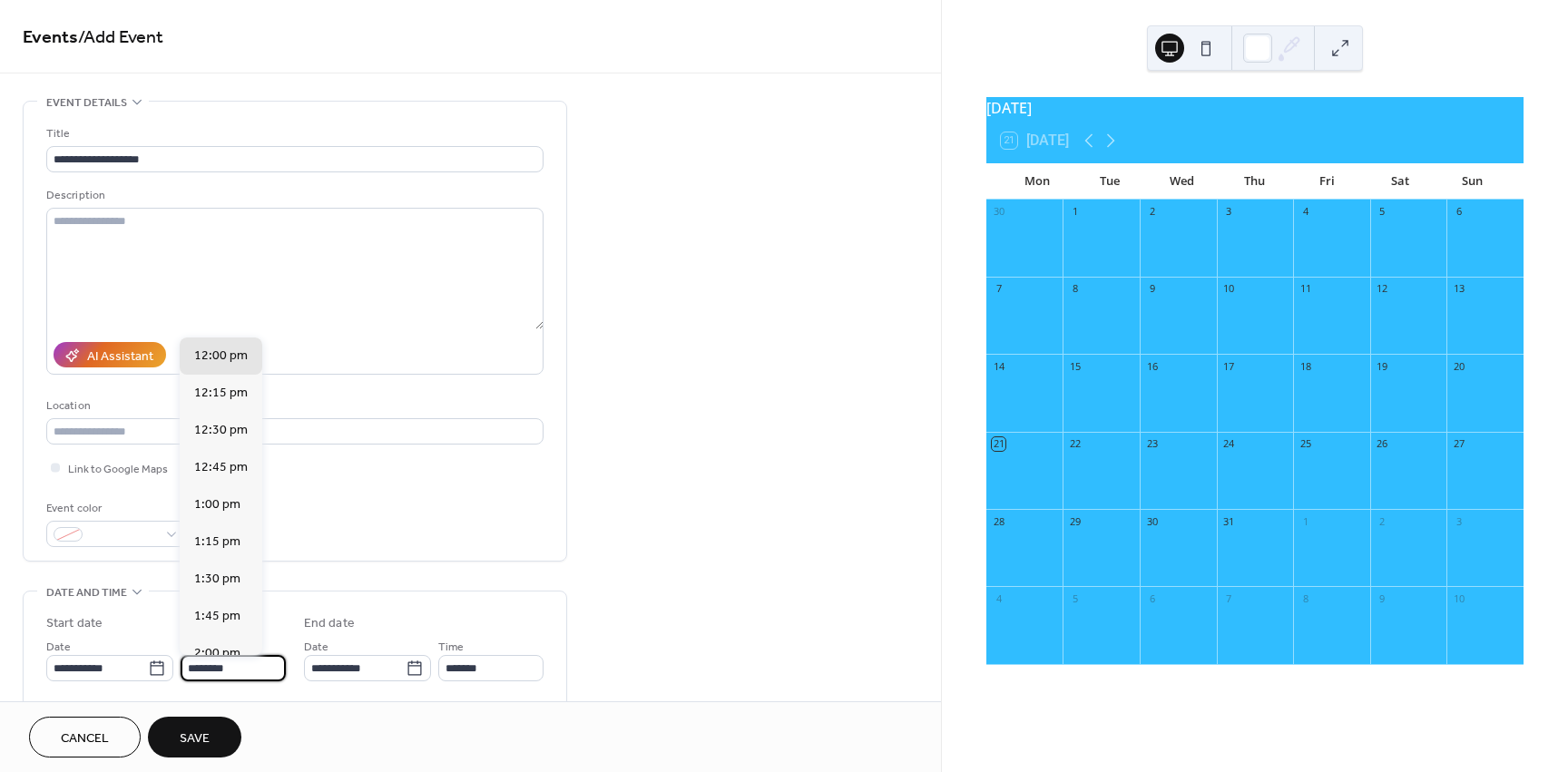 click on "********" at bounding box center [233, 668] 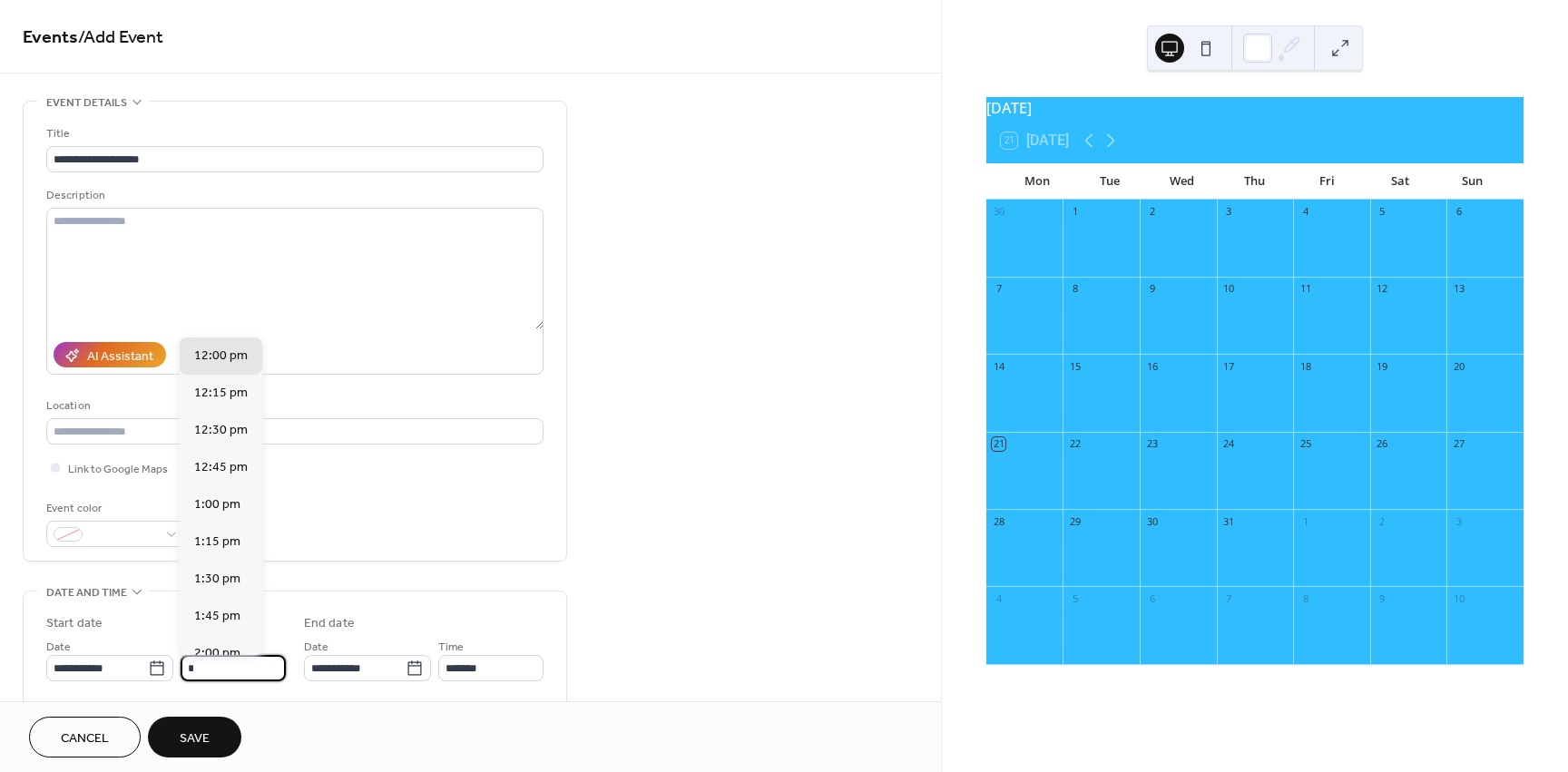 scroll, scrollTop: 893, scrollLeft: 0, axis: vertical 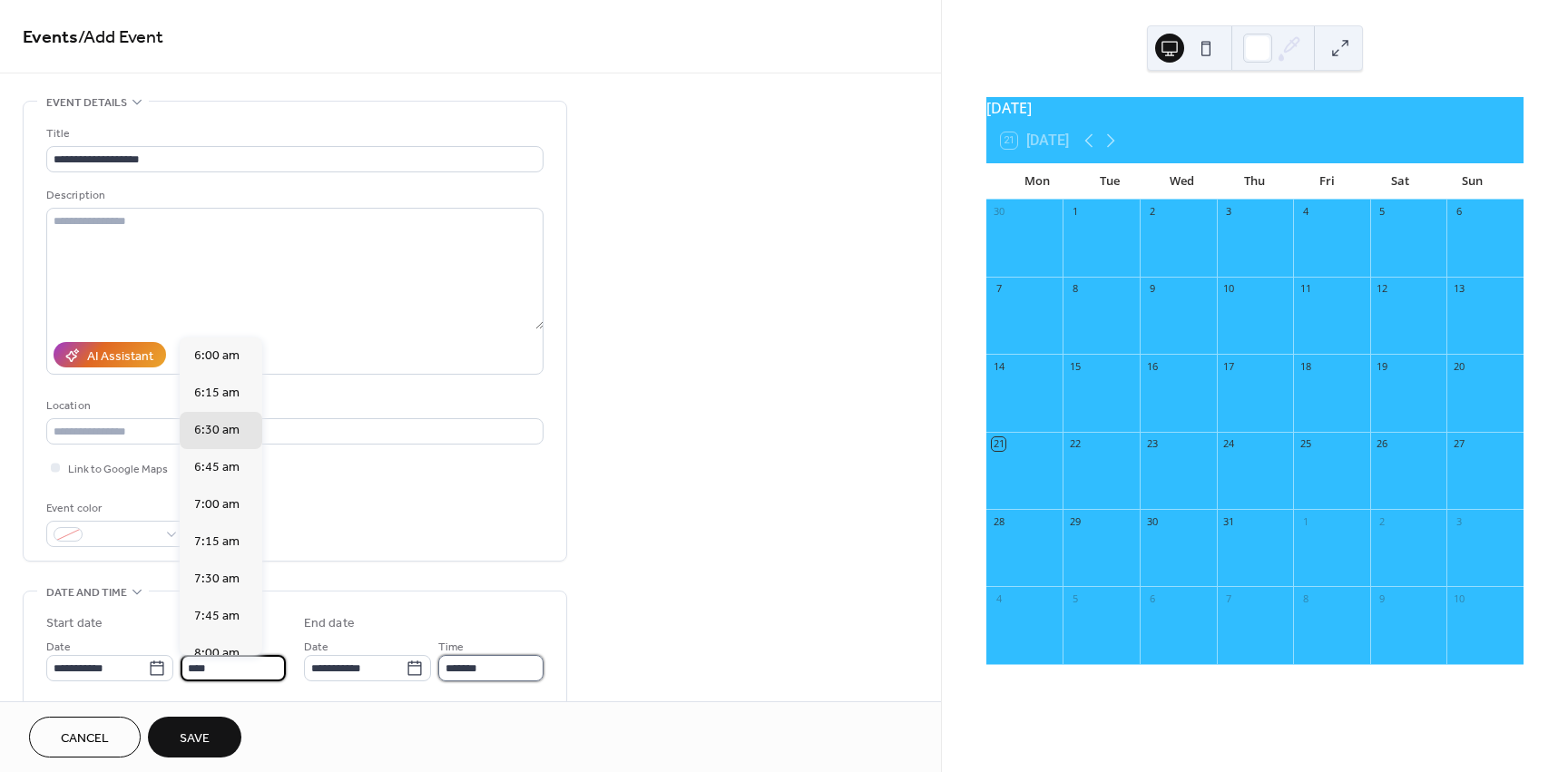 type on "*******" 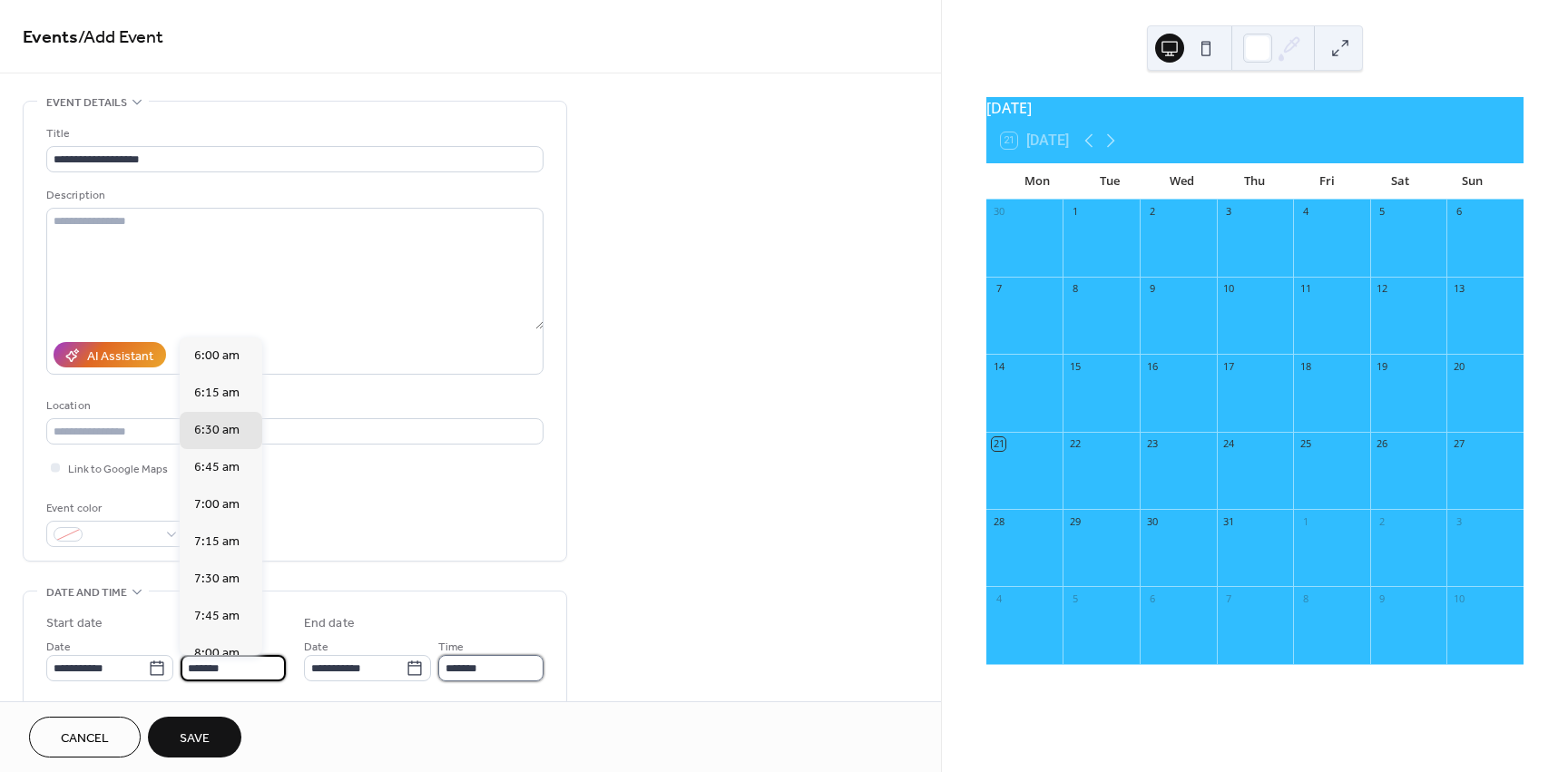 click on "*******" at bounding box center (491, 668) 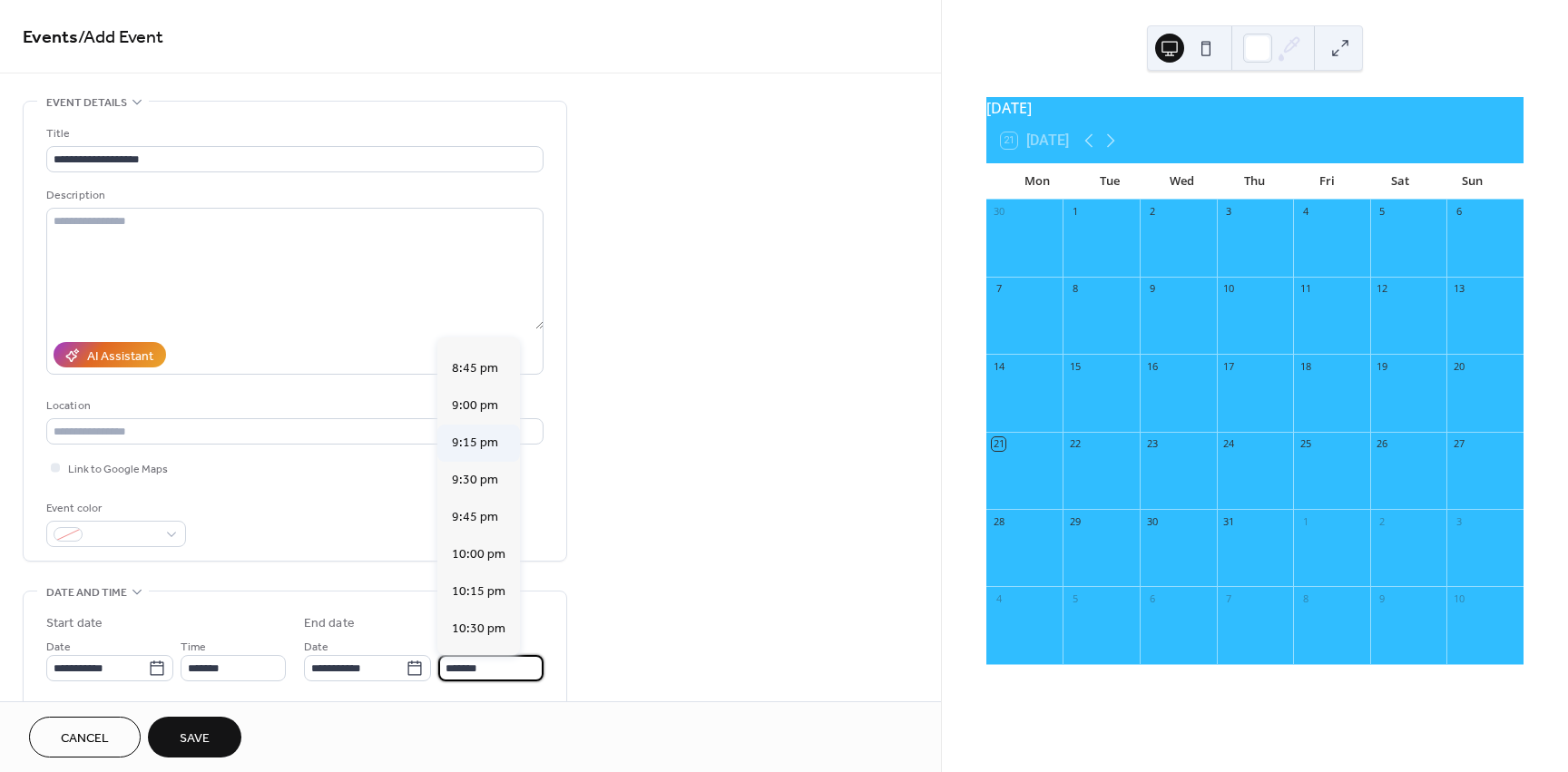 scroll, scrollTop: 2067, scrollLeft: 0, axis: vertical 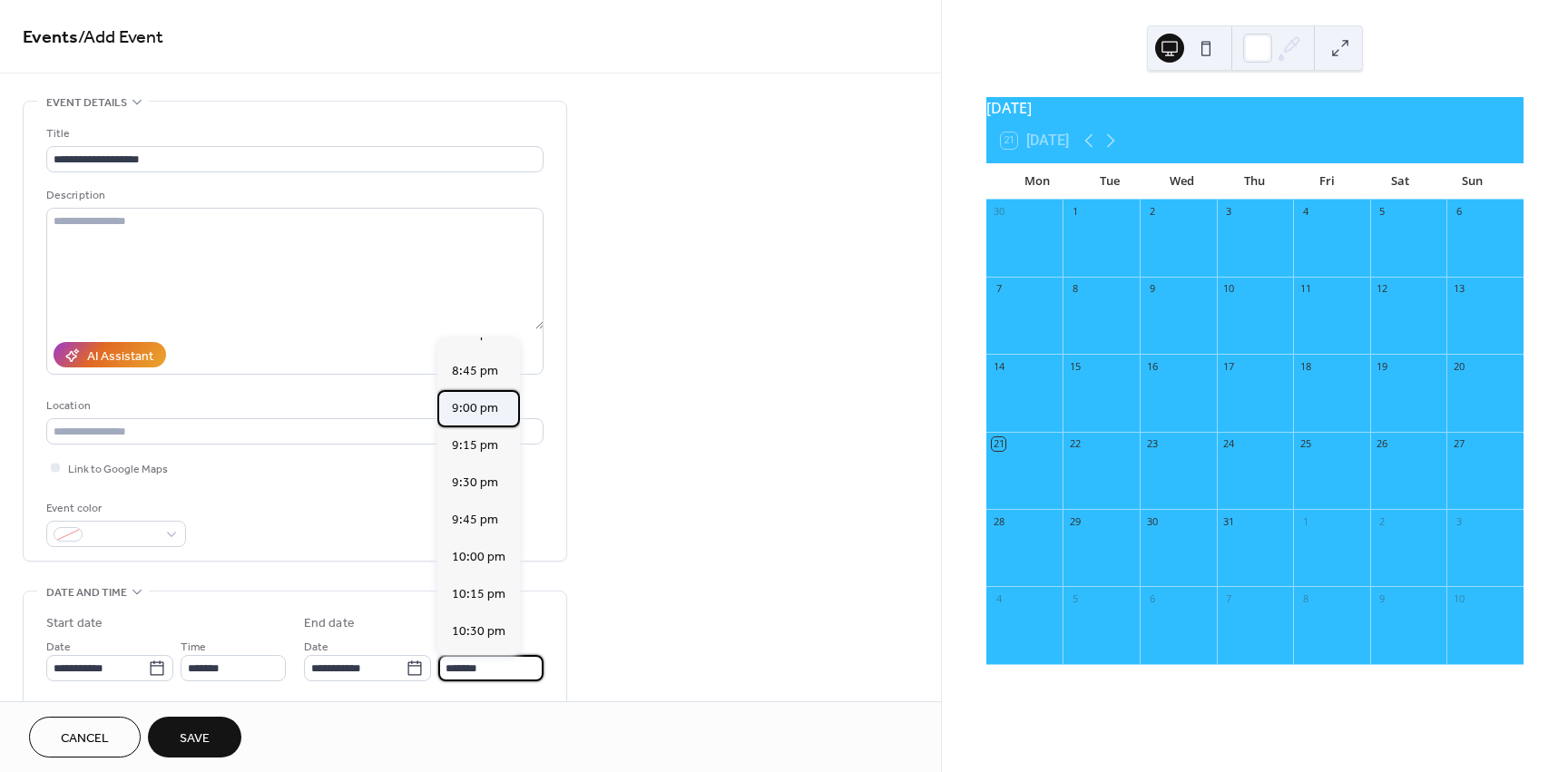 click on "9:00 pm" at bounding box center [478, 408] 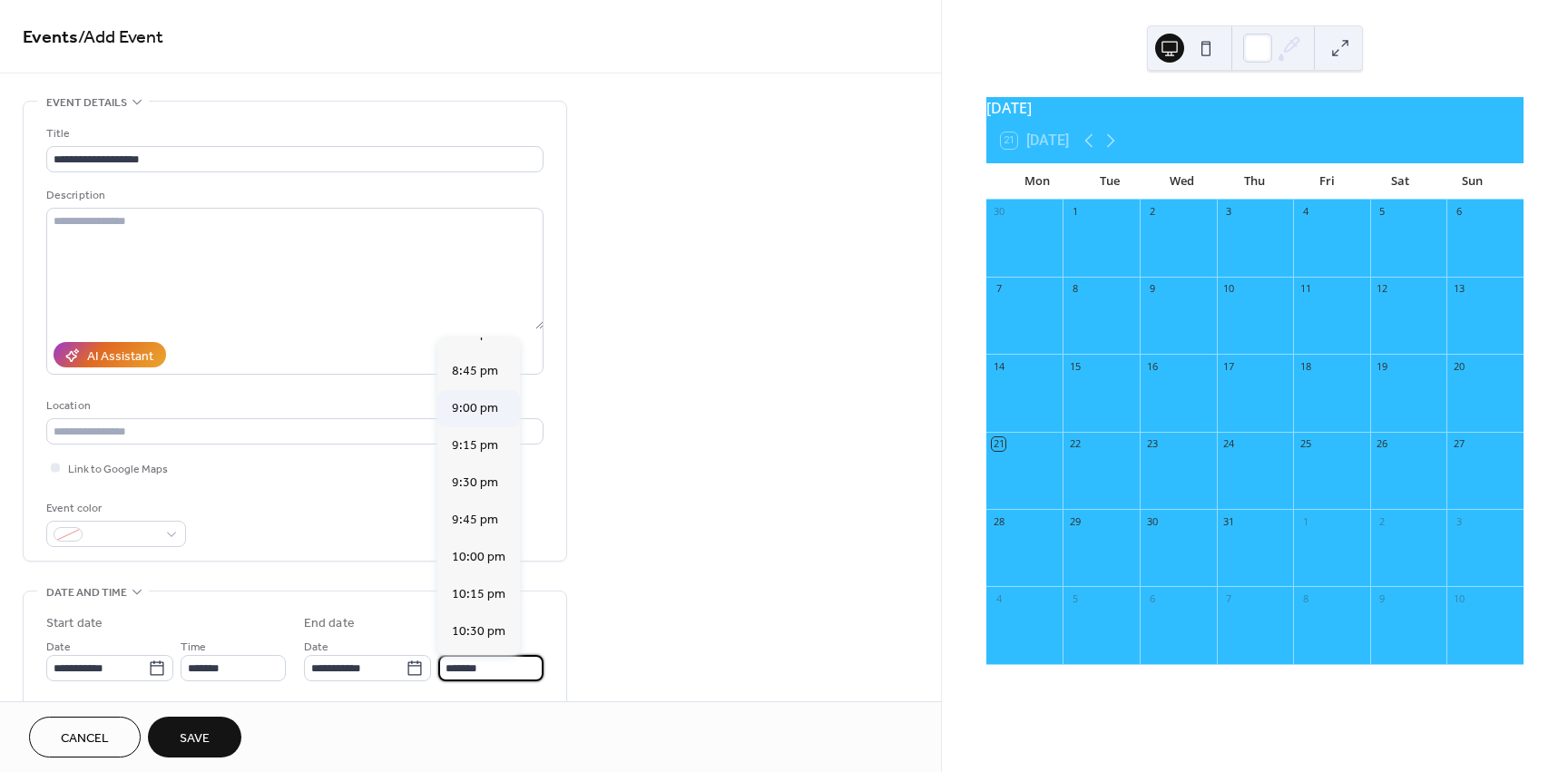 type on "*******" 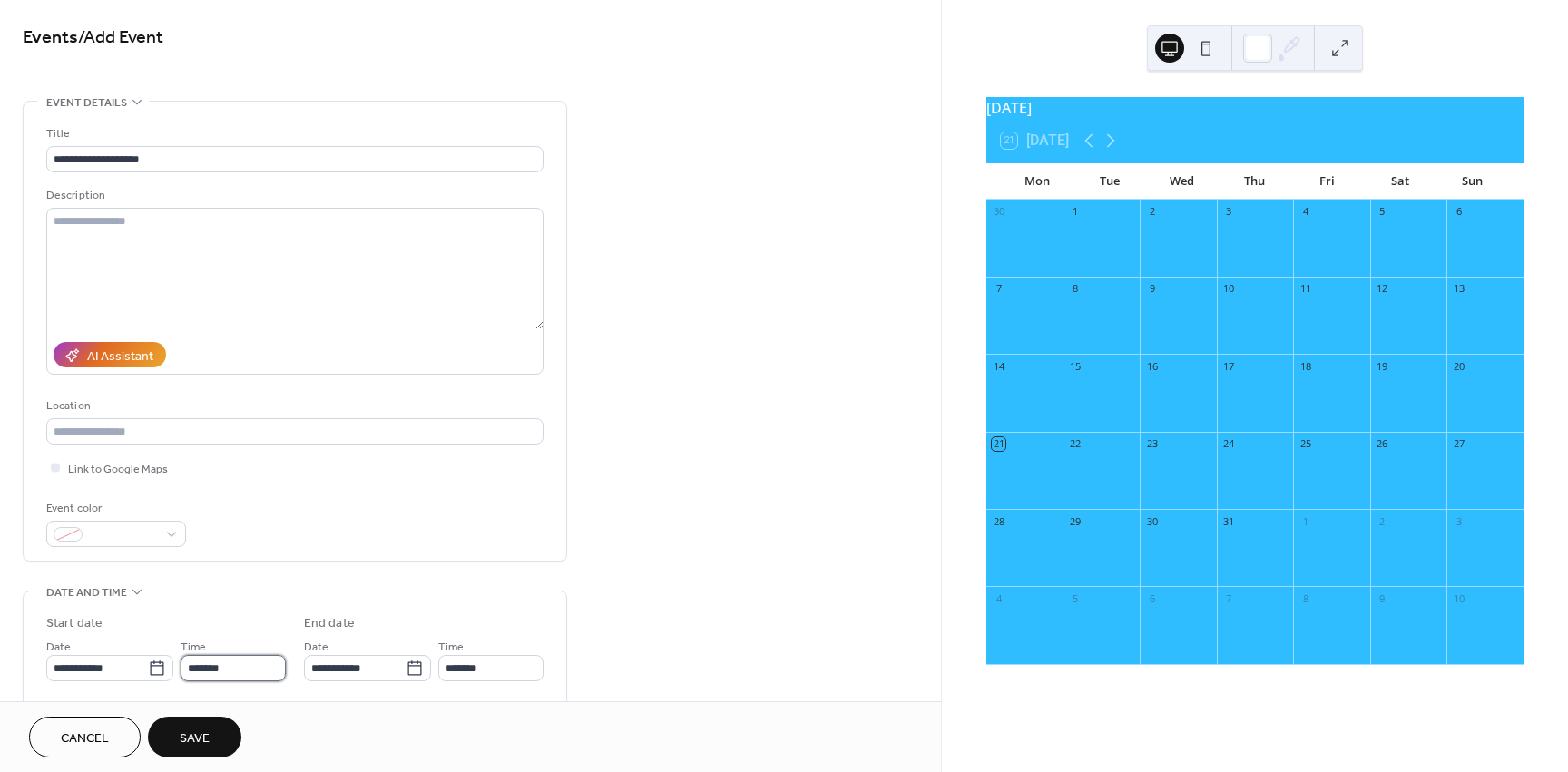 click on "*******" at bounding box center (233, 668) 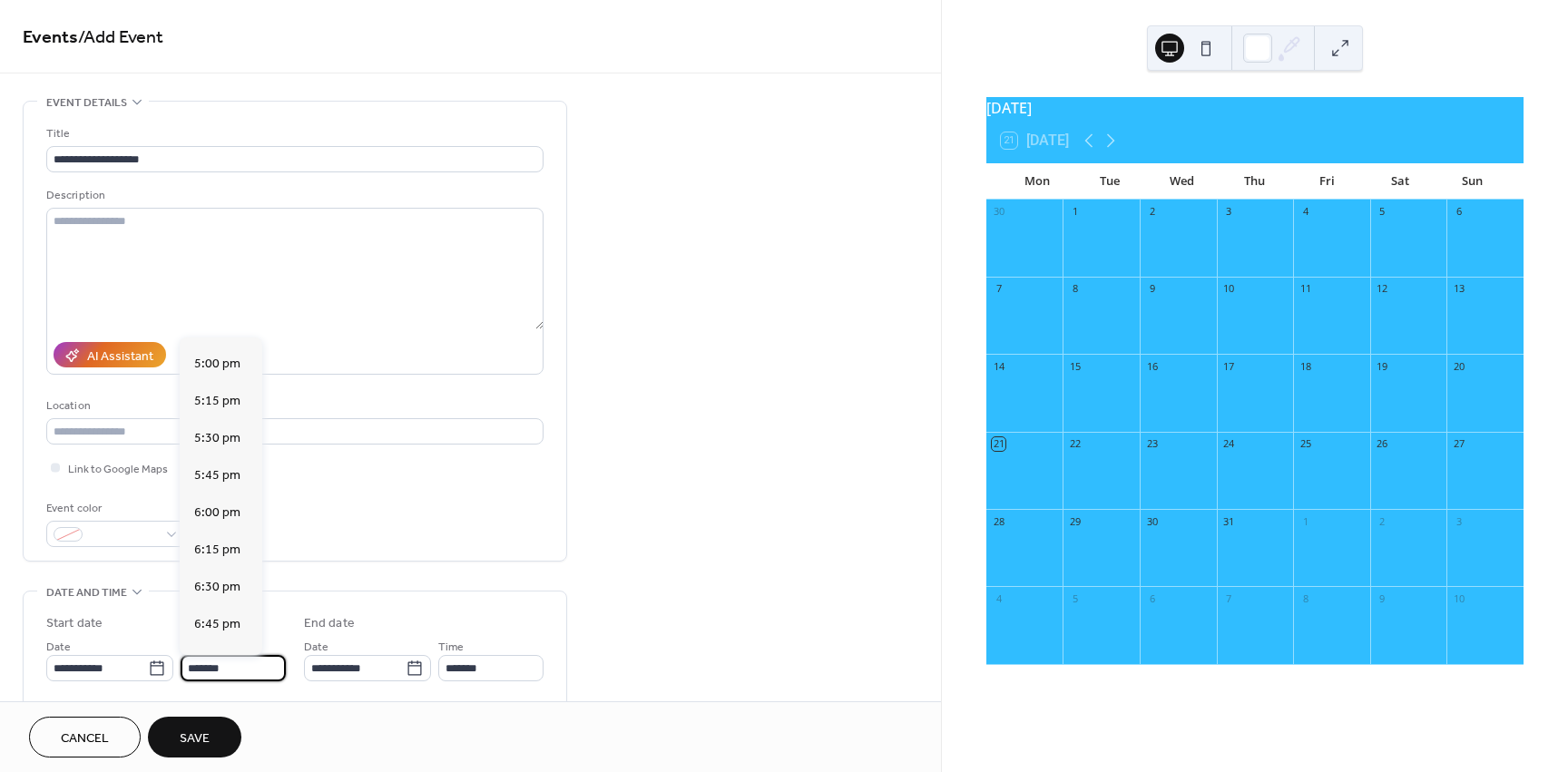scroll, scrollTop: 2600, scrollLeft: 0, axis: vertical 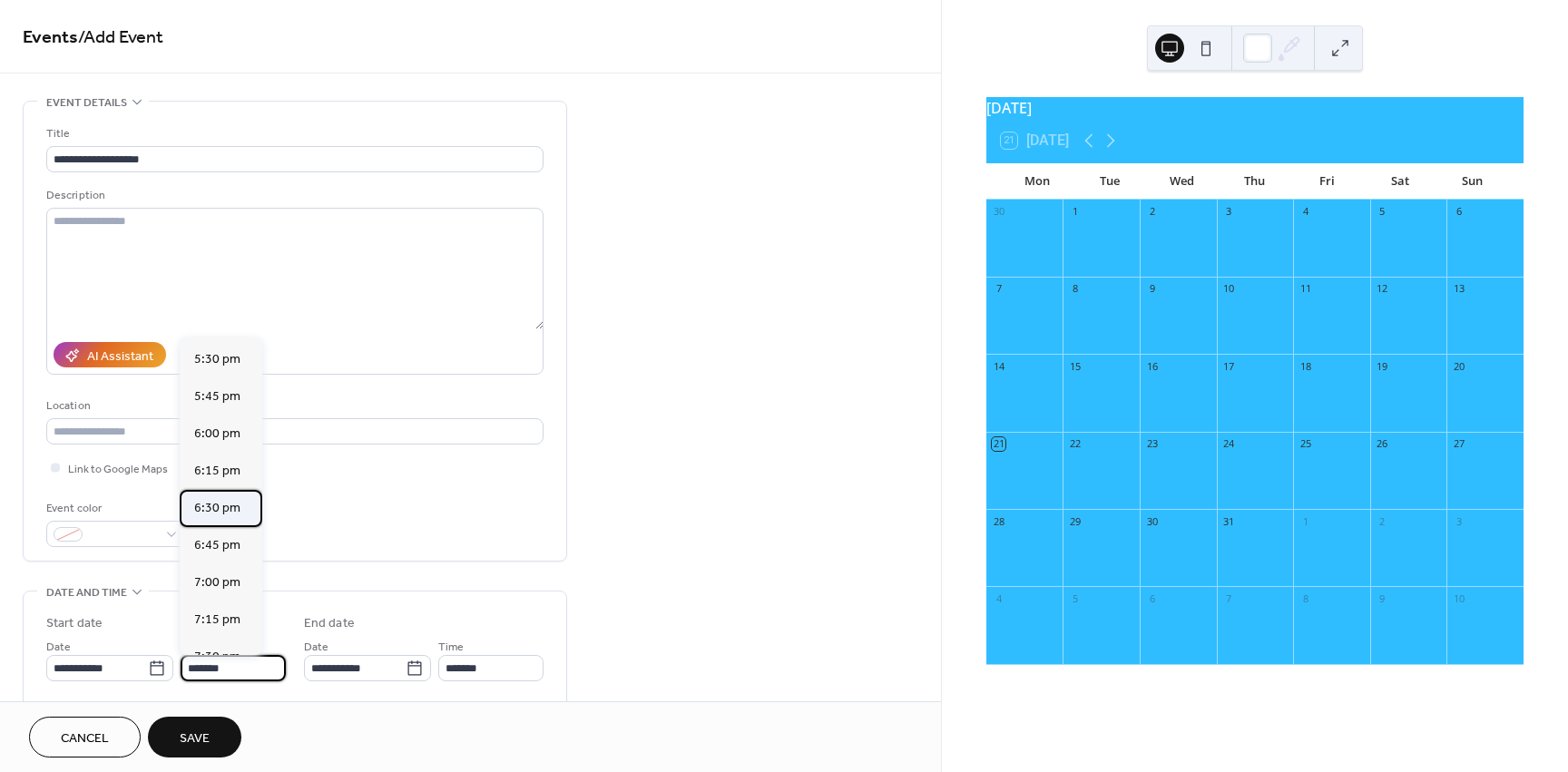 click on "6:30 pm" at bounding box center (217, 508) 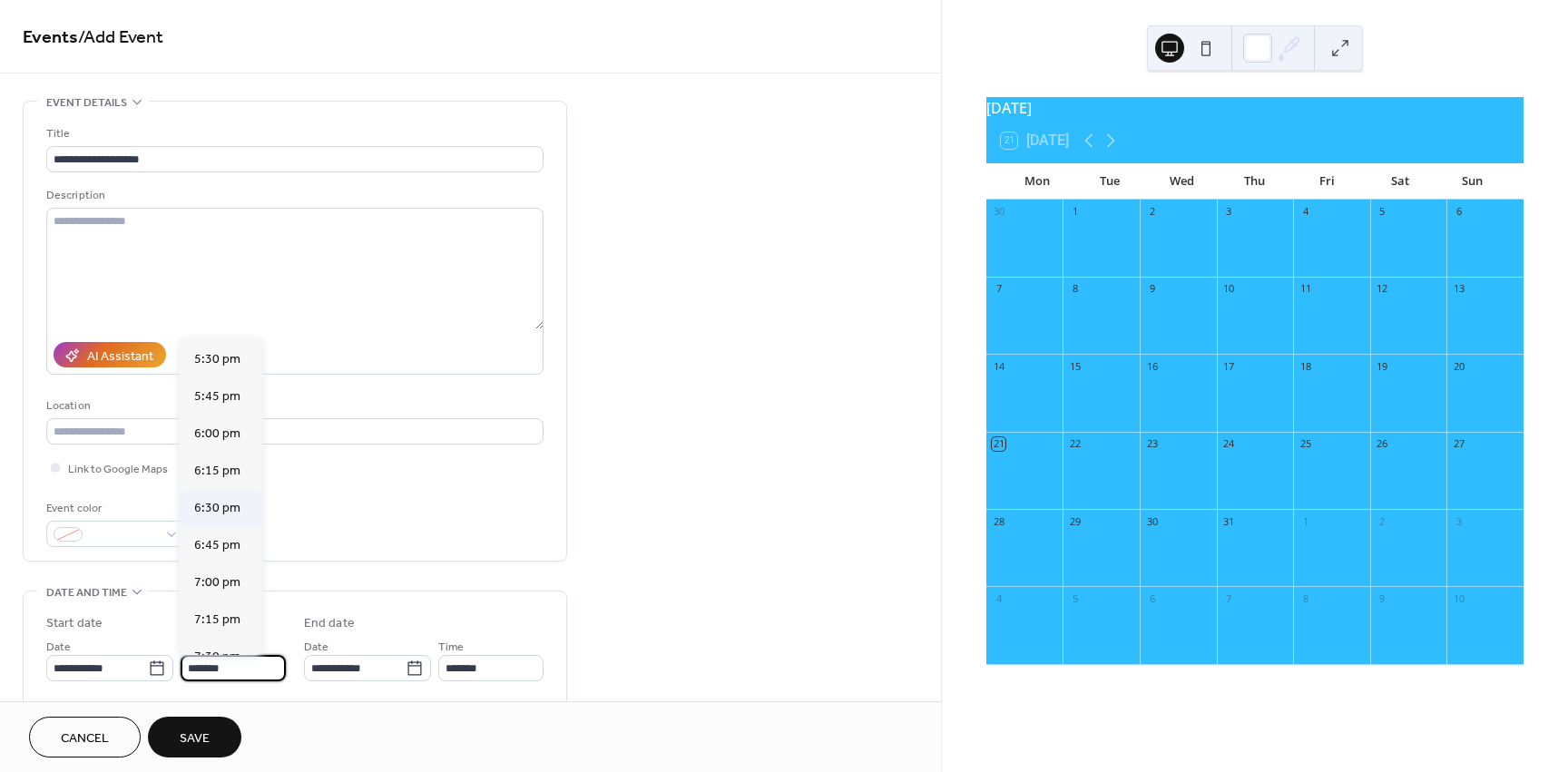 type on "*******" 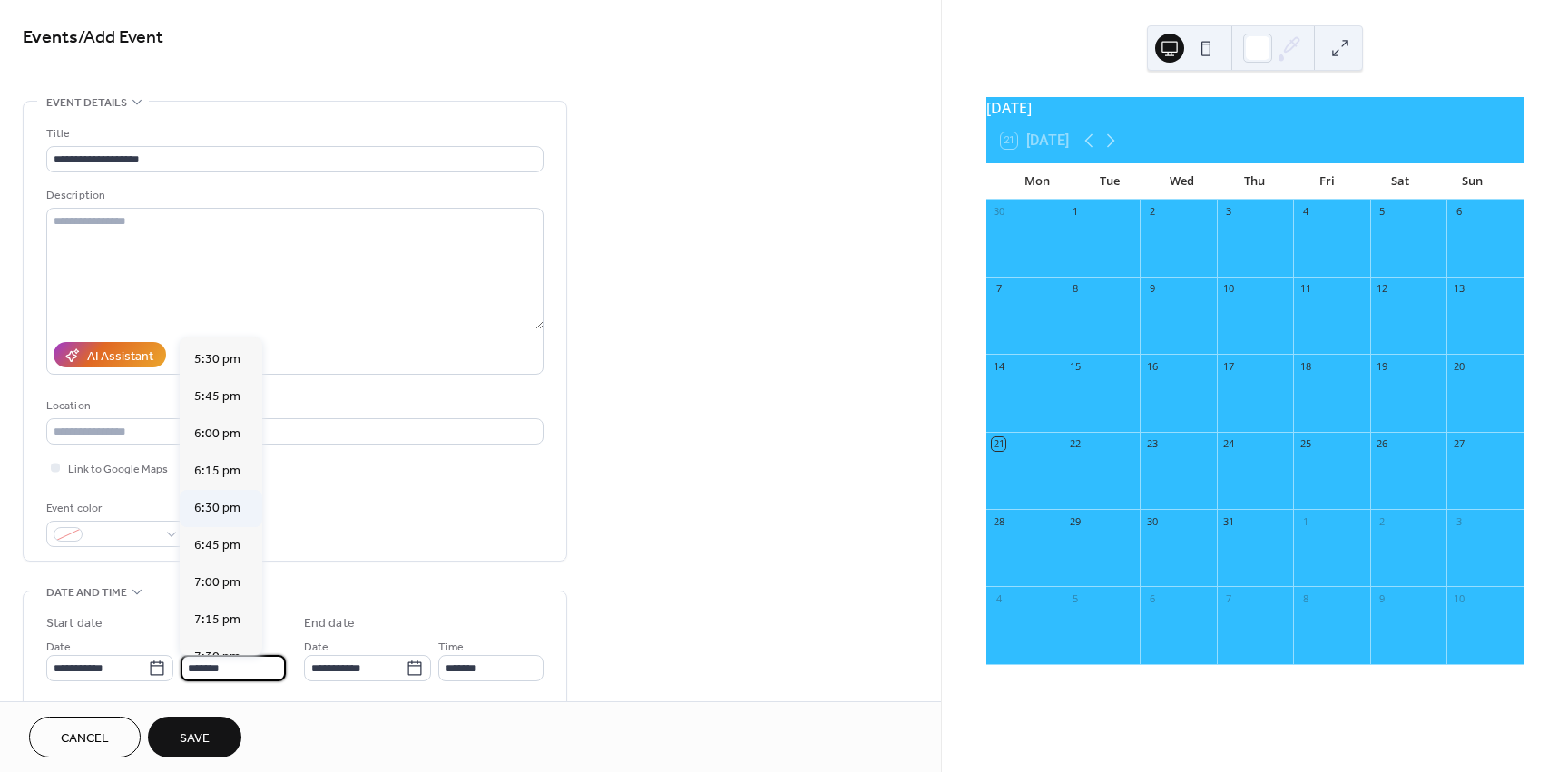 type on "**********" 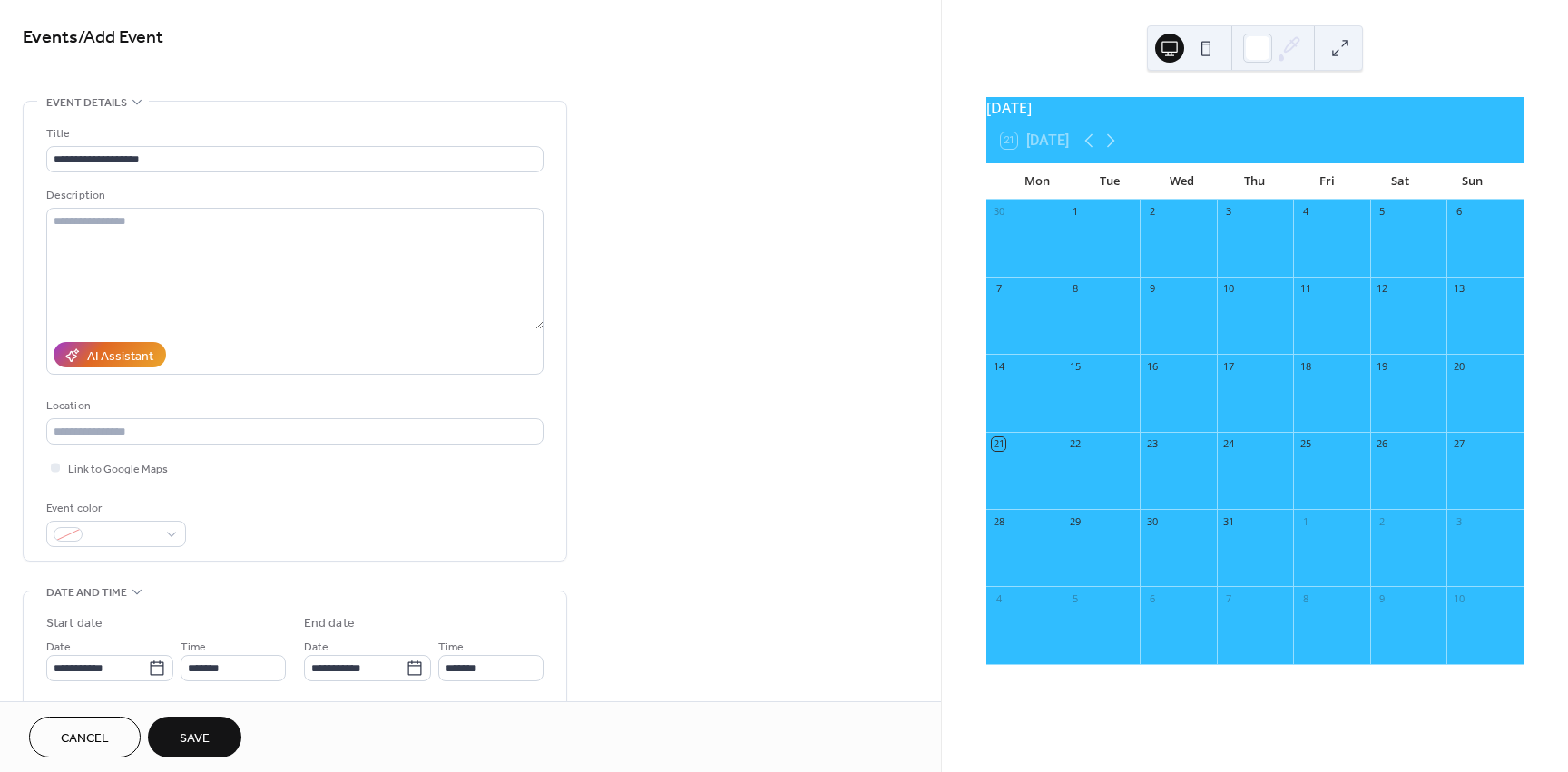 click on "Save" at bounding box center [194, 738] 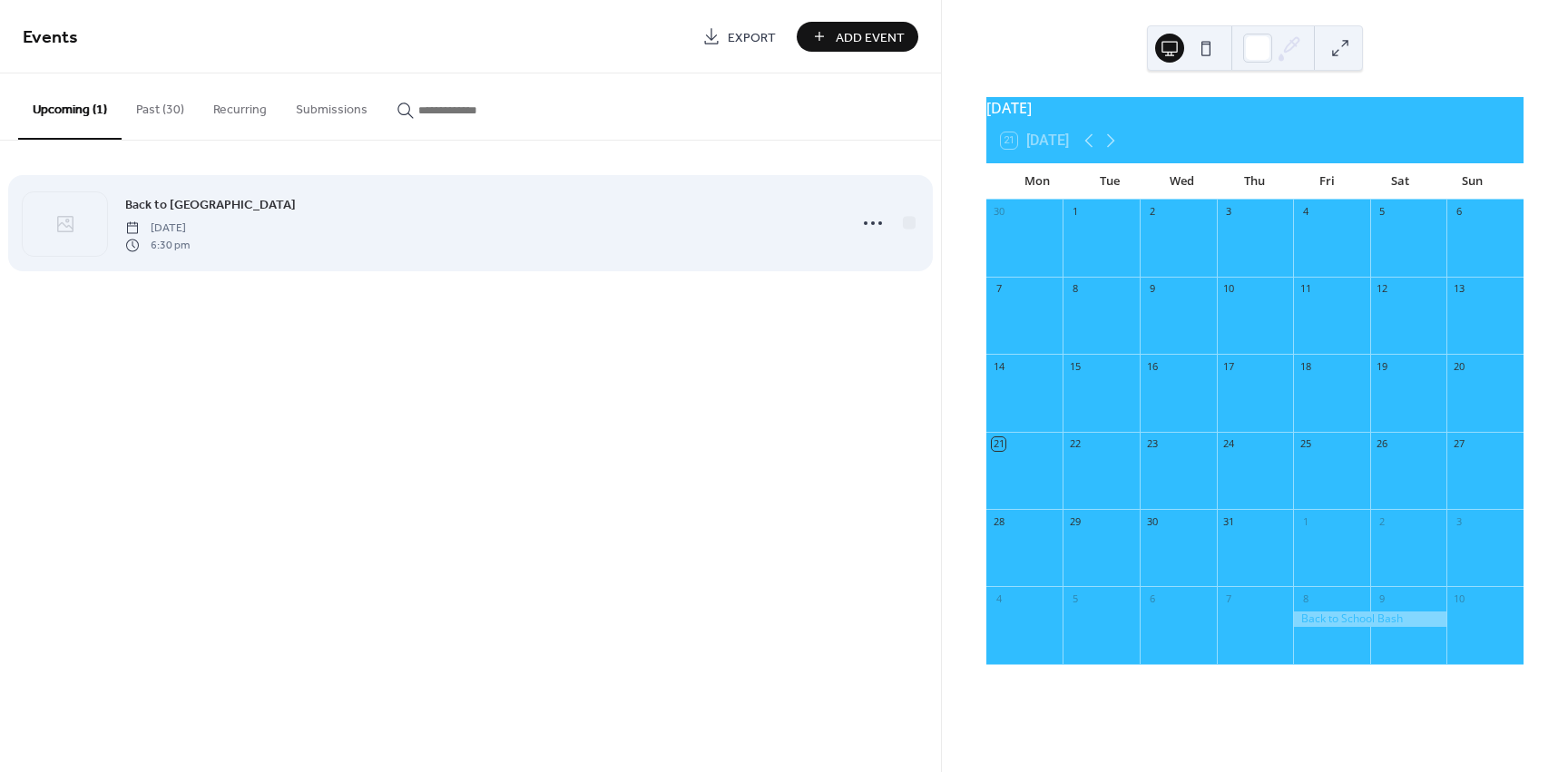 click on "Back to [GEOGRAPHIC_DATA]" at bounding box center (211, 205) 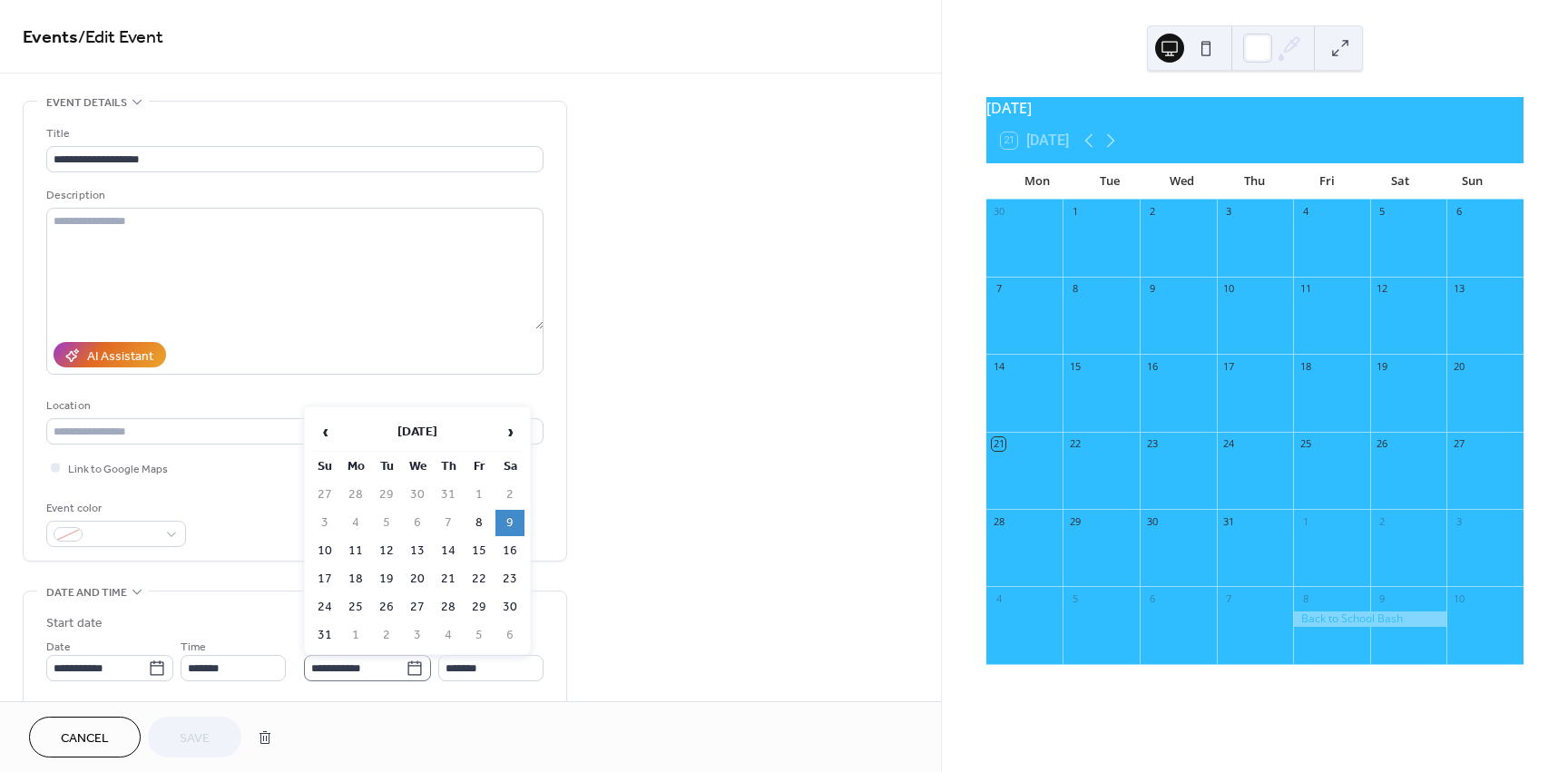click 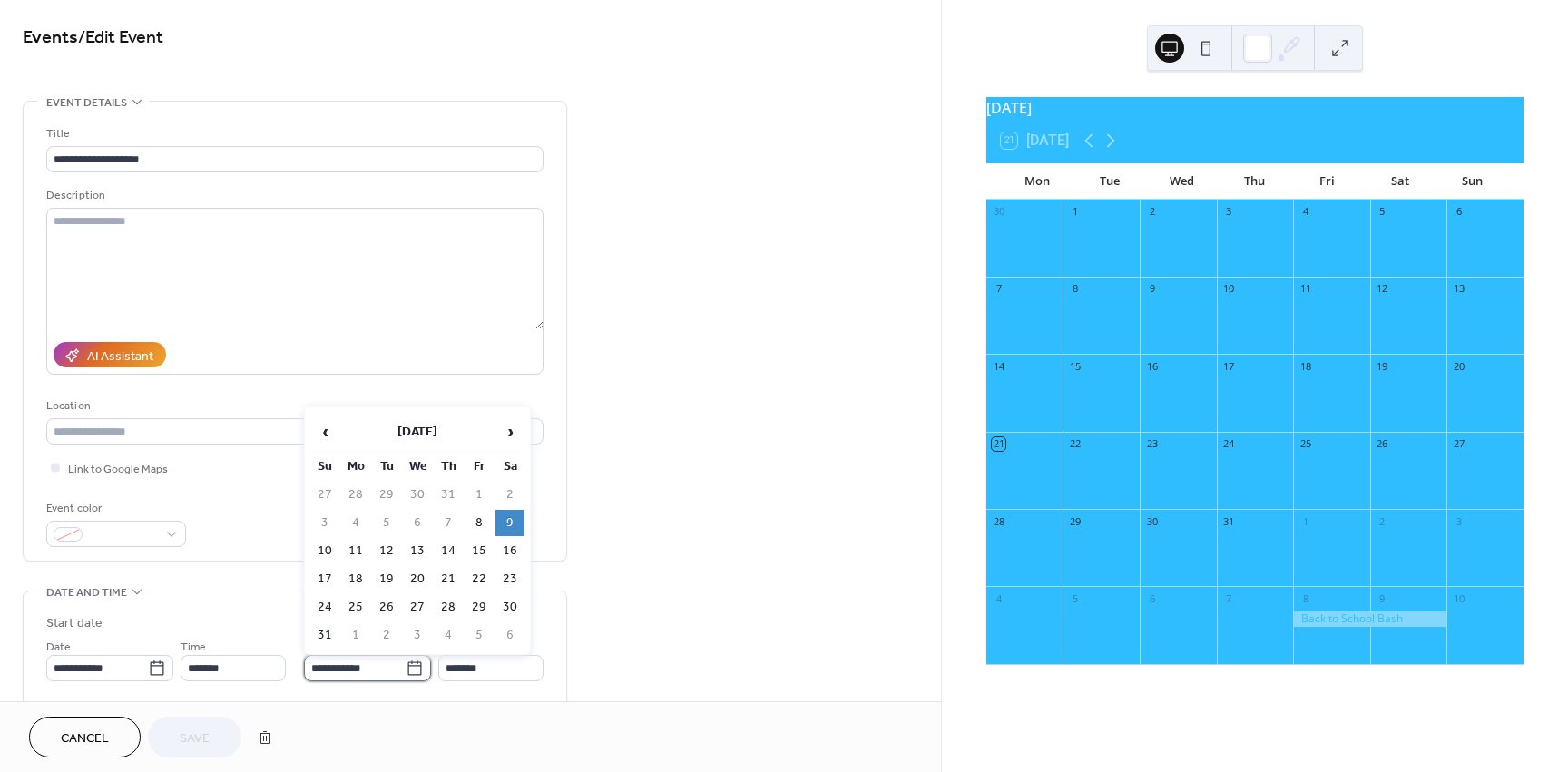 click on "**********" at bounding box center (355, 668) 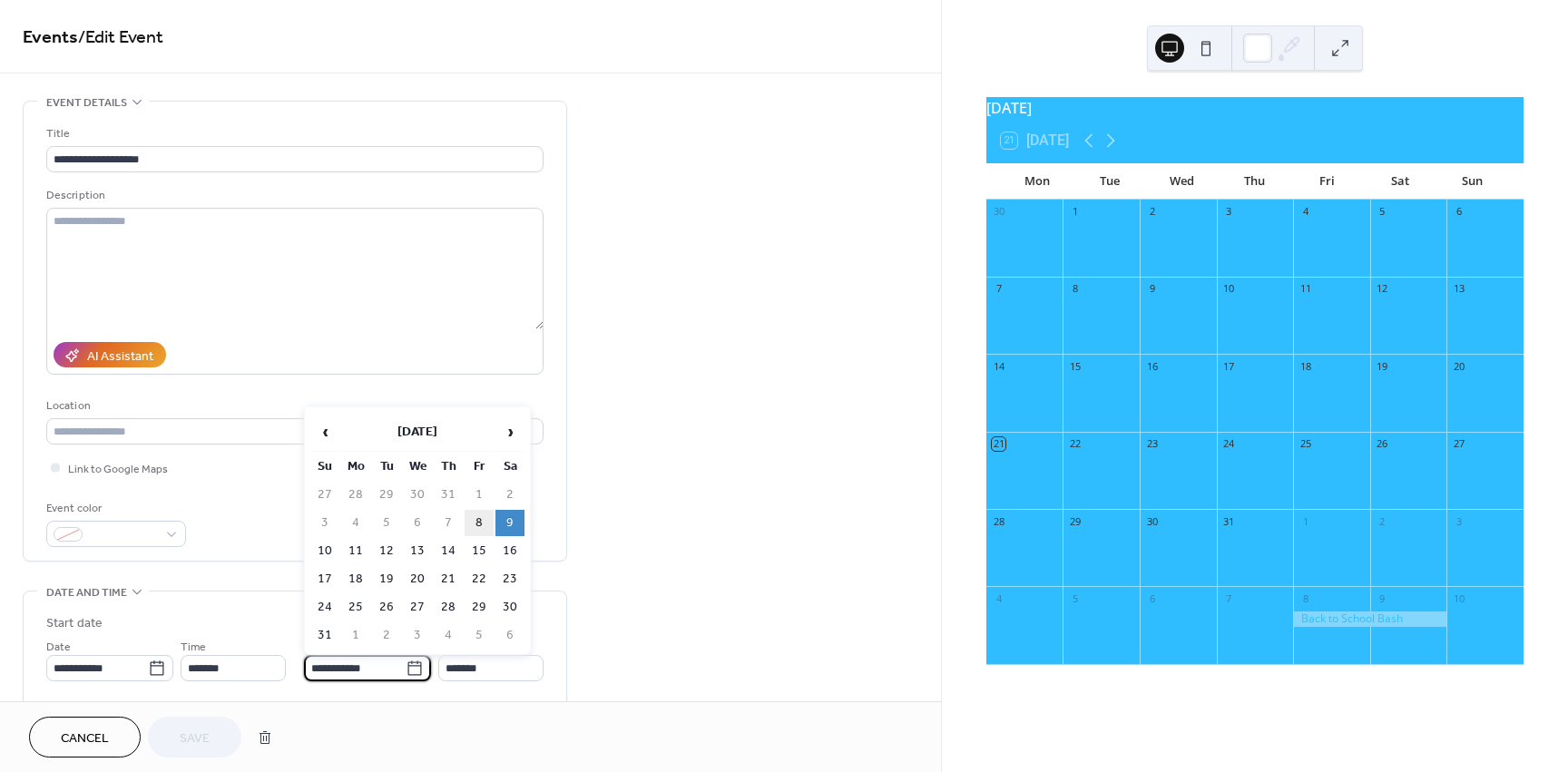 click on "8" at bounding box center (479, 523) 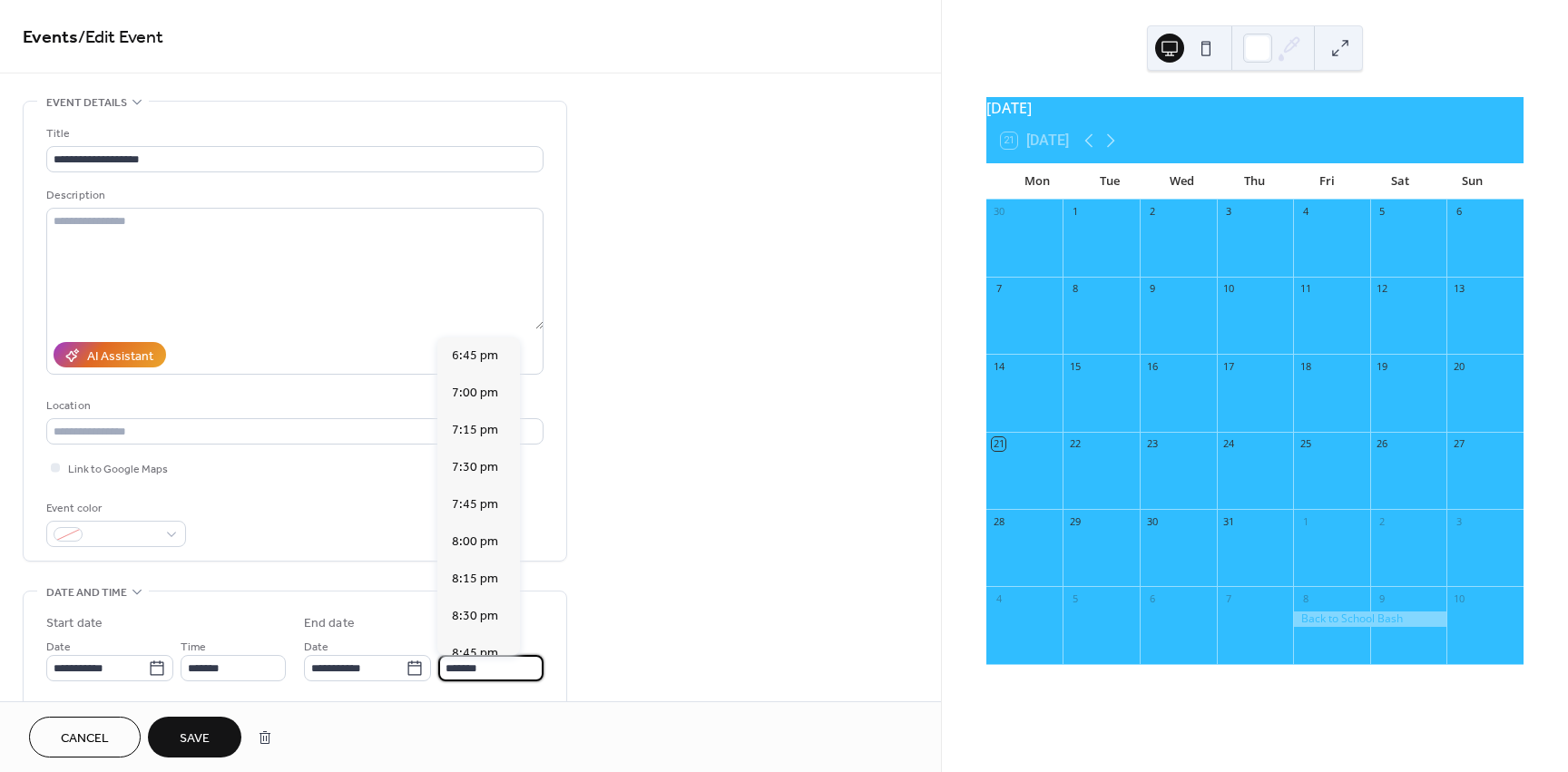 click on "*******" at bounding box center (491, 668) 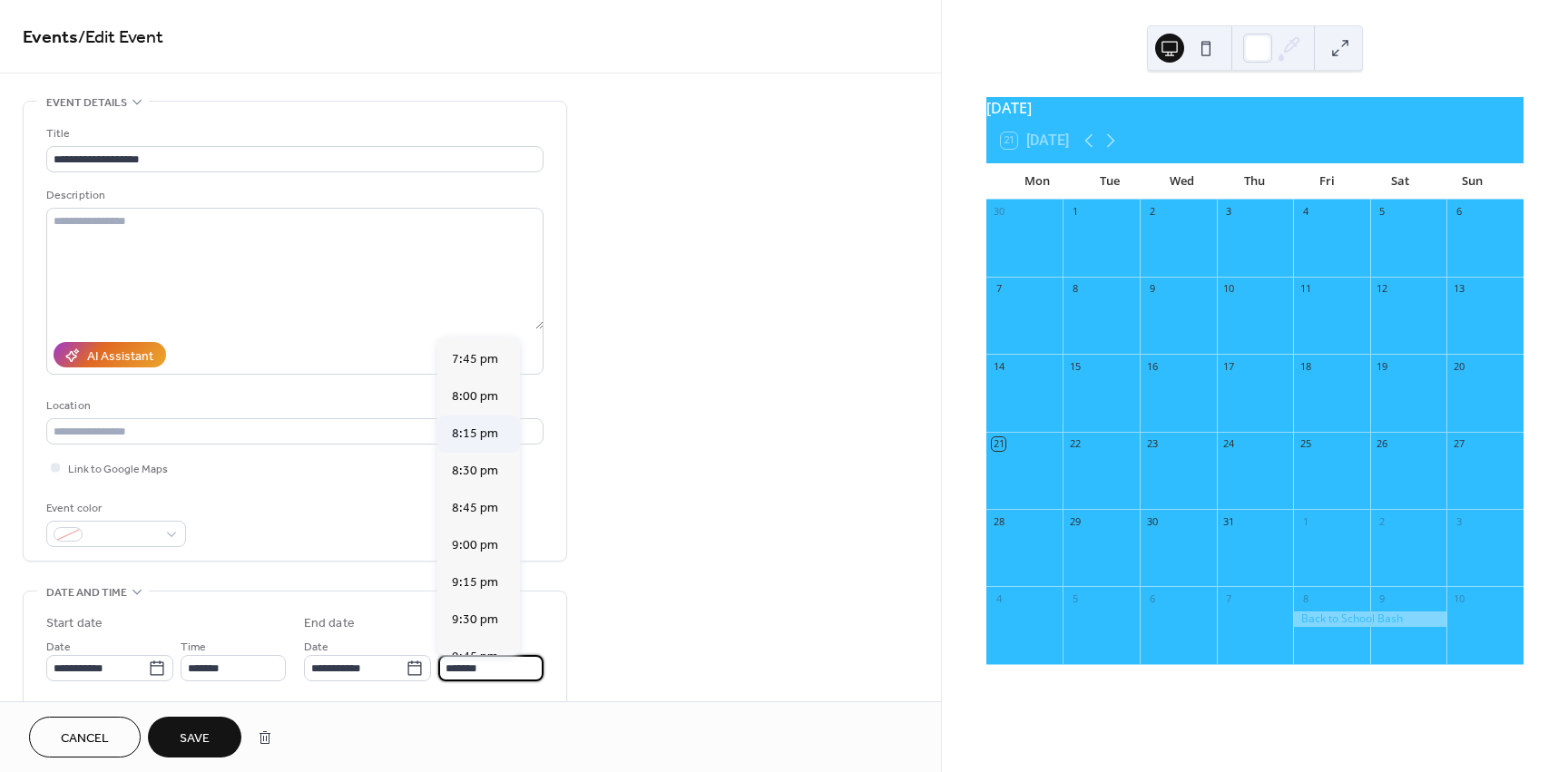 scroll, scrollTop: 181, scrollLeft: 0, axis: vertical 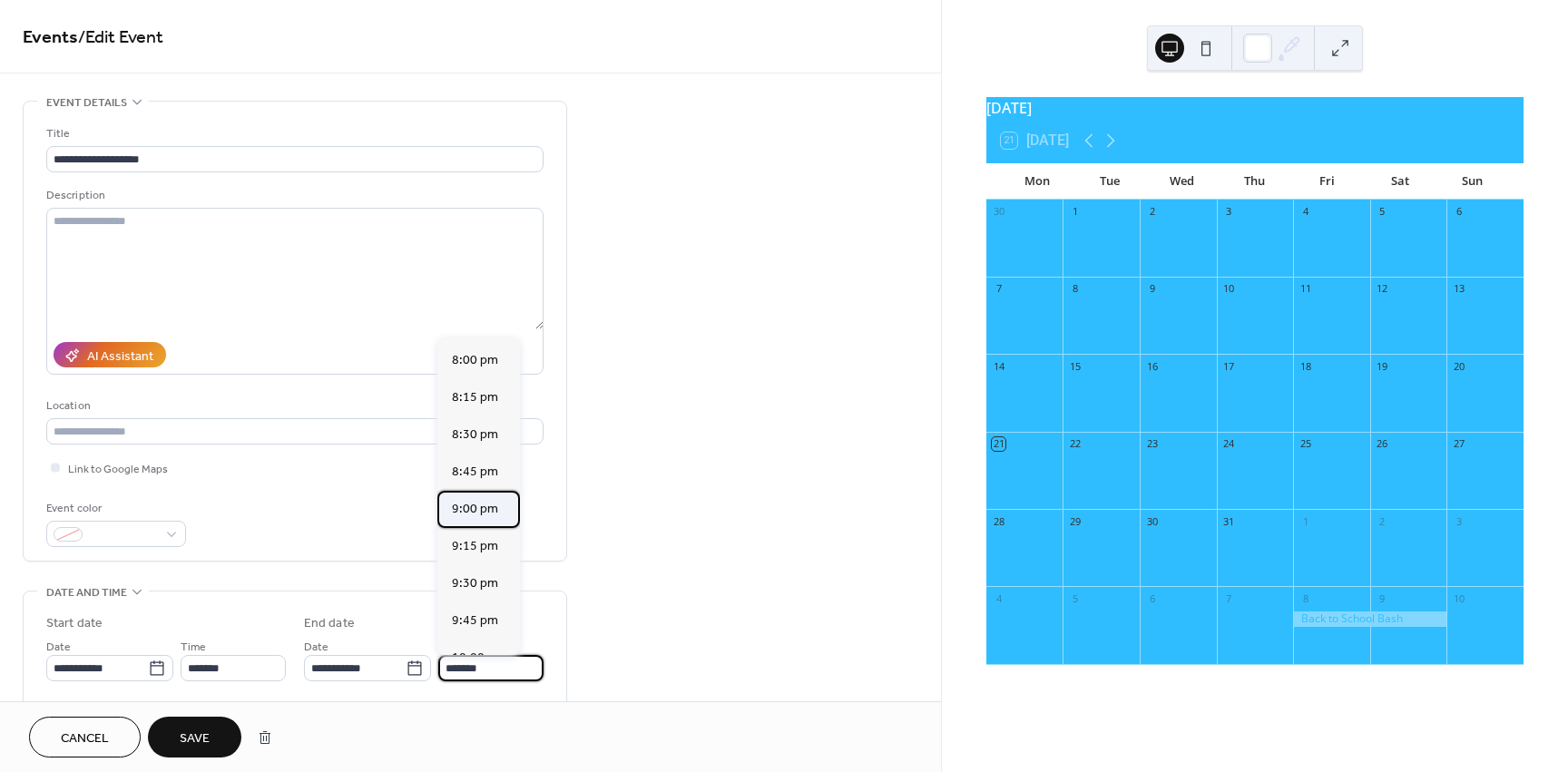 click on "9:00 pm" at bounding box center (475, 509) 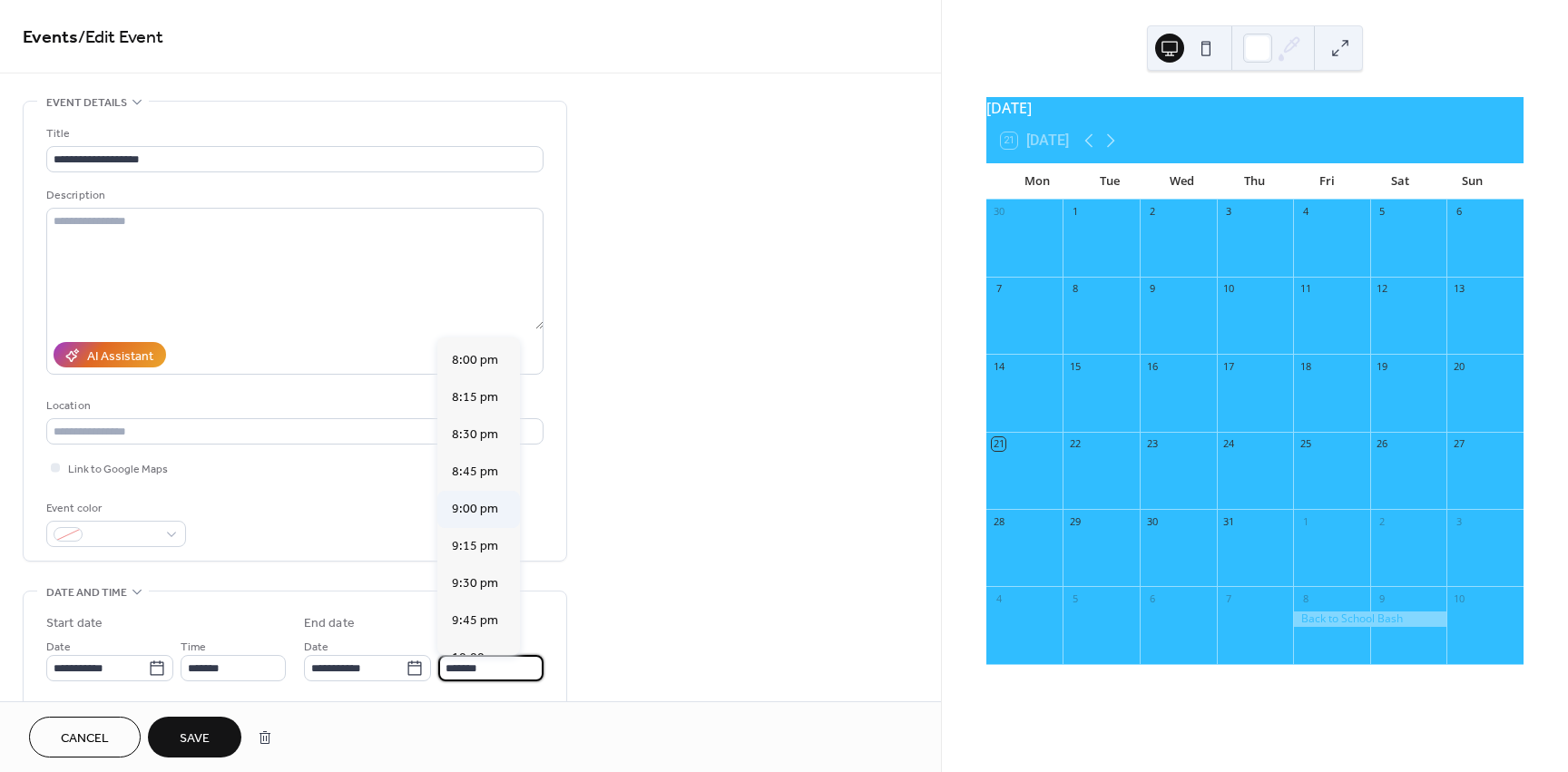 type on "*******" 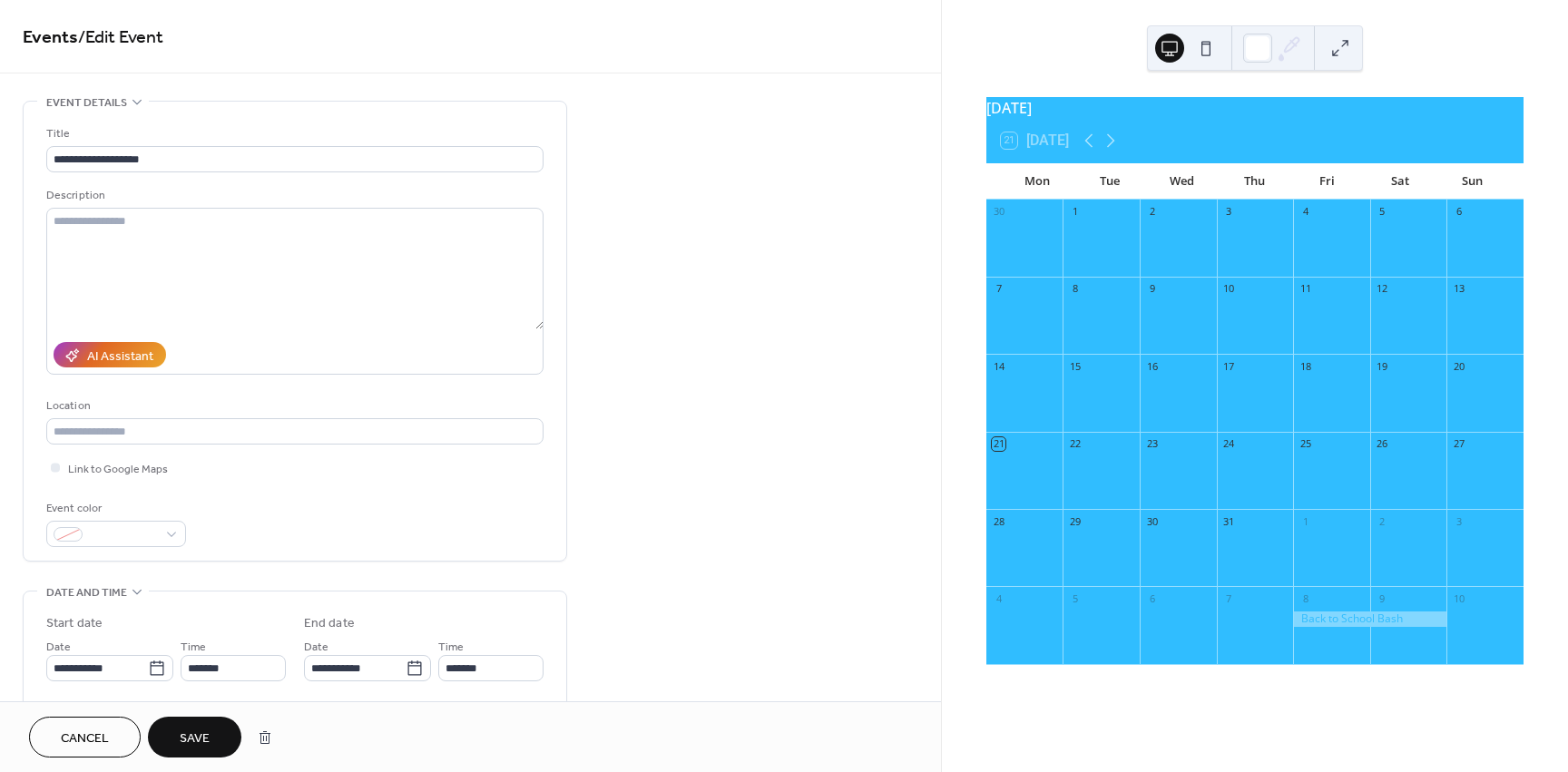 click on "Save" at bounding box center (194, 738) 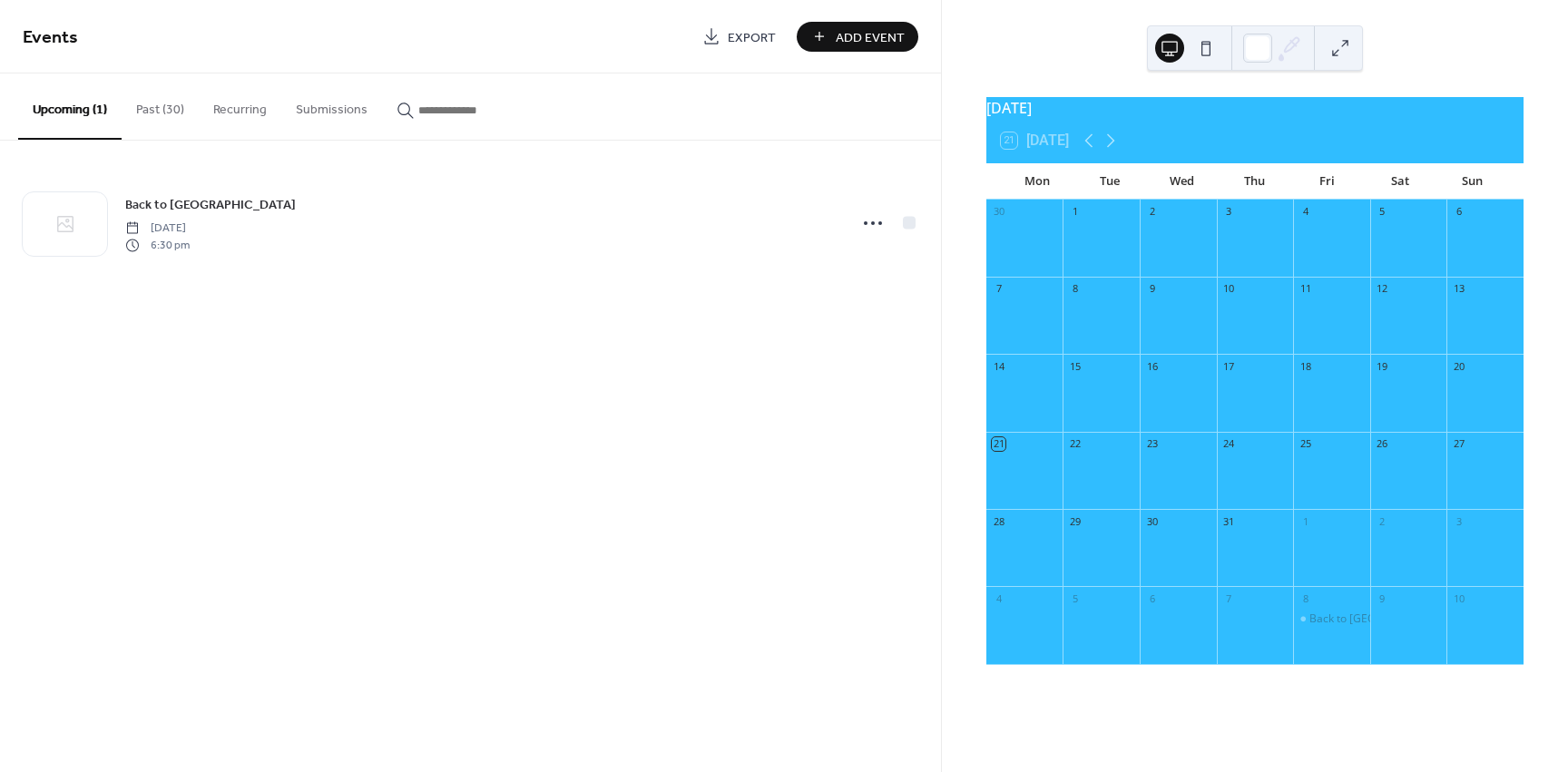 click on "Add Event" at bounding box center [870, 37] 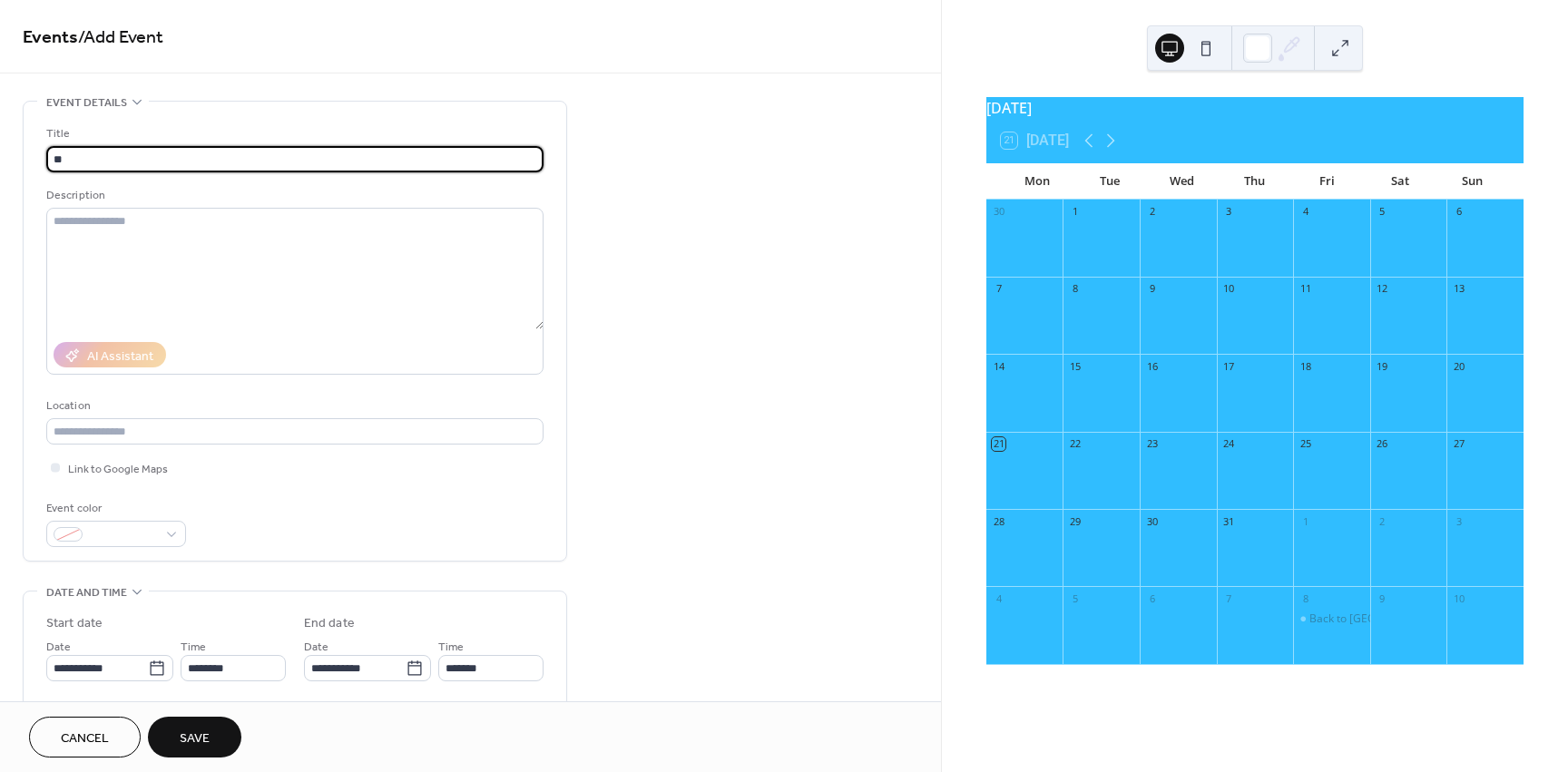 type on "*" 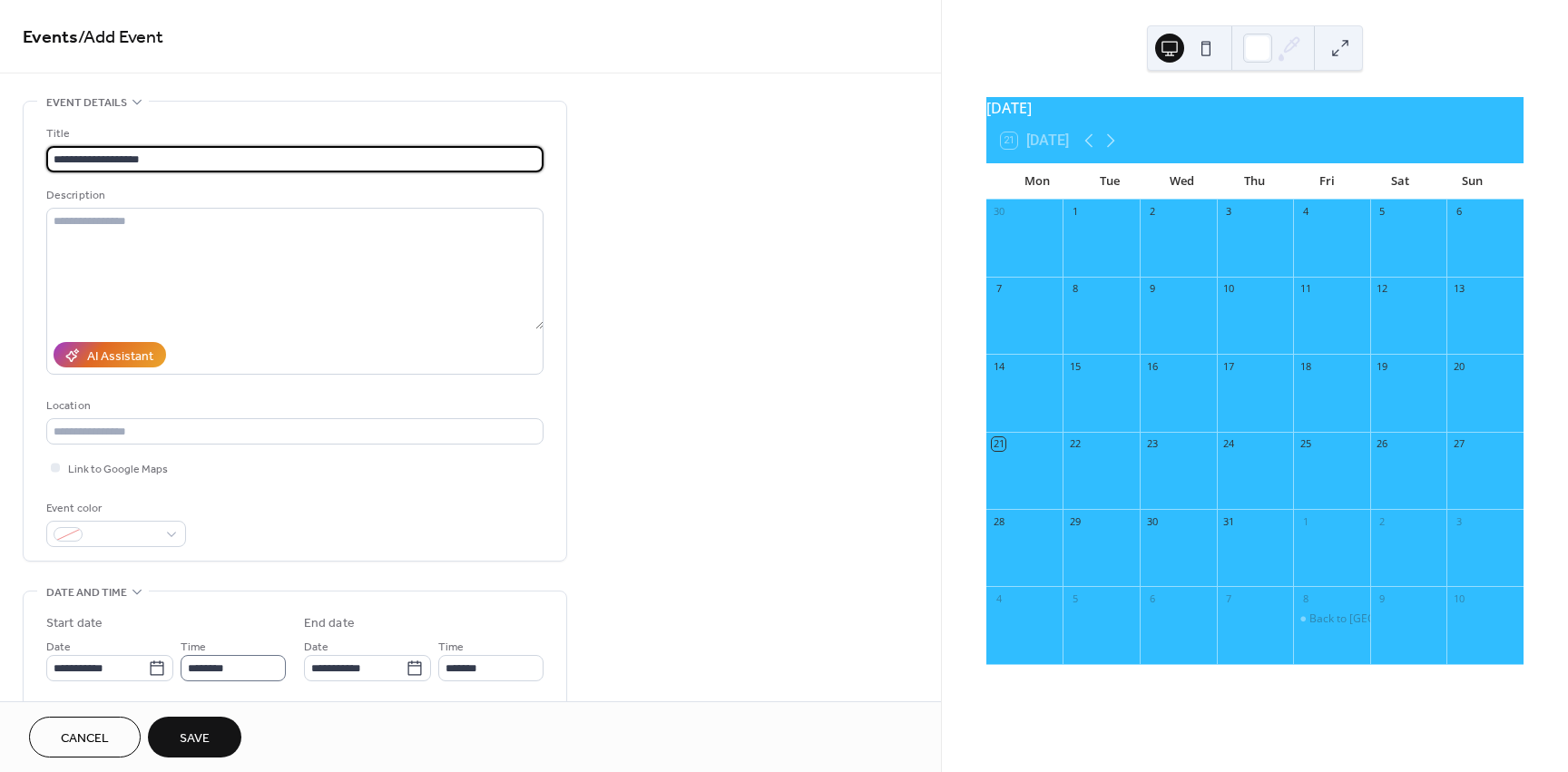 type on "**********" 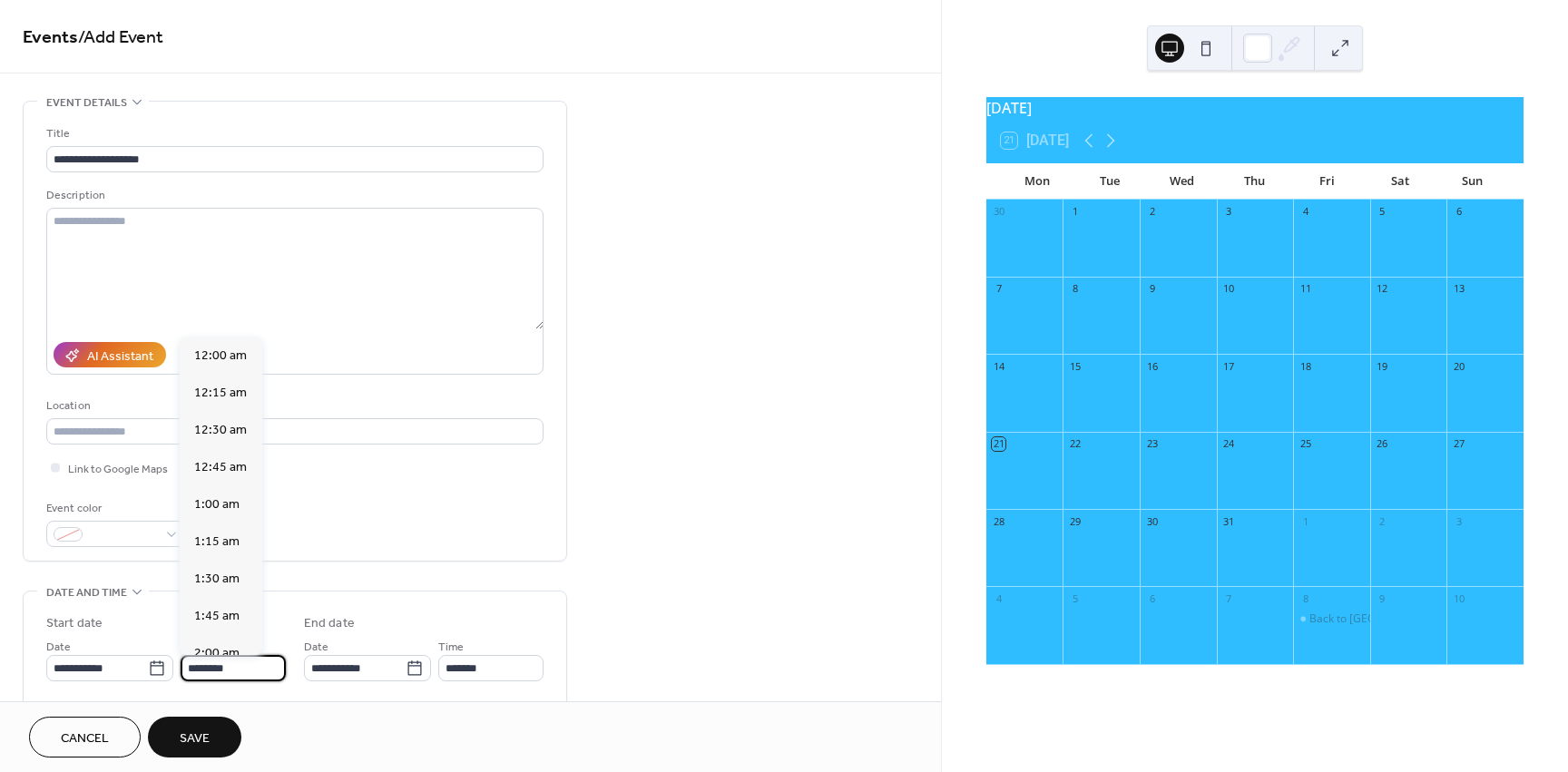 click on "********" at bounding box center (233, 668) 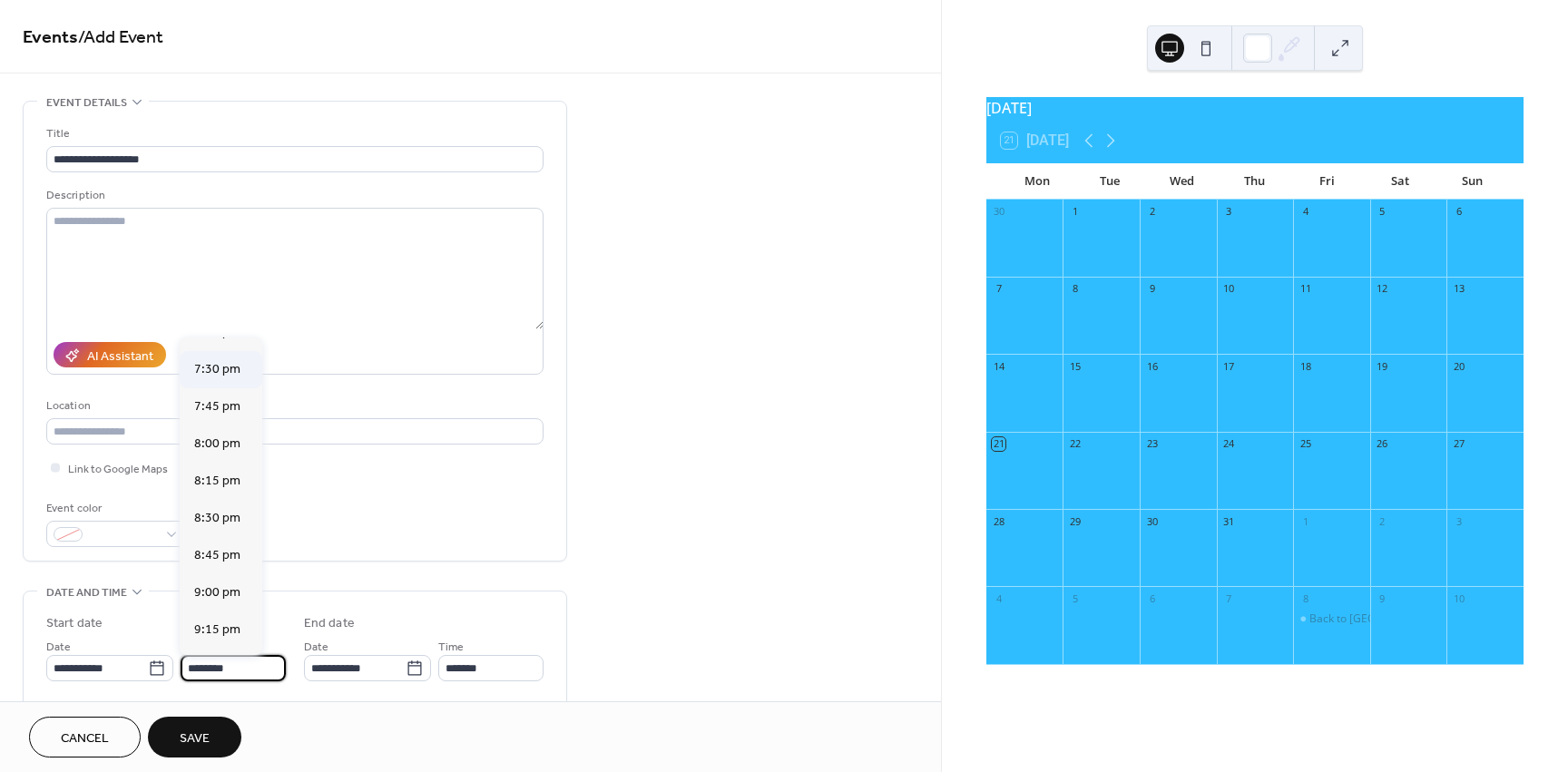 scroll, scrollTop: 2874, scrollLeft: 0, axis: vertical 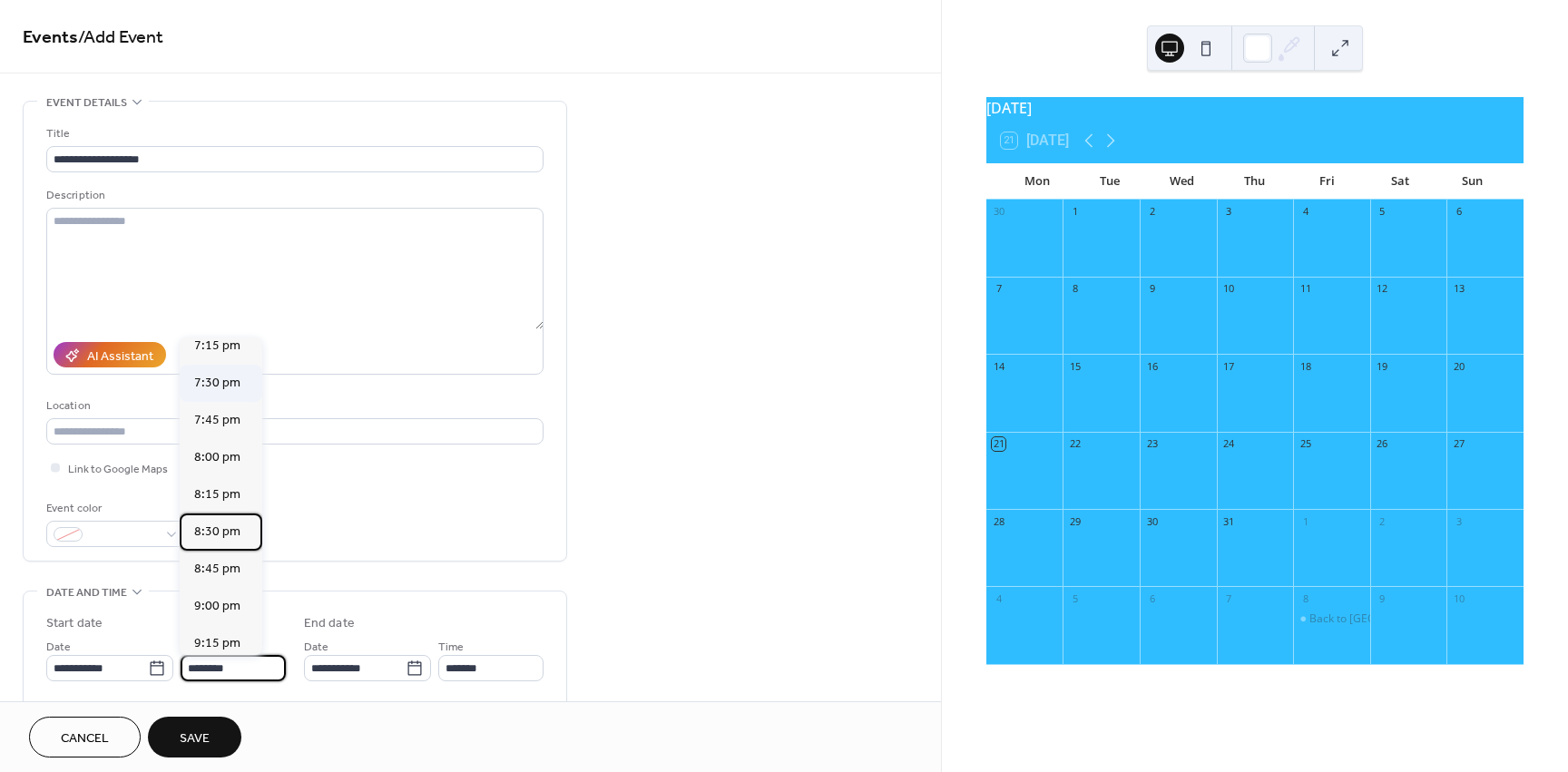 click on "8:30 pm" at bounding box center [220, 532] 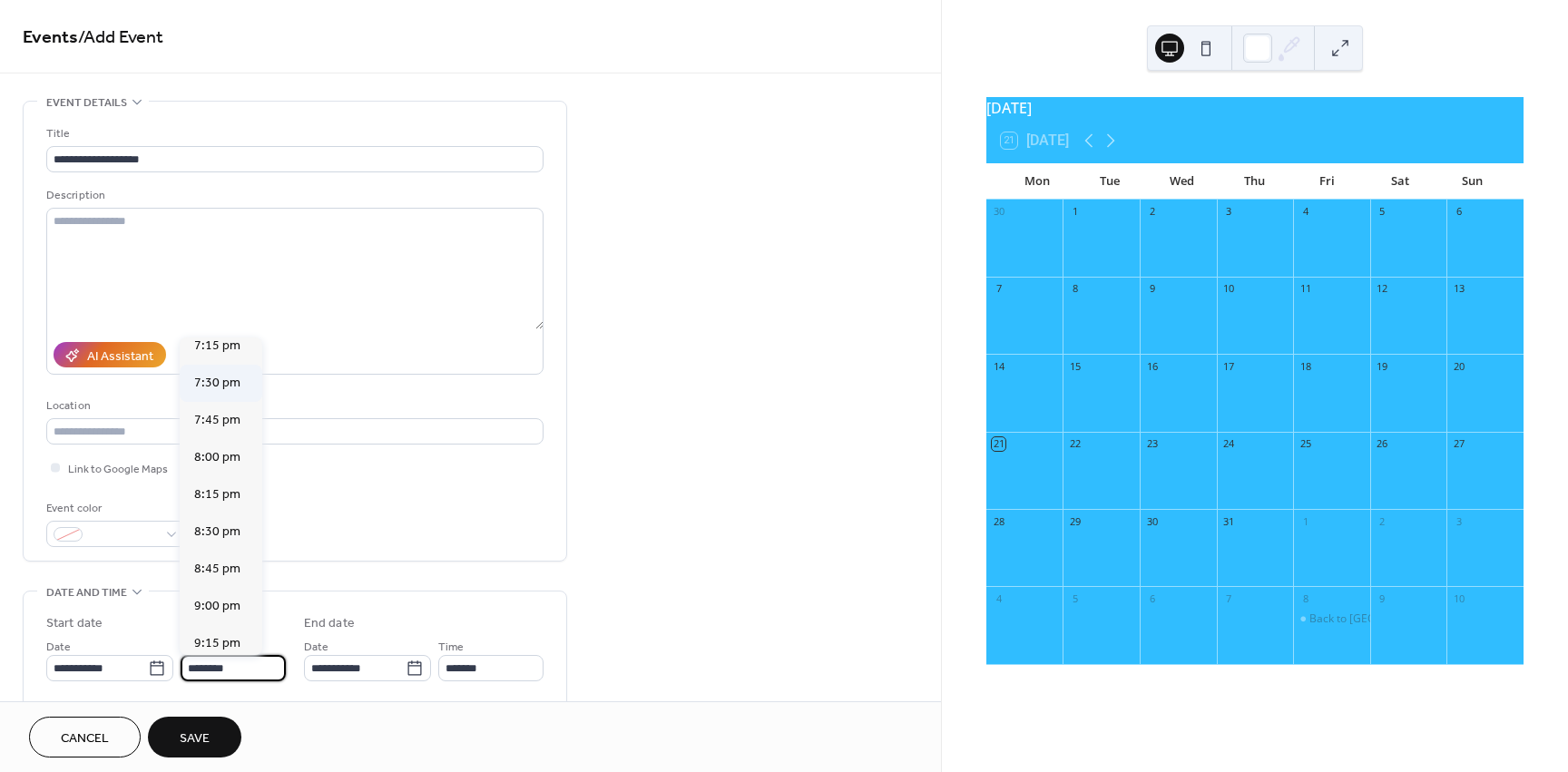 type on "*******" 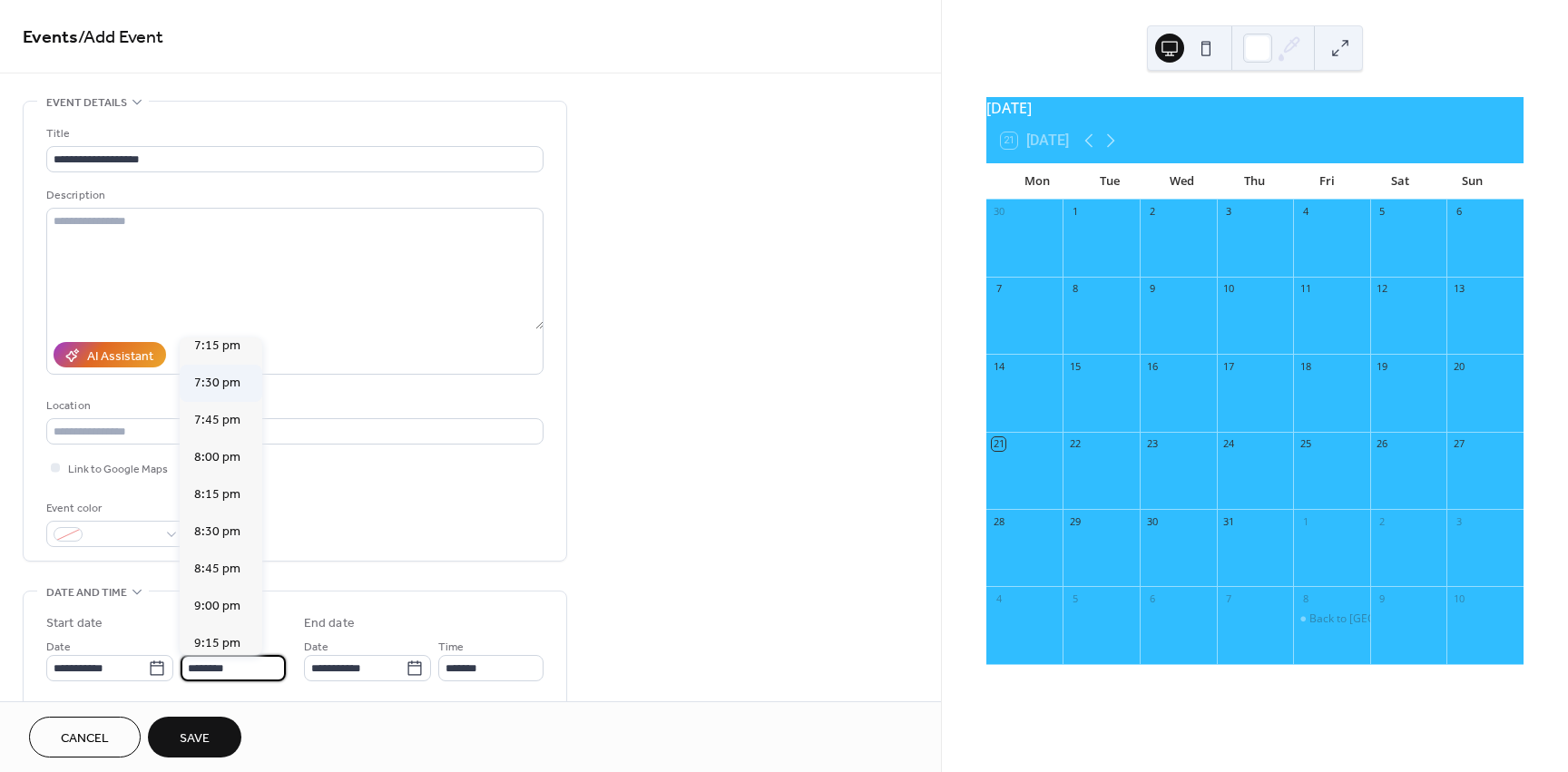 type on "*******" 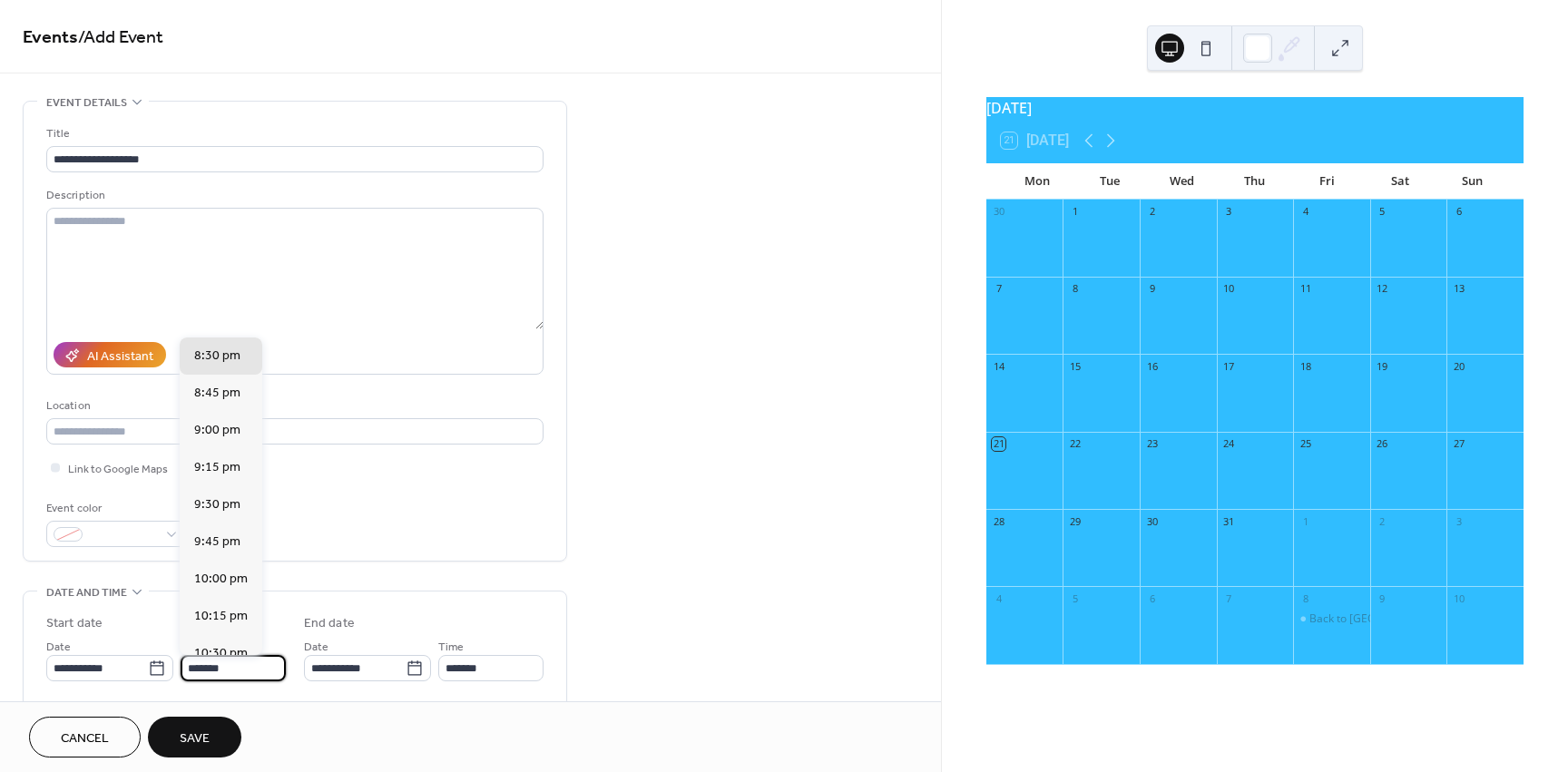 click on "*******" at bounding box center [233, 668] 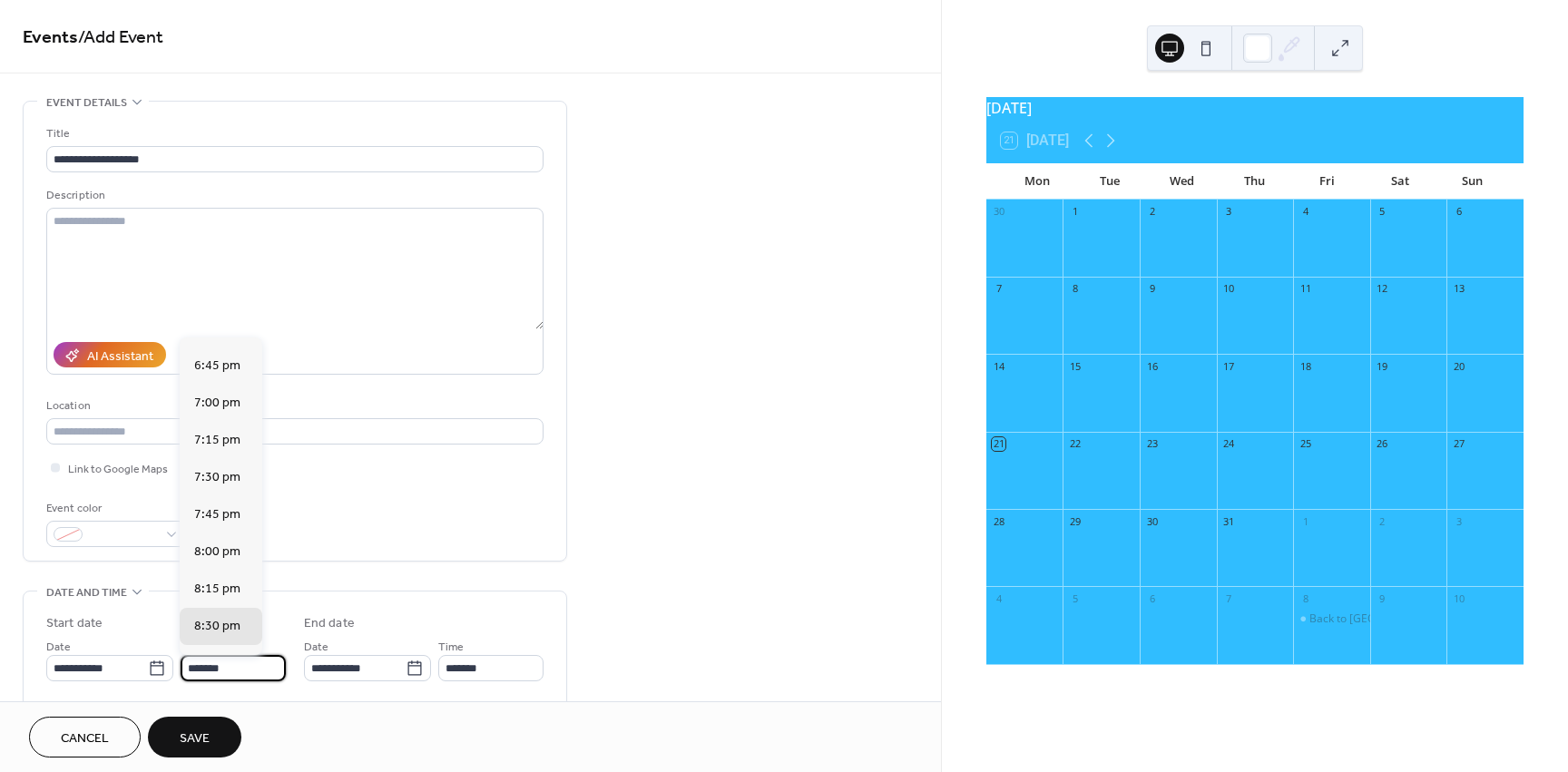 scroll, scrollTop: 2778, scrollLeft: 0, axis: vertical 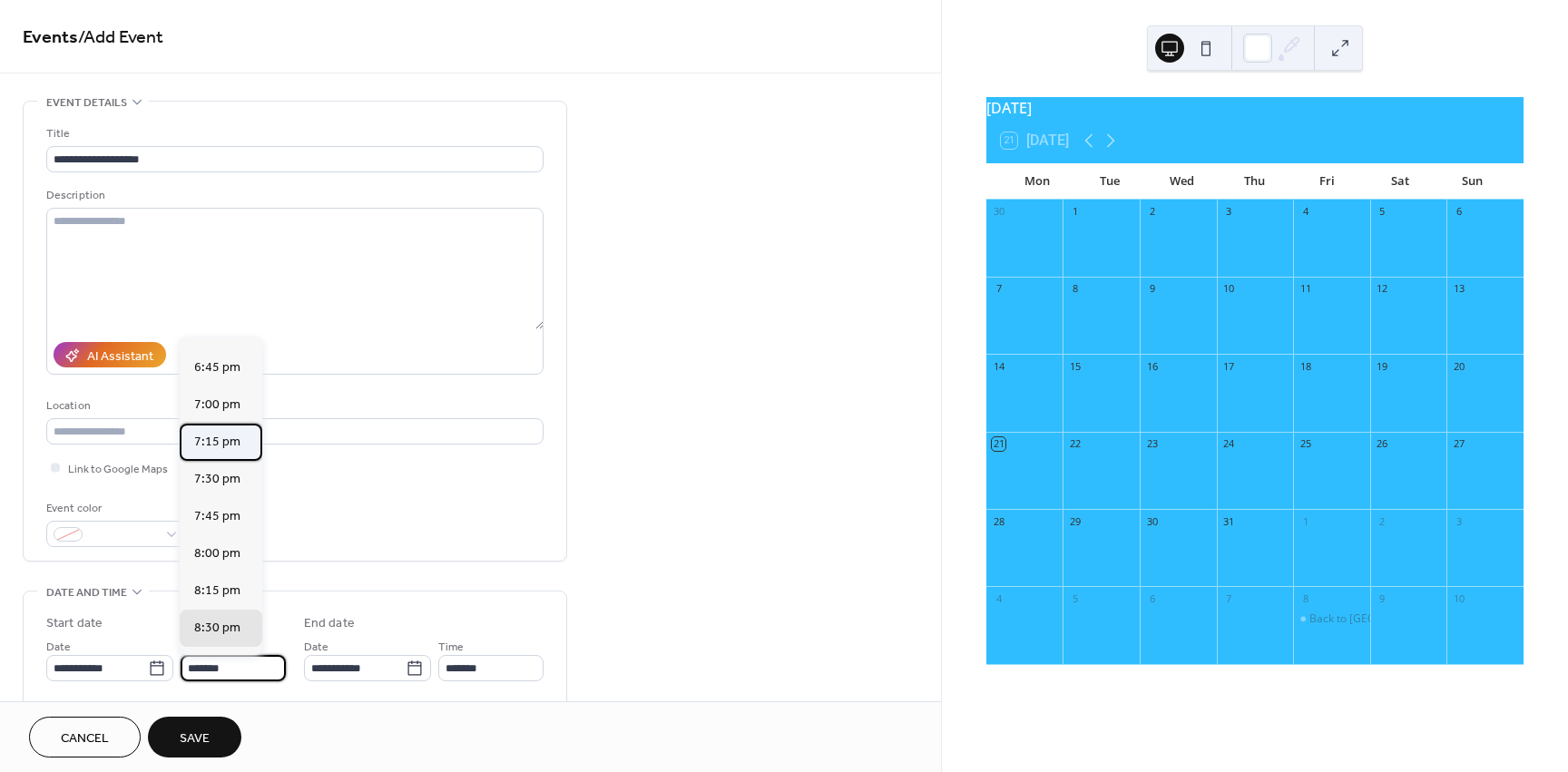 click on "7:15 pm" at bounding box center (220, 442) 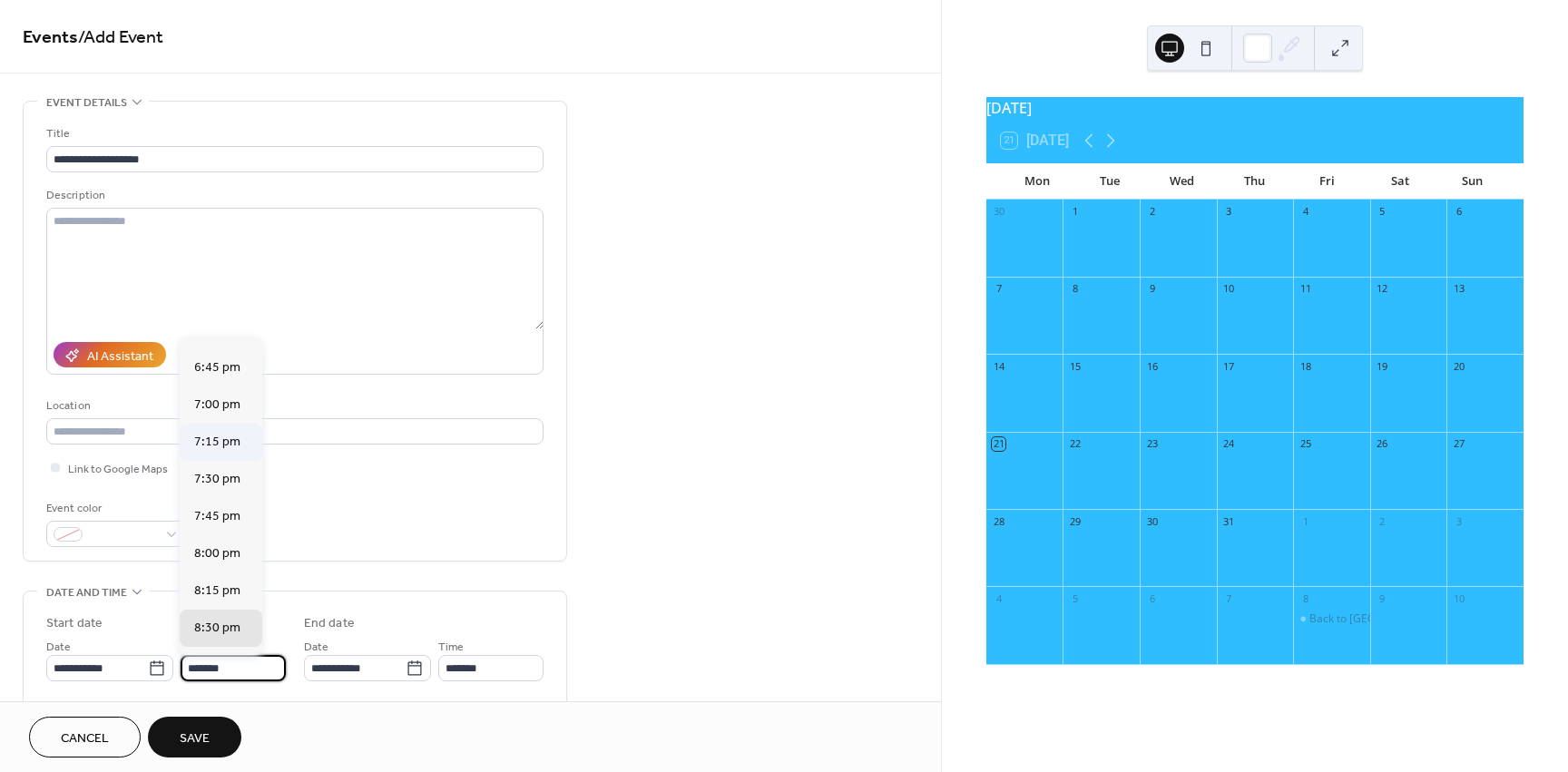 type on "*******" 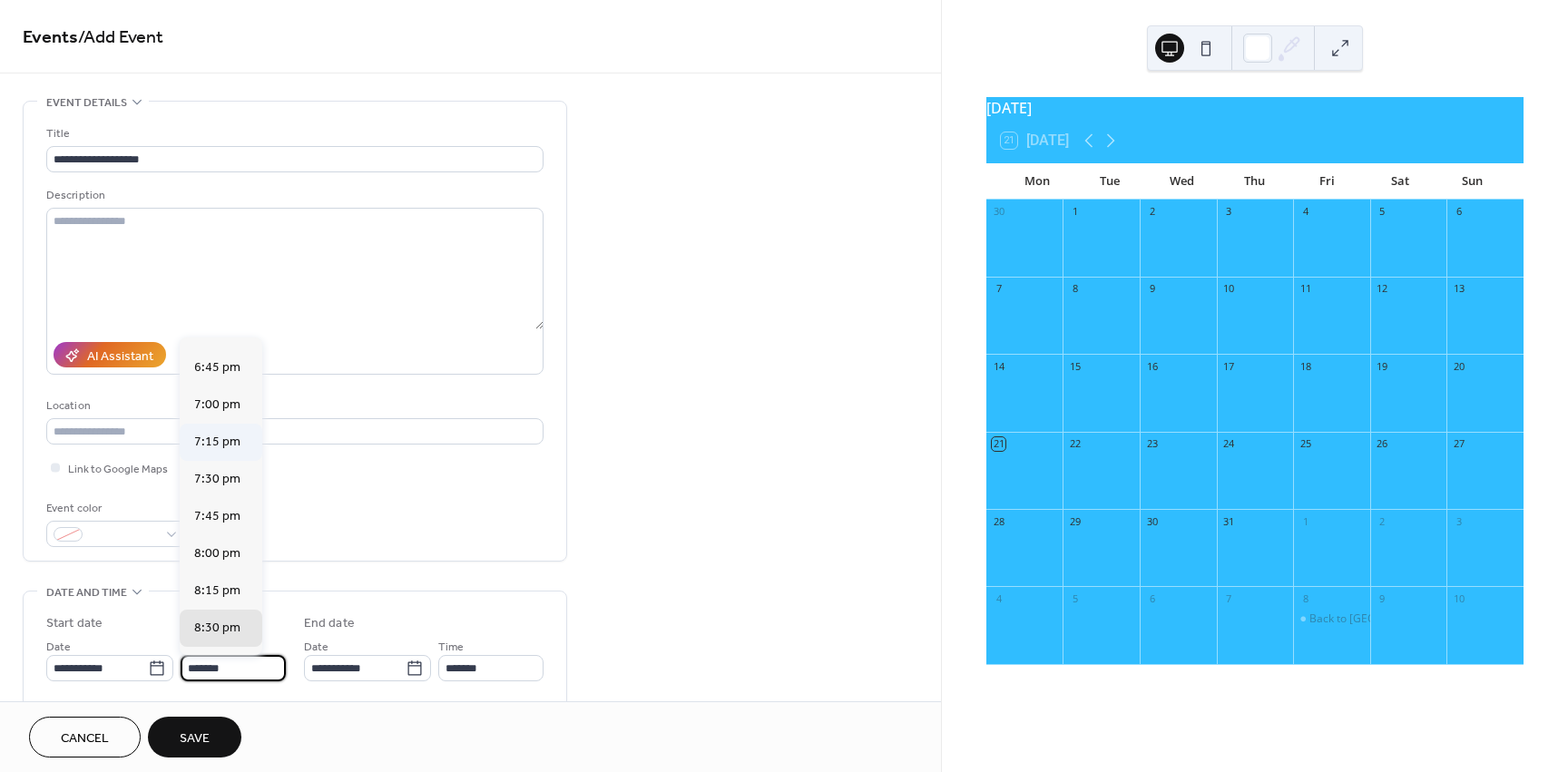 type on "*******" 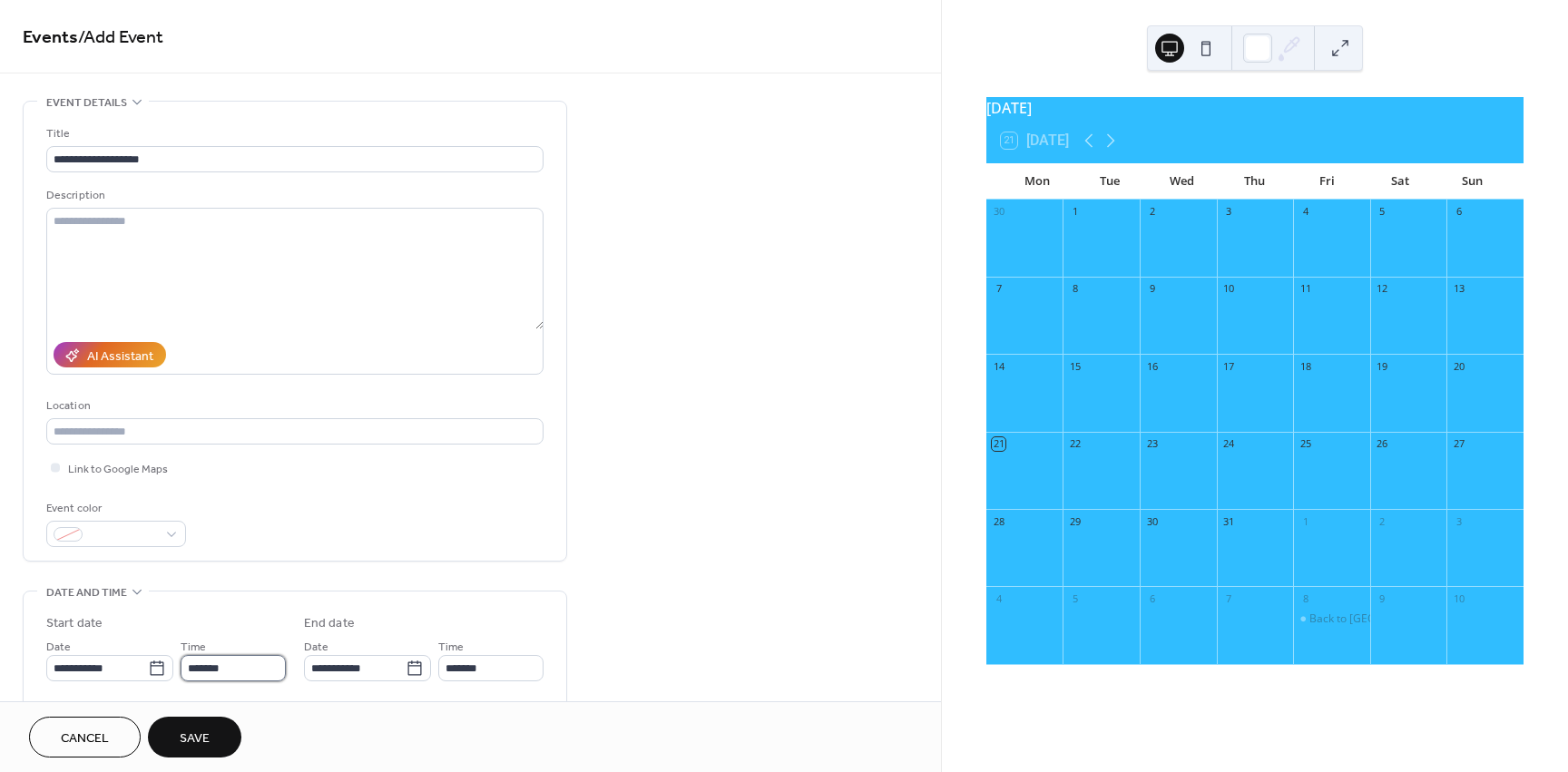click on "*******" at bounding box center (233, 668) 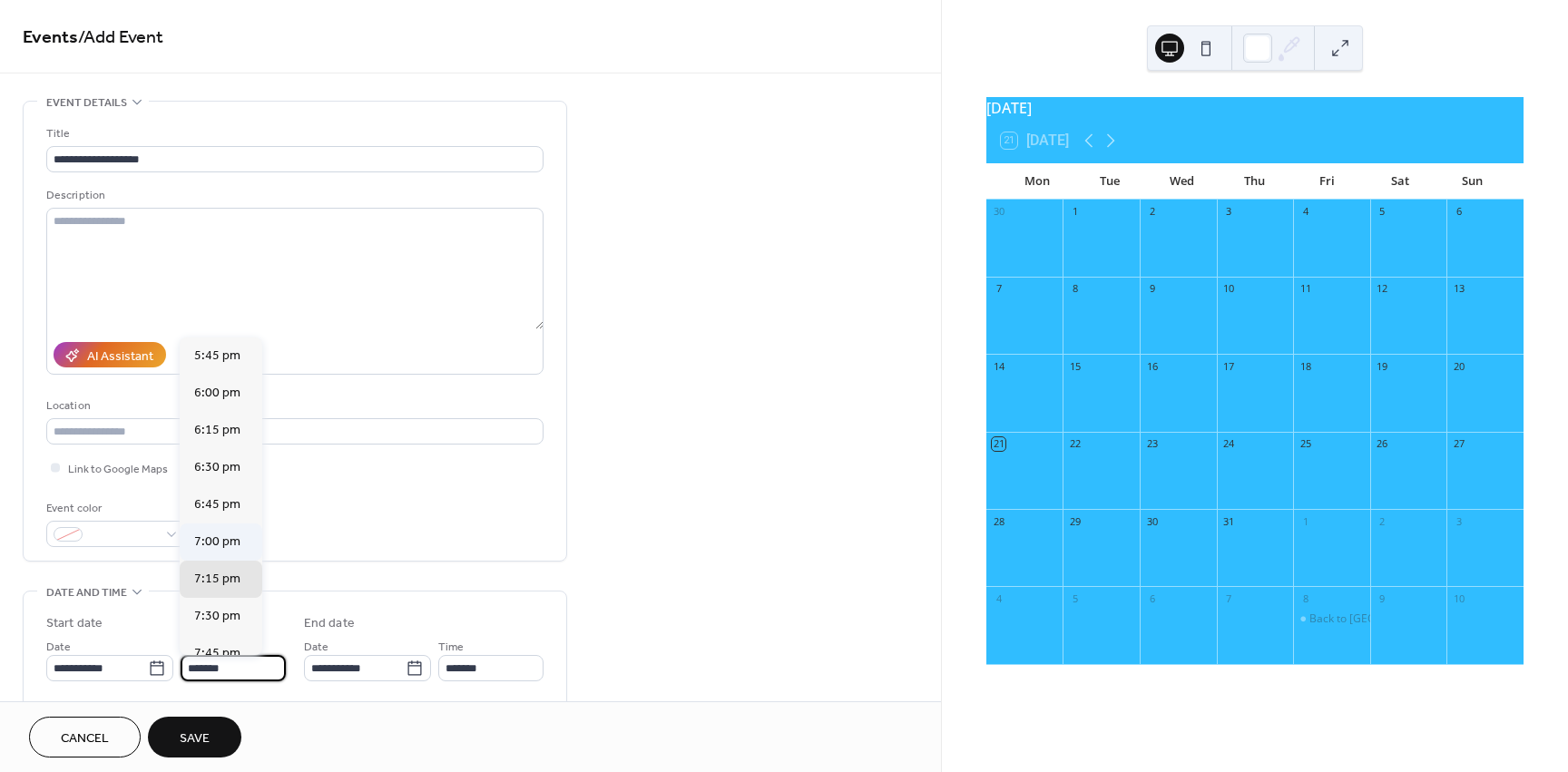 scroll, scrollTop: 2592, scrollLeft: 0, axis: vertical 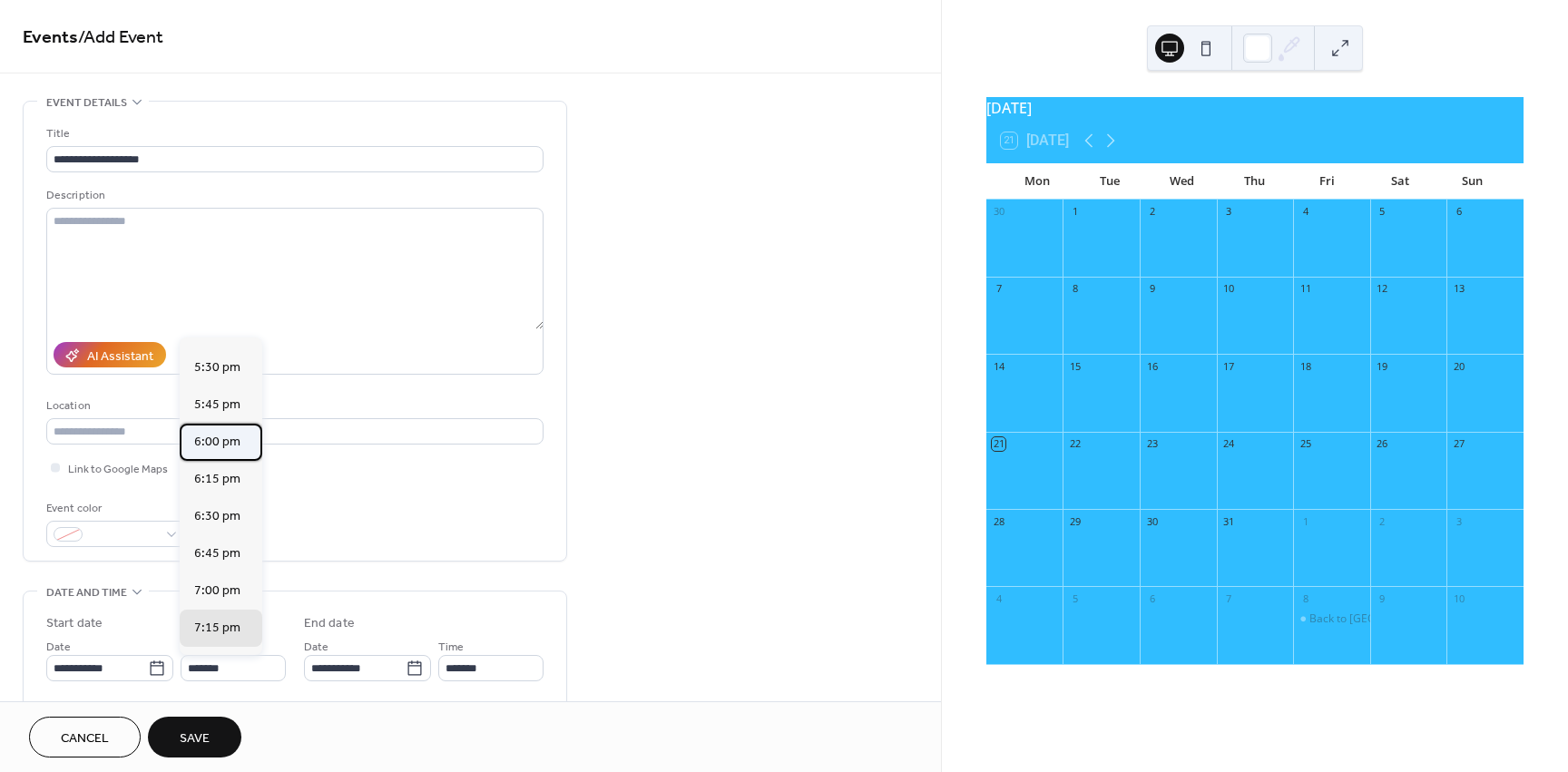 click on "6:00 pm" at bounding box center [217, 442] 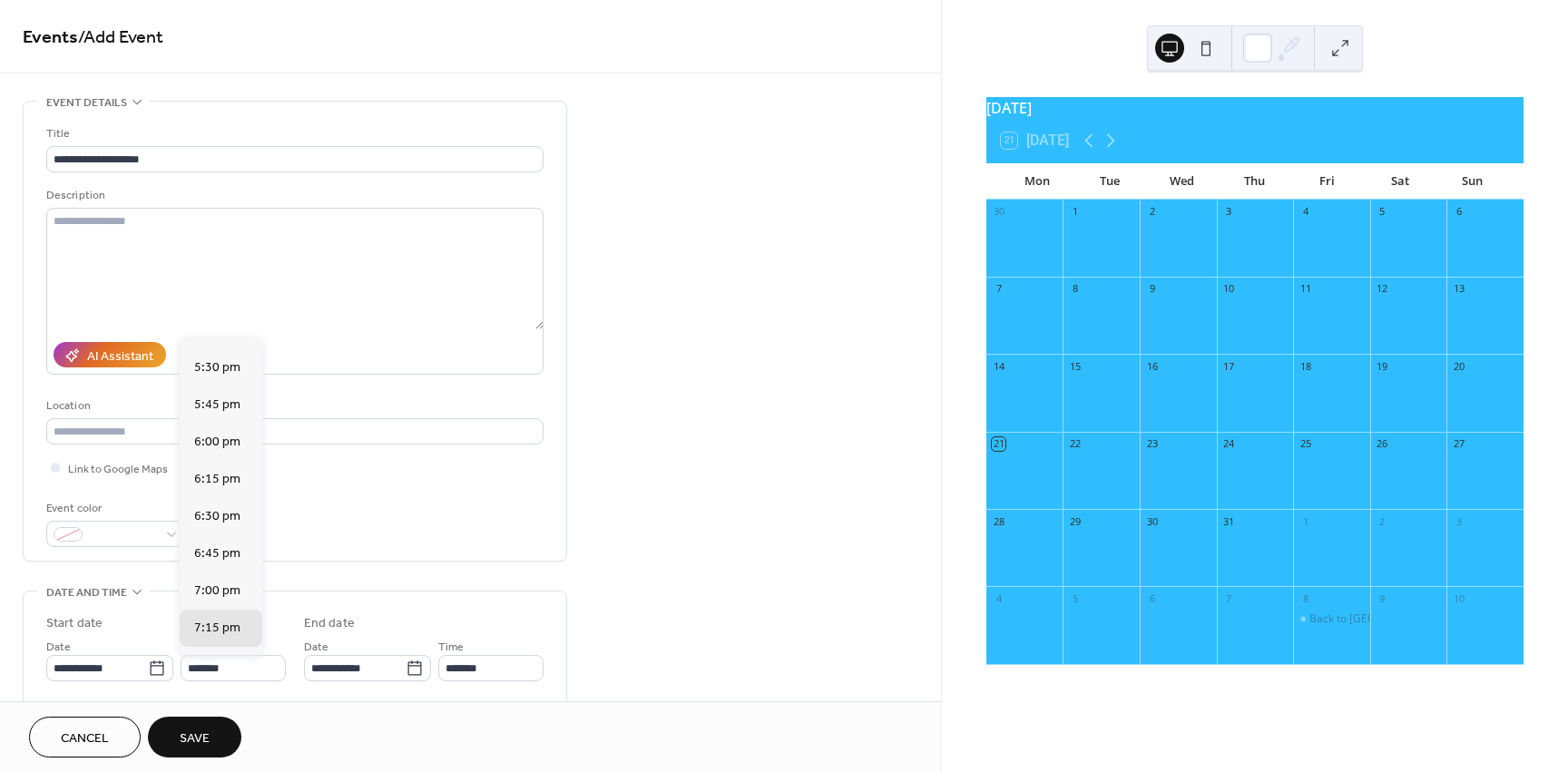 type on "*******" 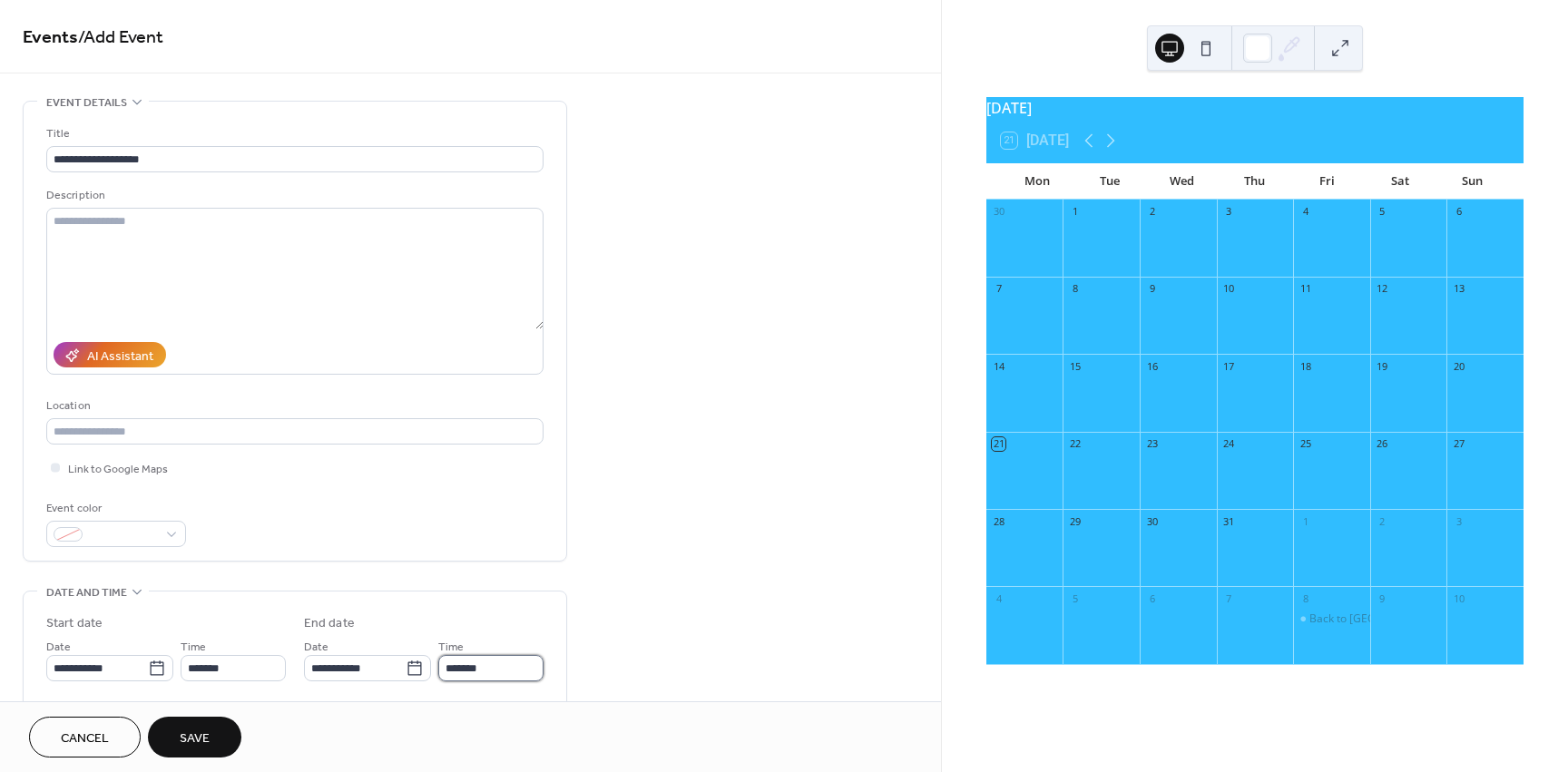 click on "*******" at bounding box center (491, 668) 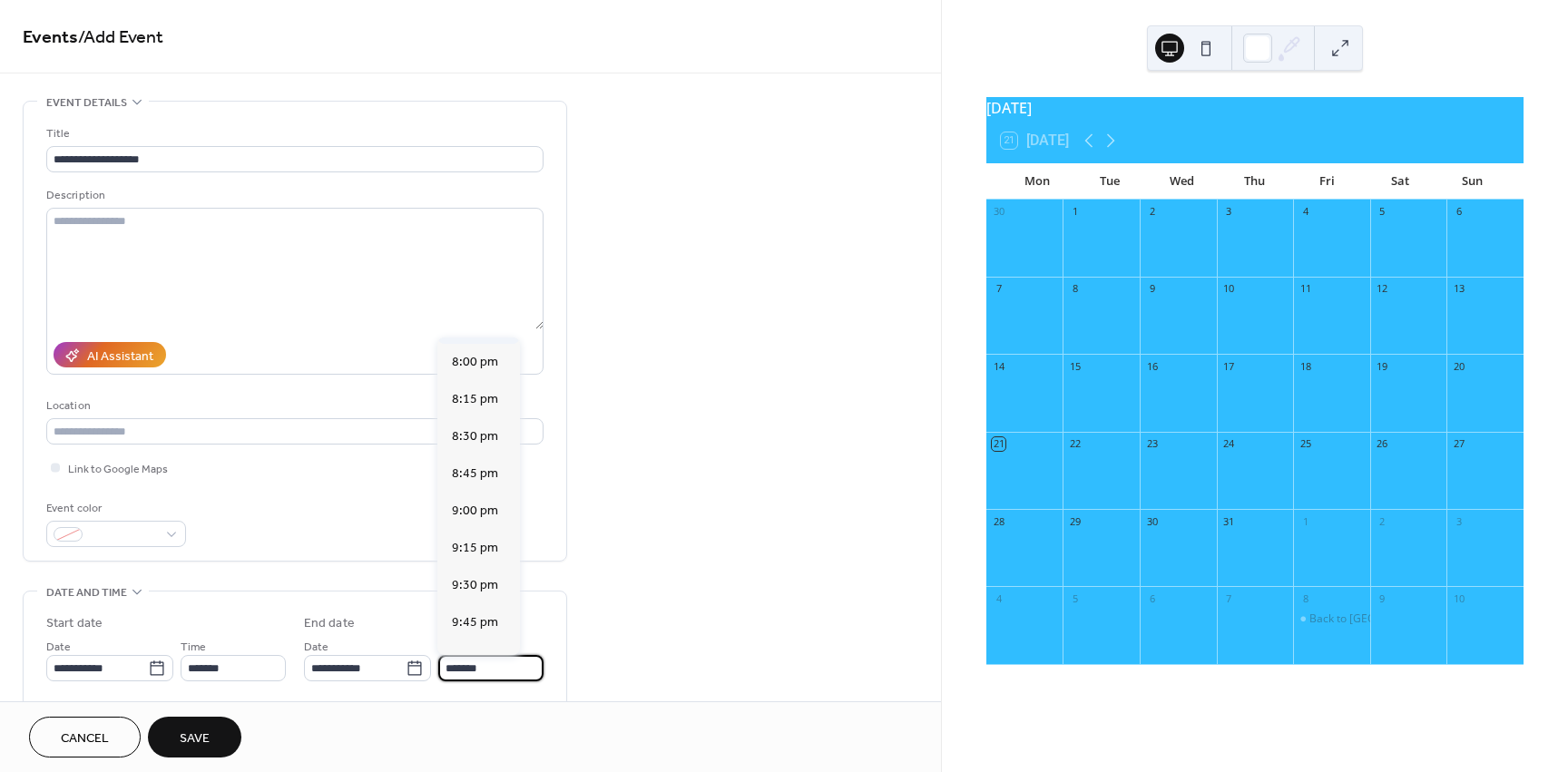 scroll, scrollTop: 272, scrollLeft: 0, axis: vertical 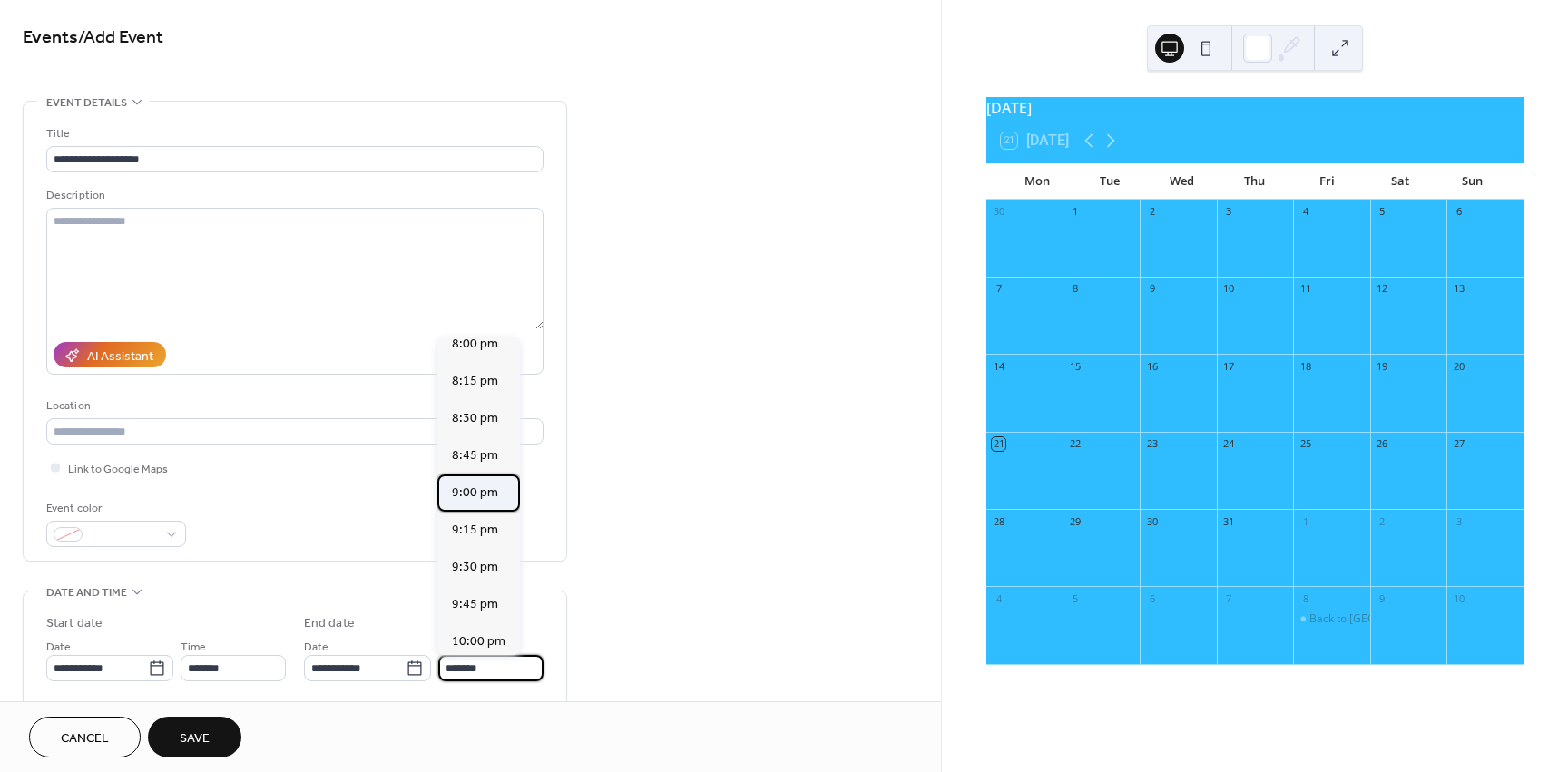 click on "9:00 pm" at bounding box center [475, 493] 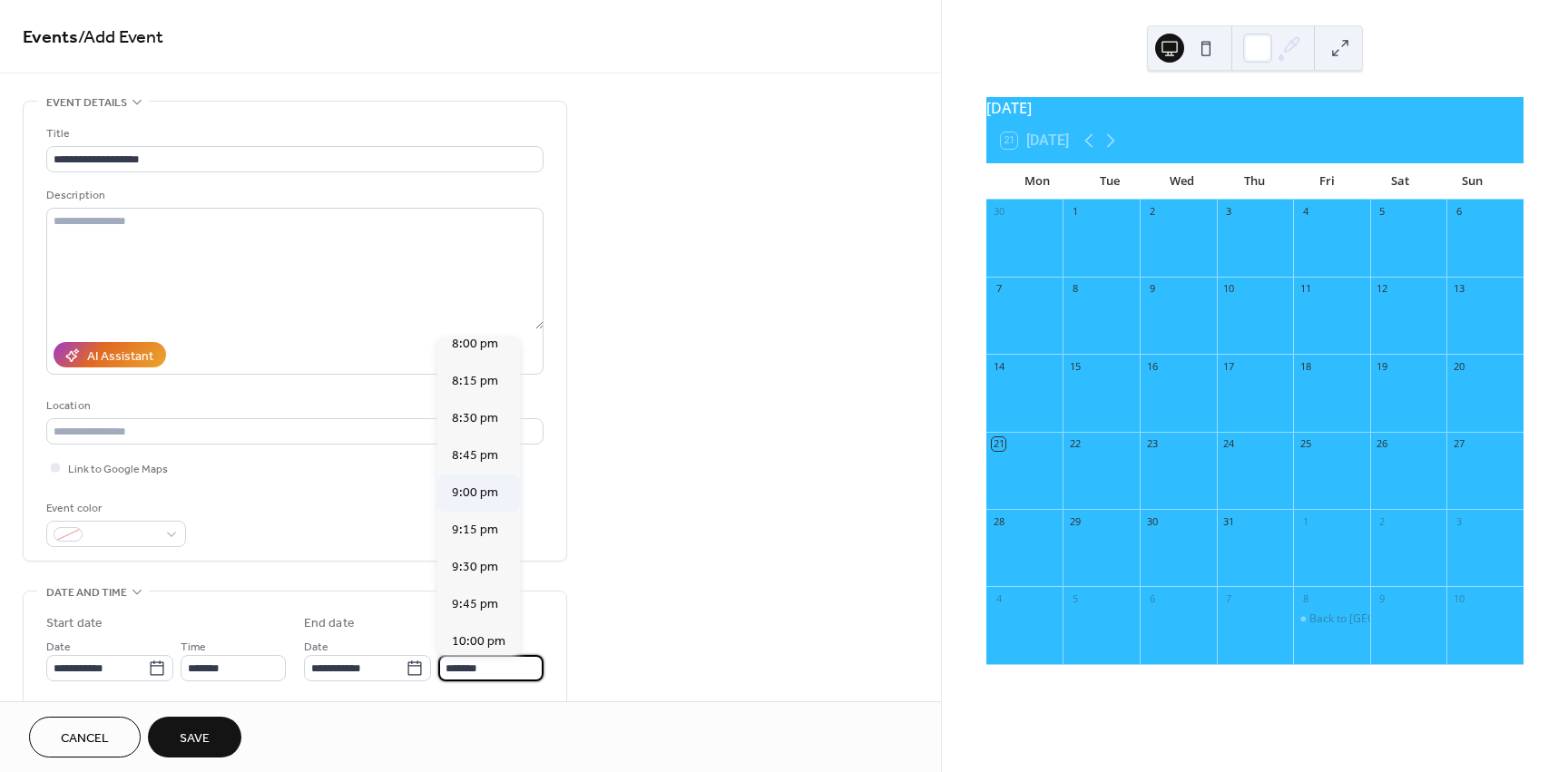type on "*******" 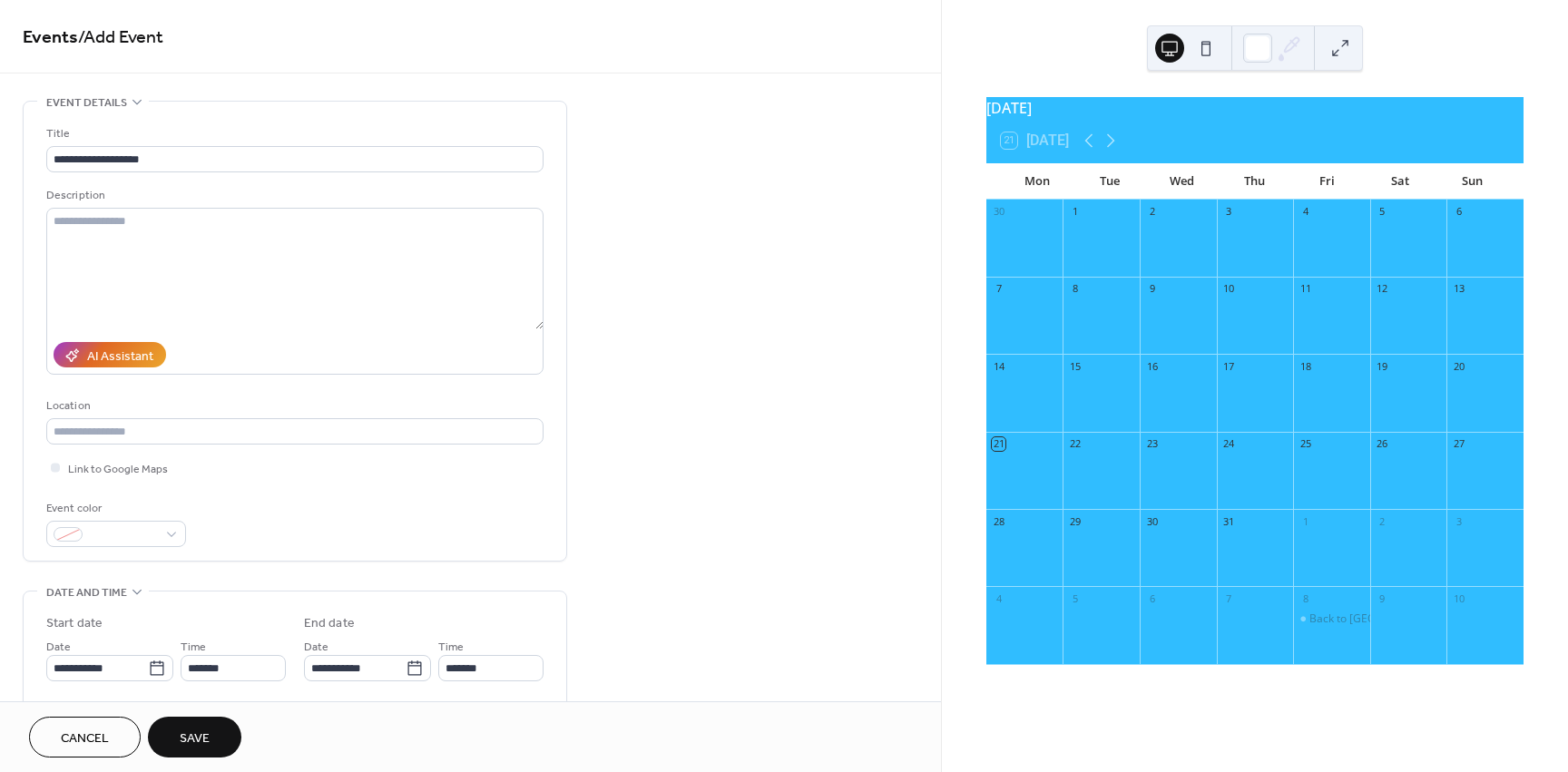 click on "Save" at bounding box center [194, 737] 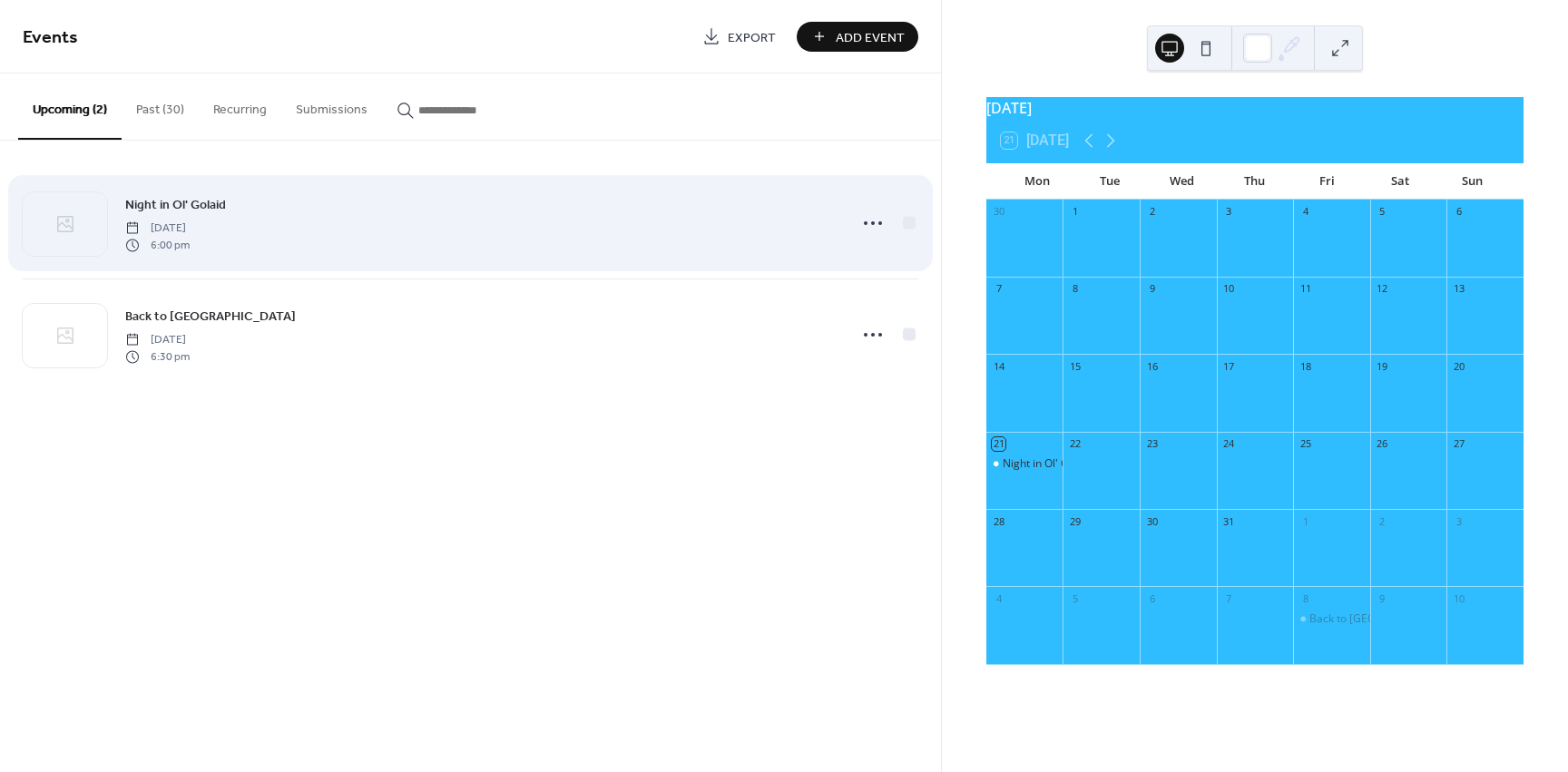 click on "Night in Ol' Golaid [DATE] 6:00 pm" at bounding box center (480, 223) 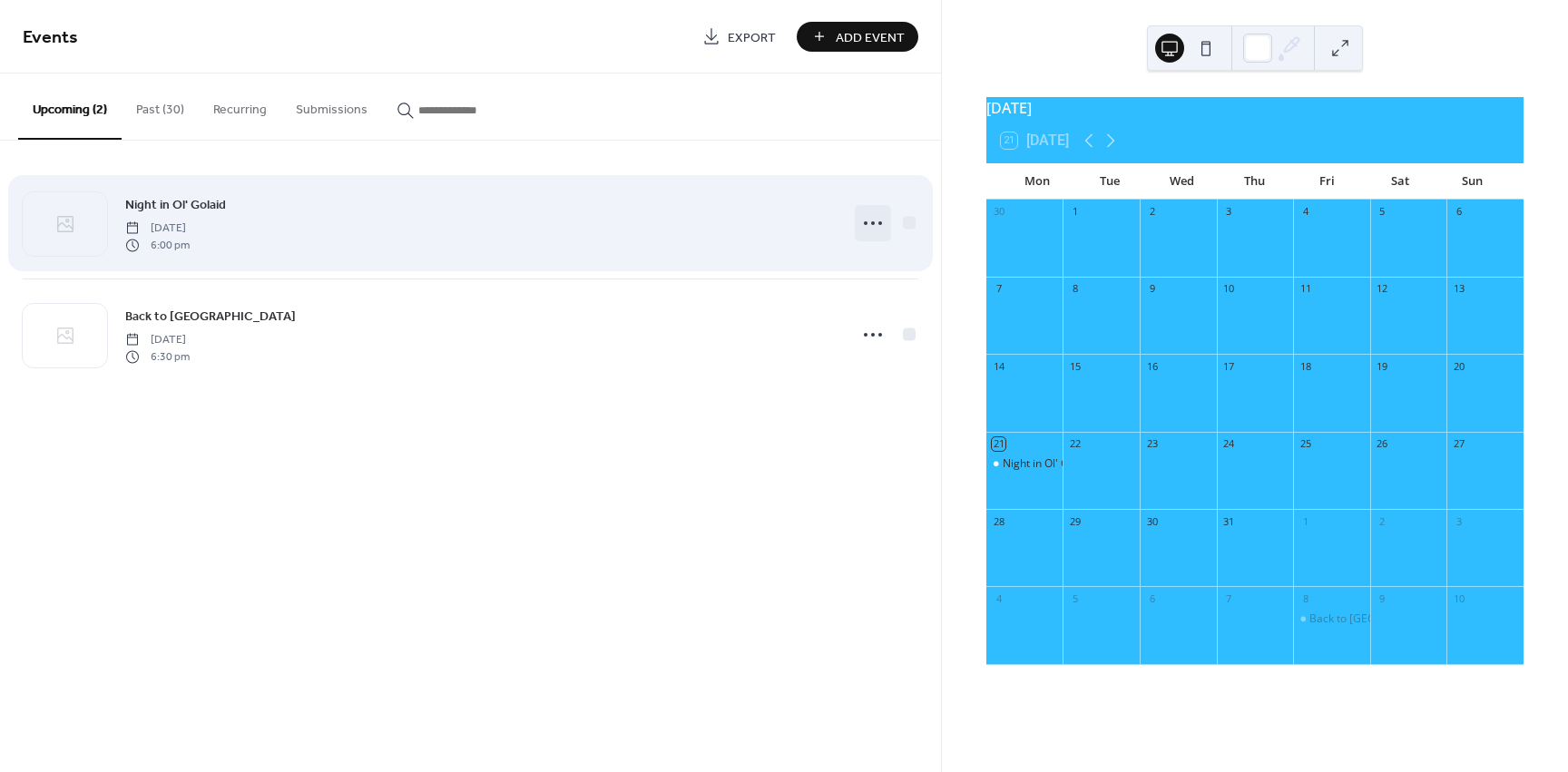 click 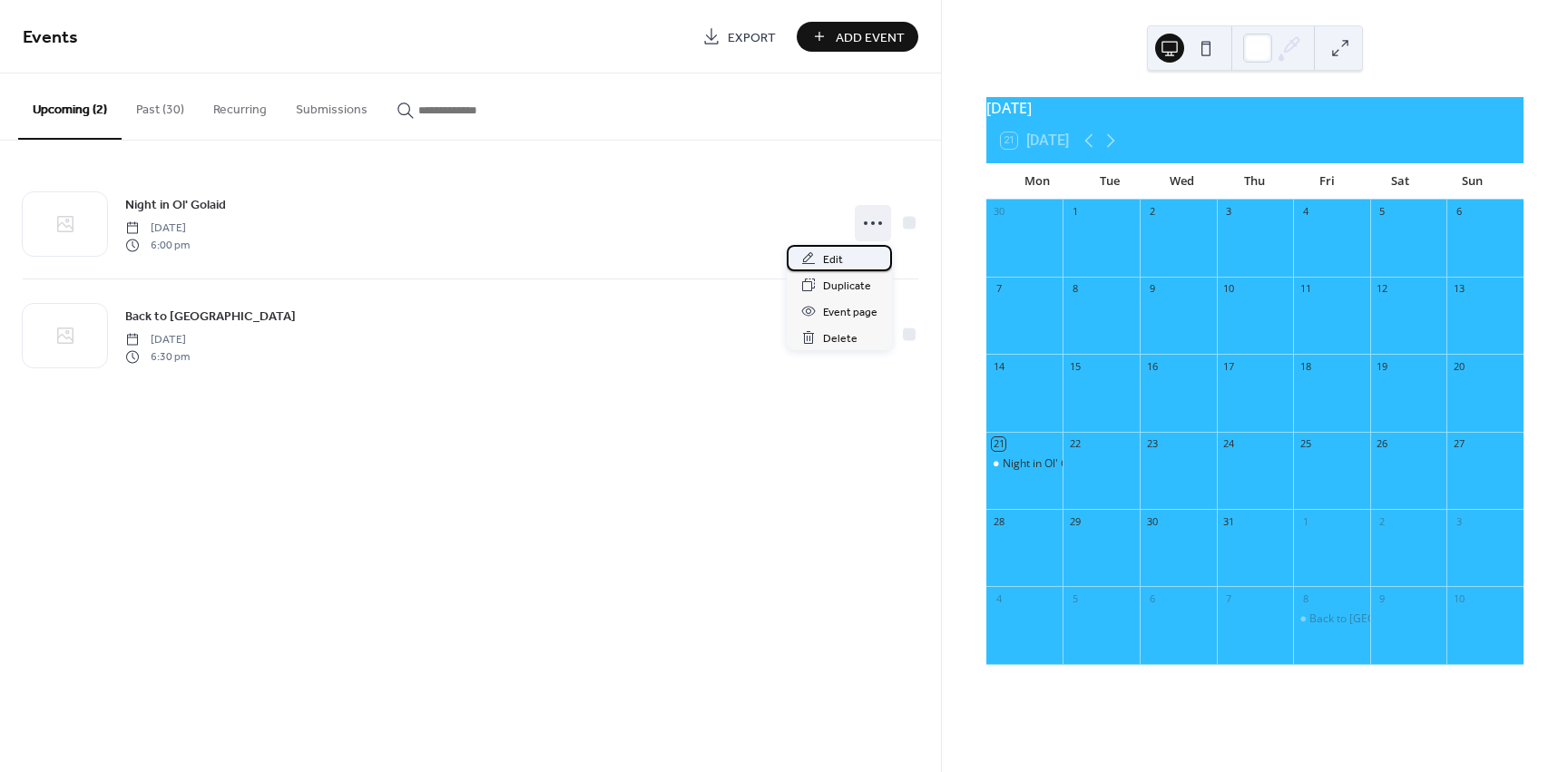 click on "Edit" at bounding box center (839, 258) 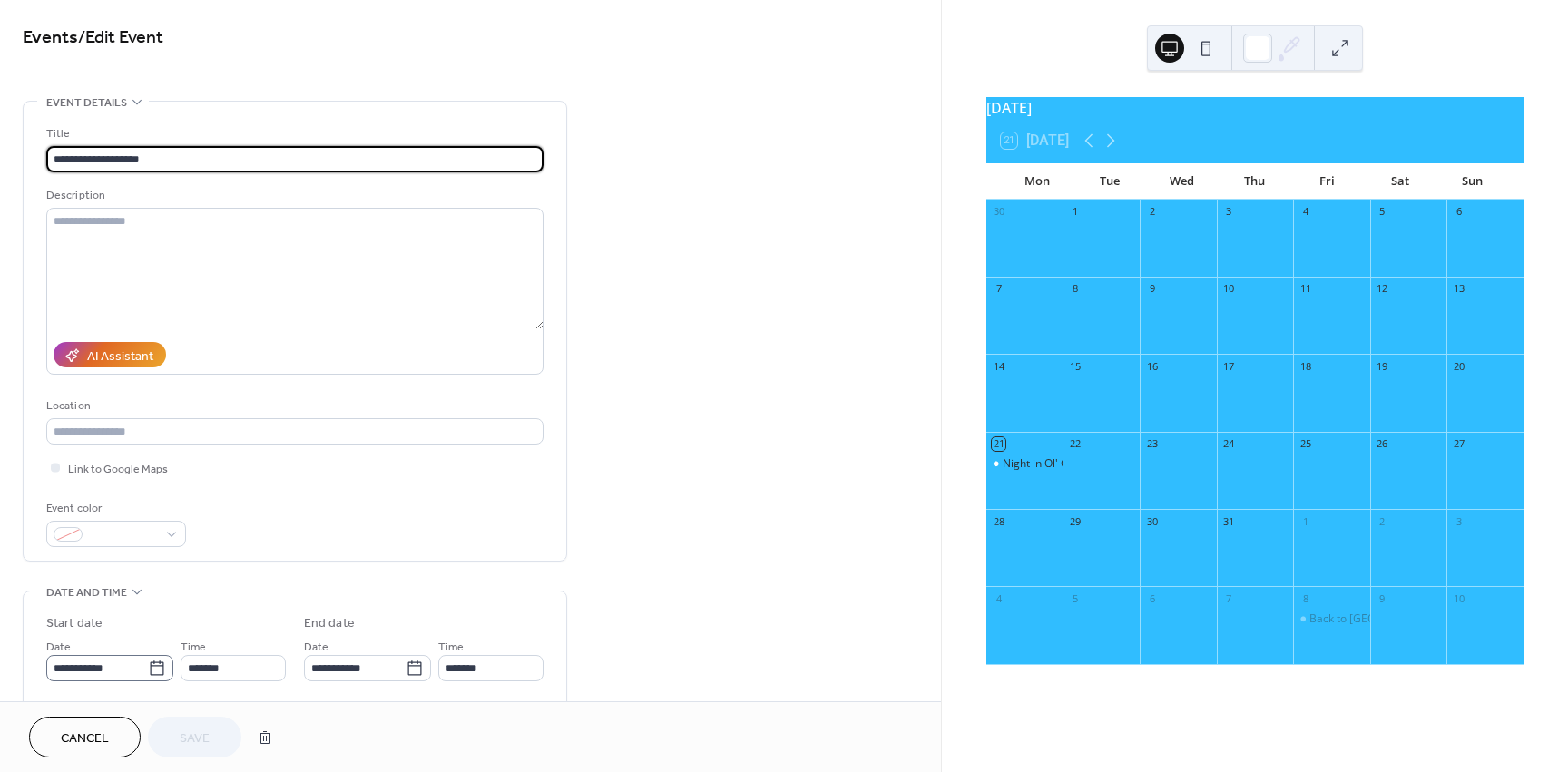 click 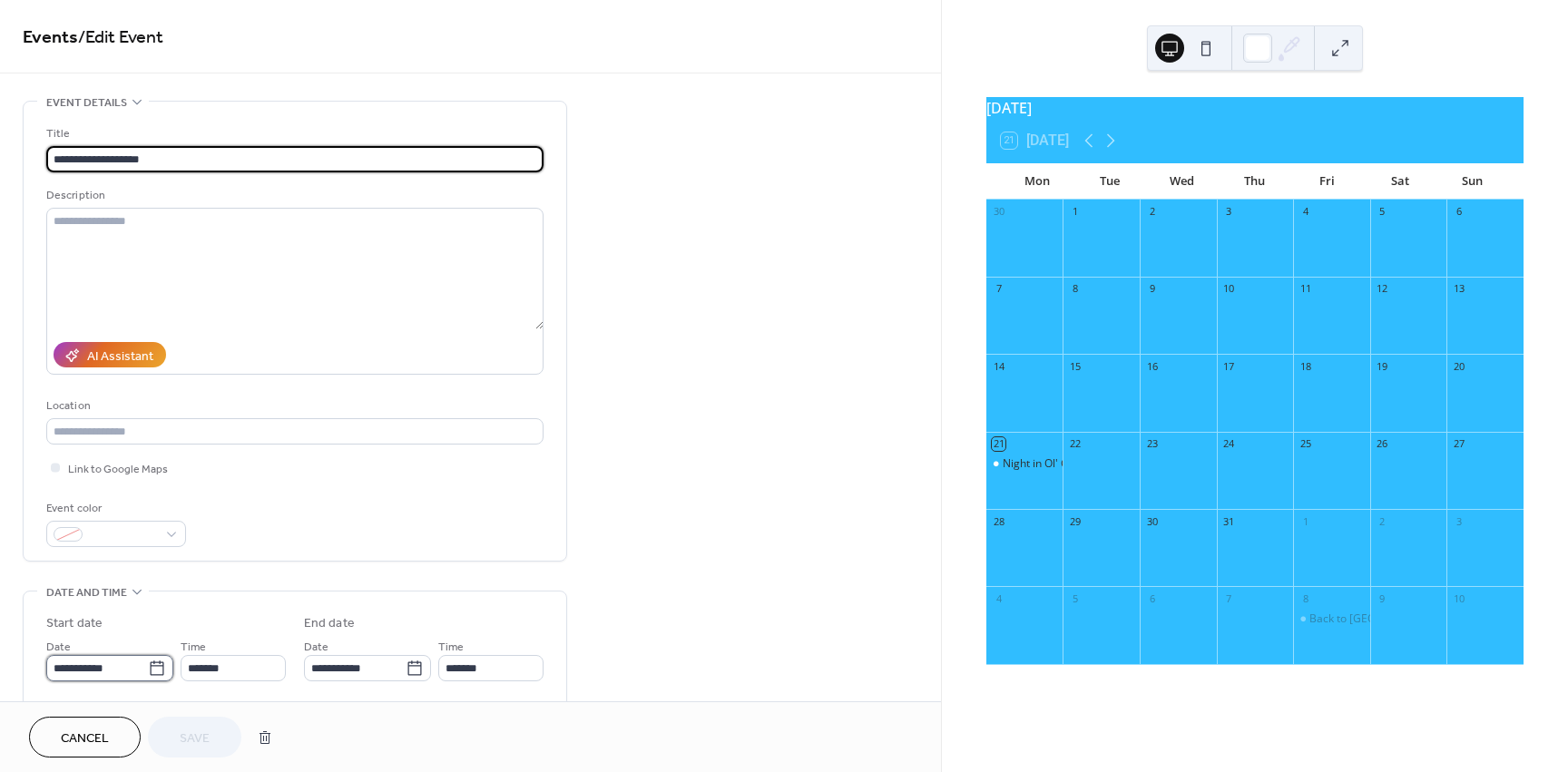 click on "**********" at bounding box center (97, 668) 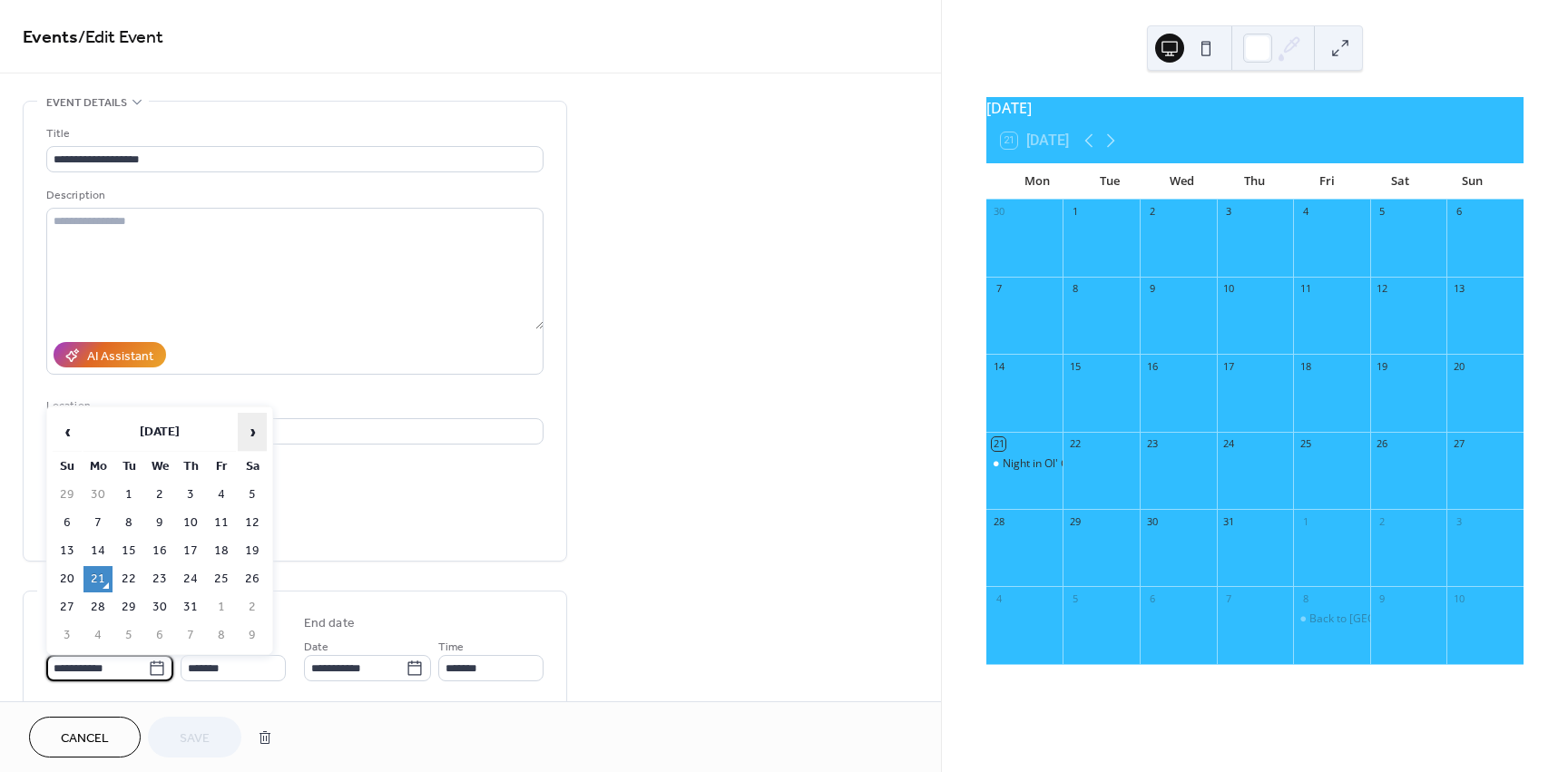 click on "›" at bounding box center (252, 432) 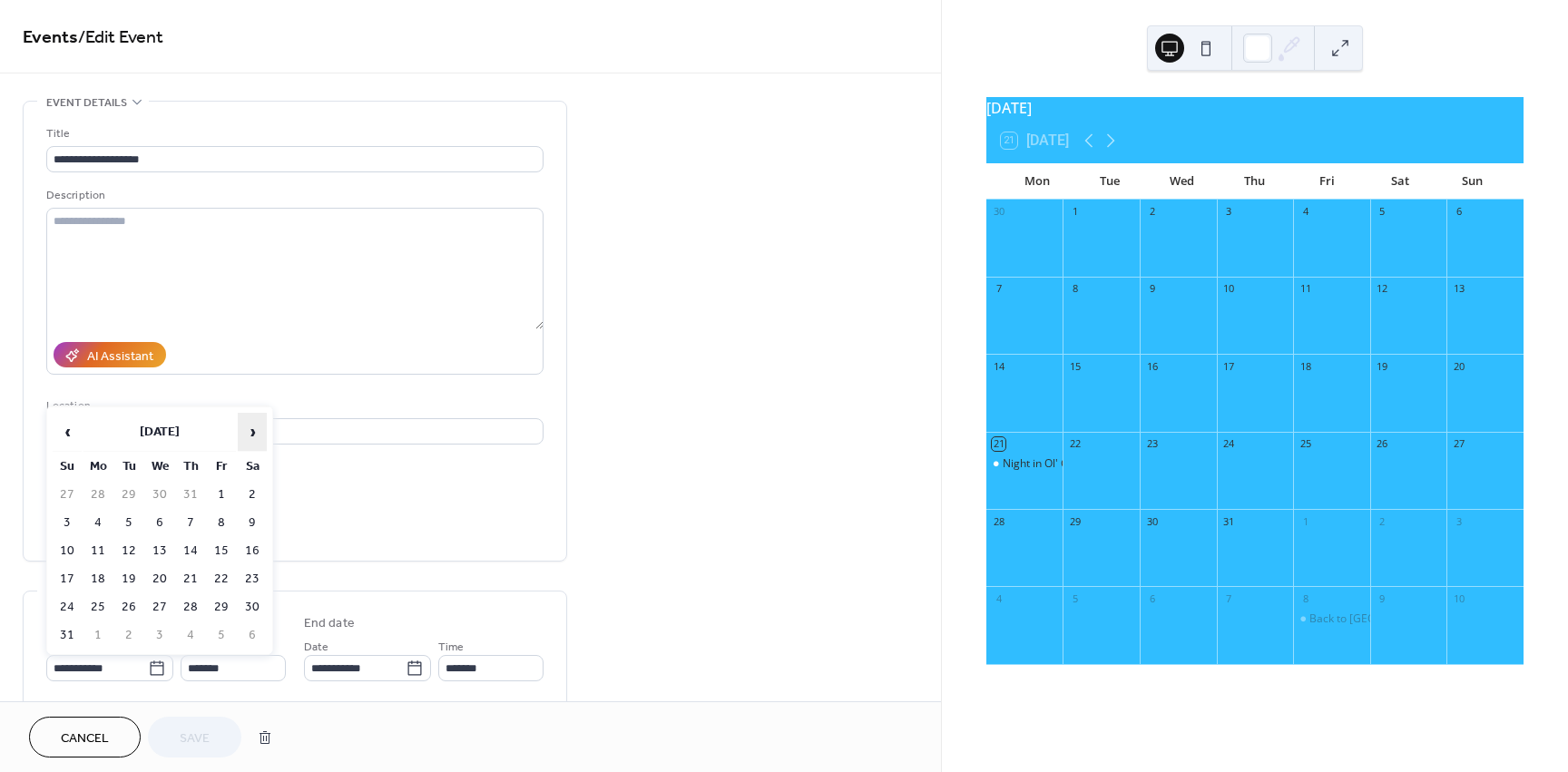click on "›" at bounding box center [252, 432] 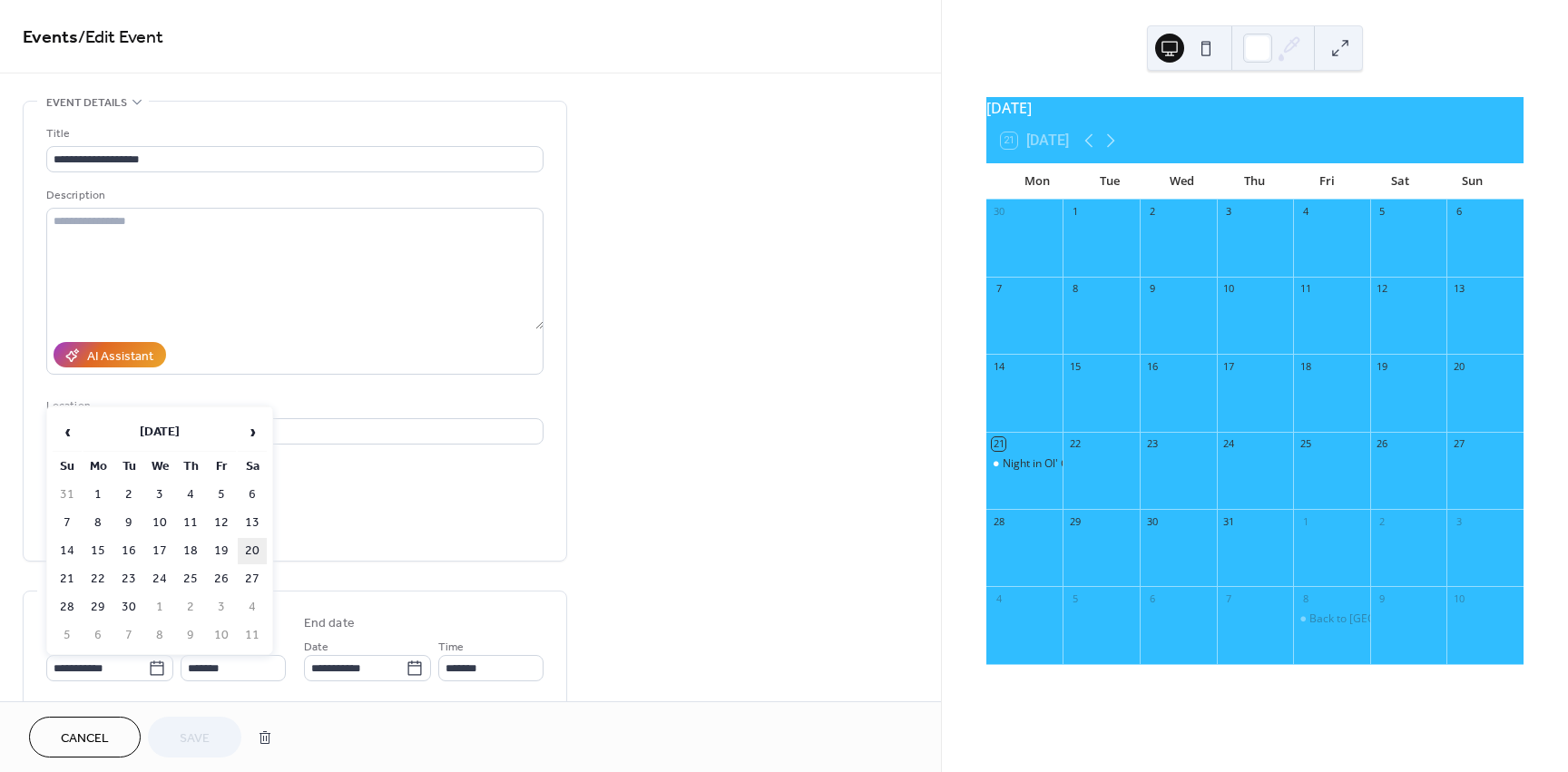 click on "20" at bounding box center (252, 551) 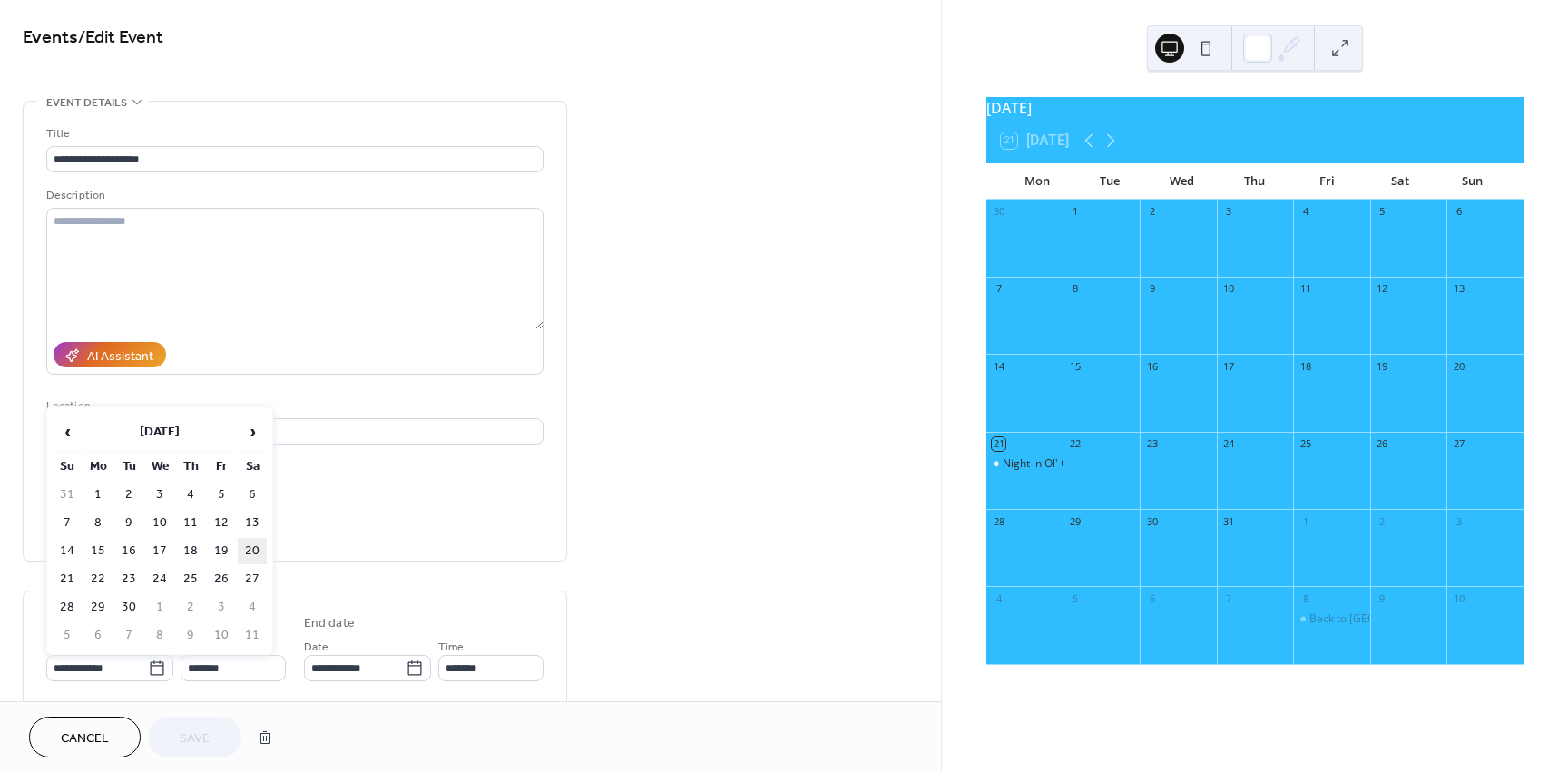 type on "**********" 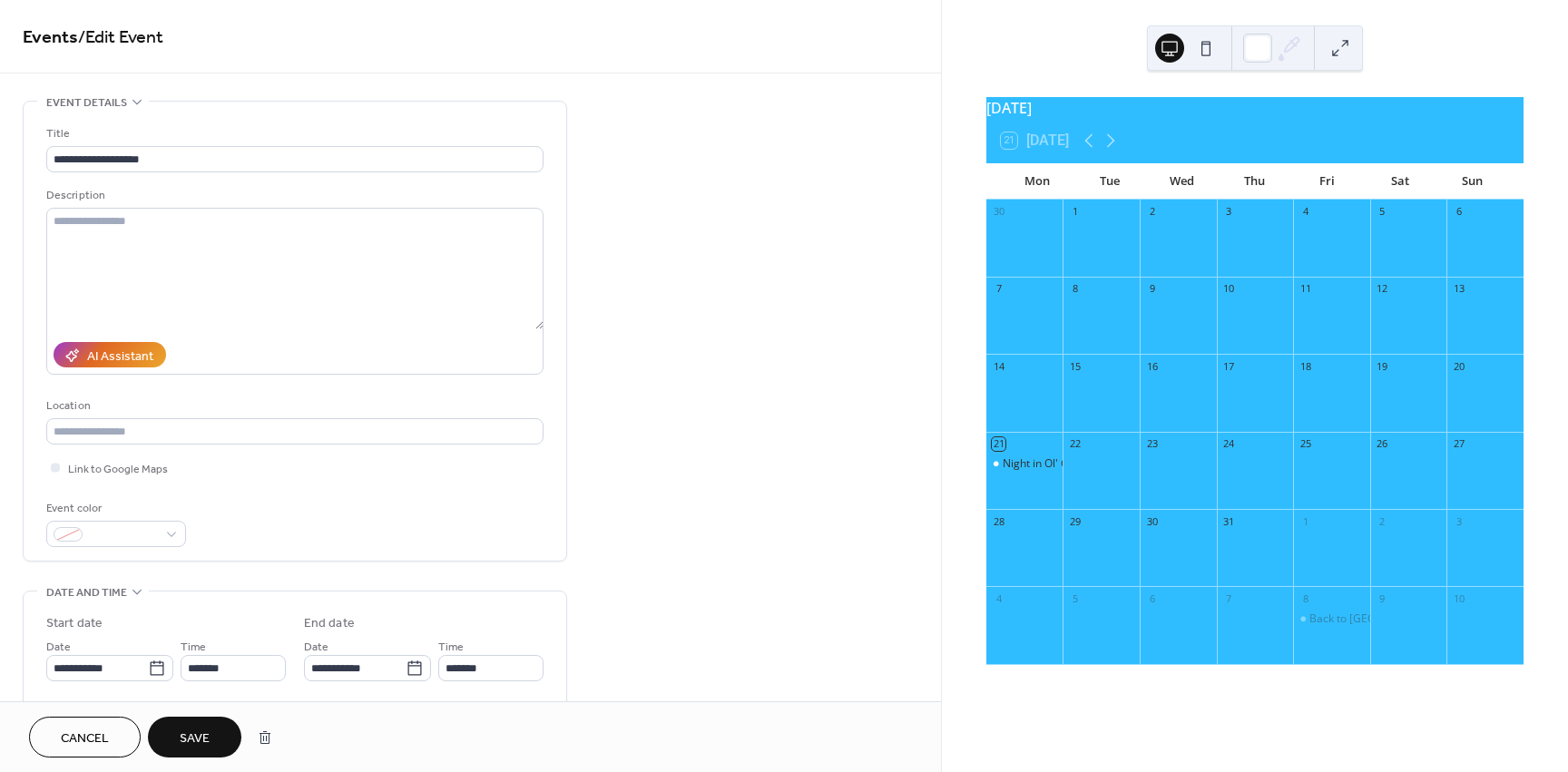 click on "Save" at bounding box center [194, 737] 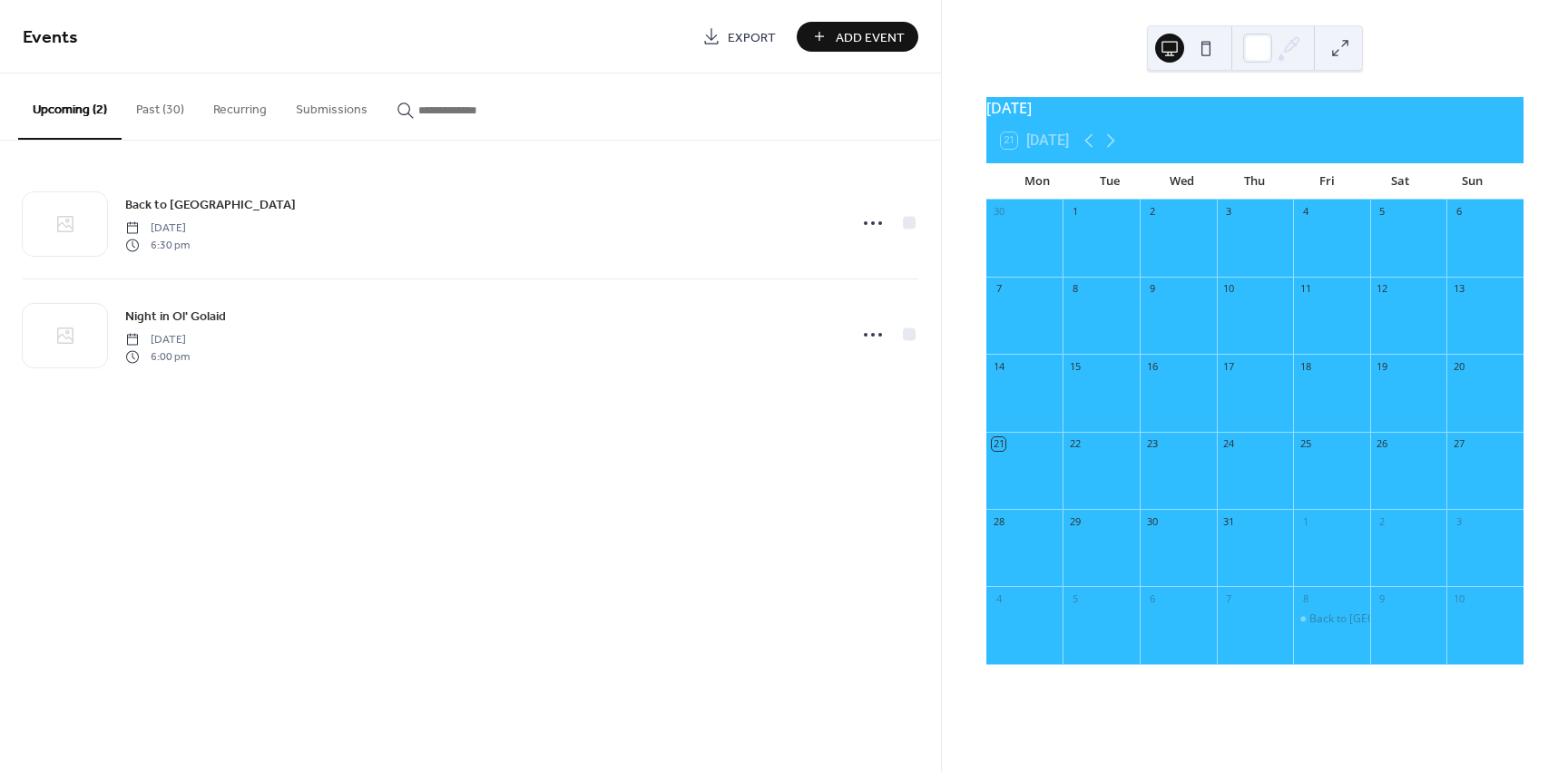 click on "Add Event" at bounding box center [870, 37] 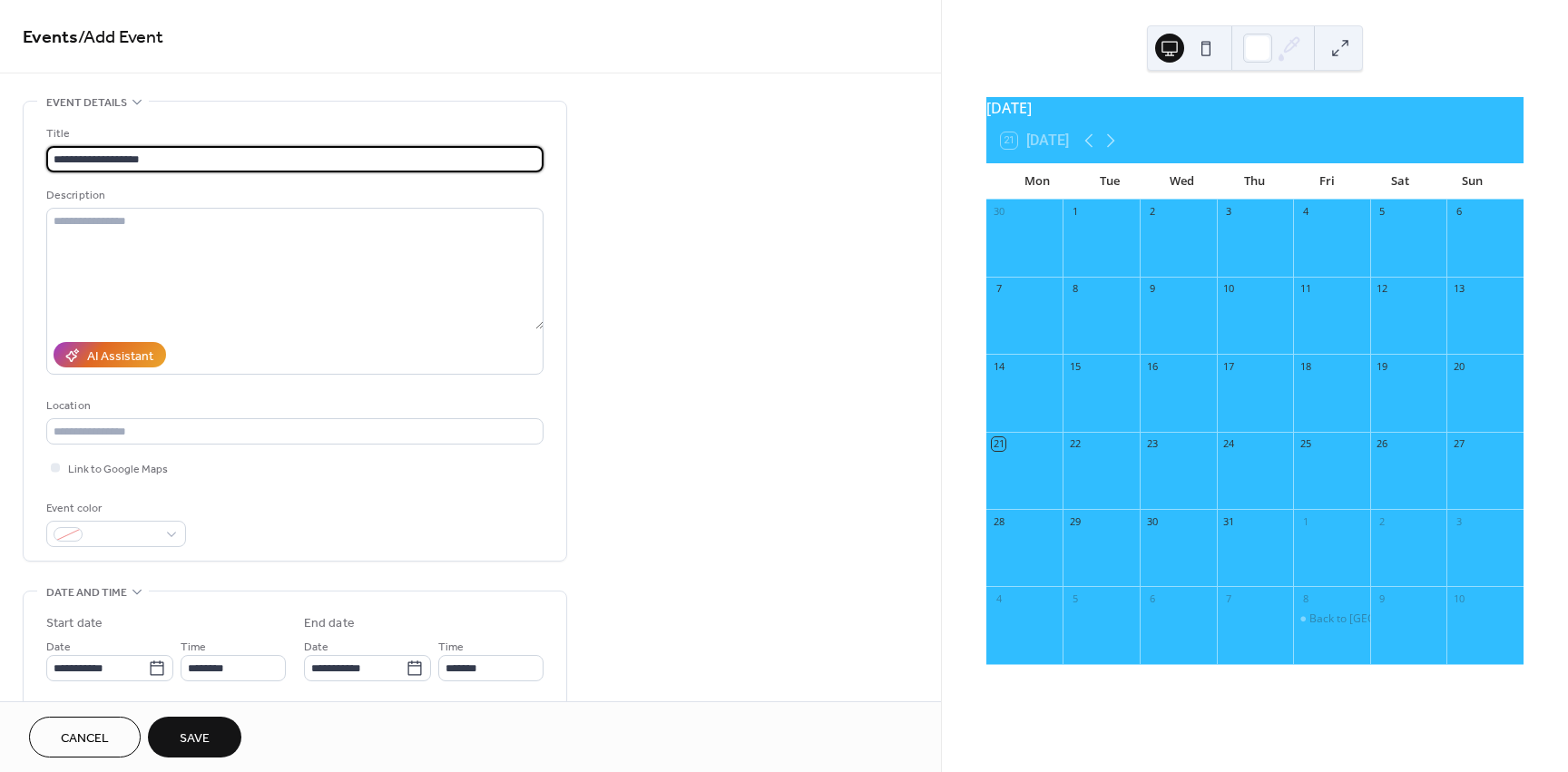 click on "**********" at bounding box center (295, 159) 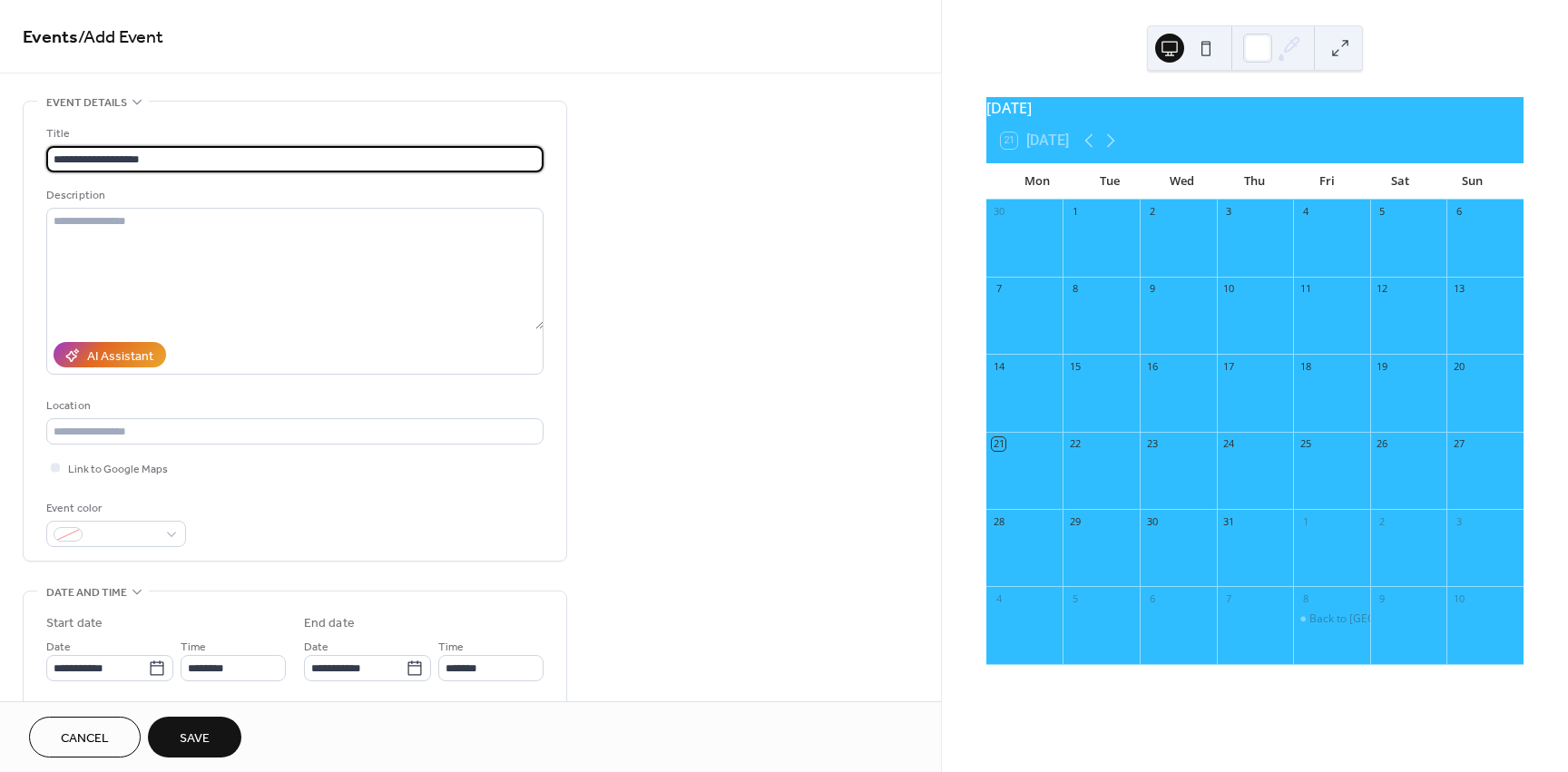 click on "**********" at bounding box center [295, 159] 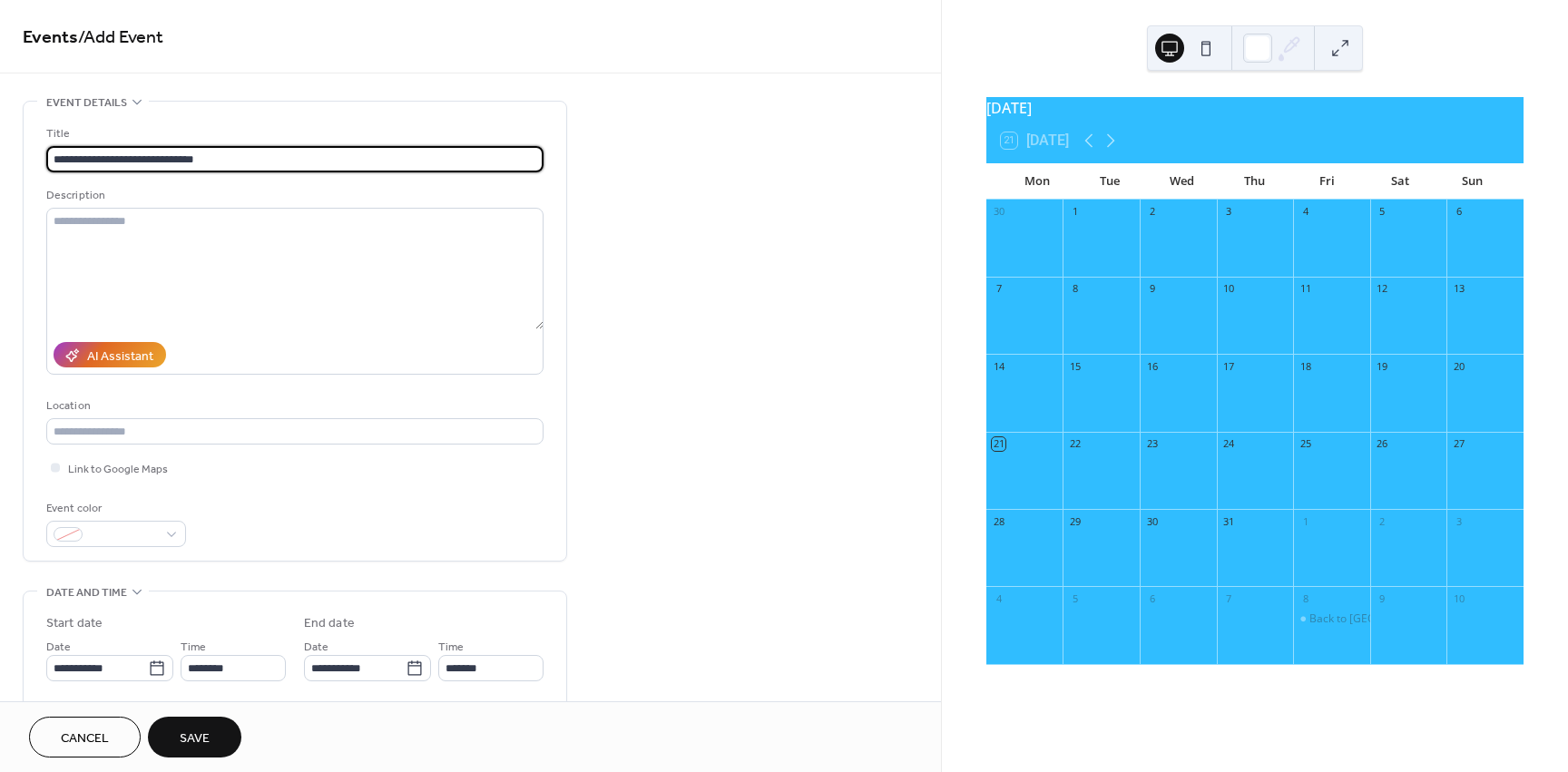 click on "**********" at bounding box center [295, 159] 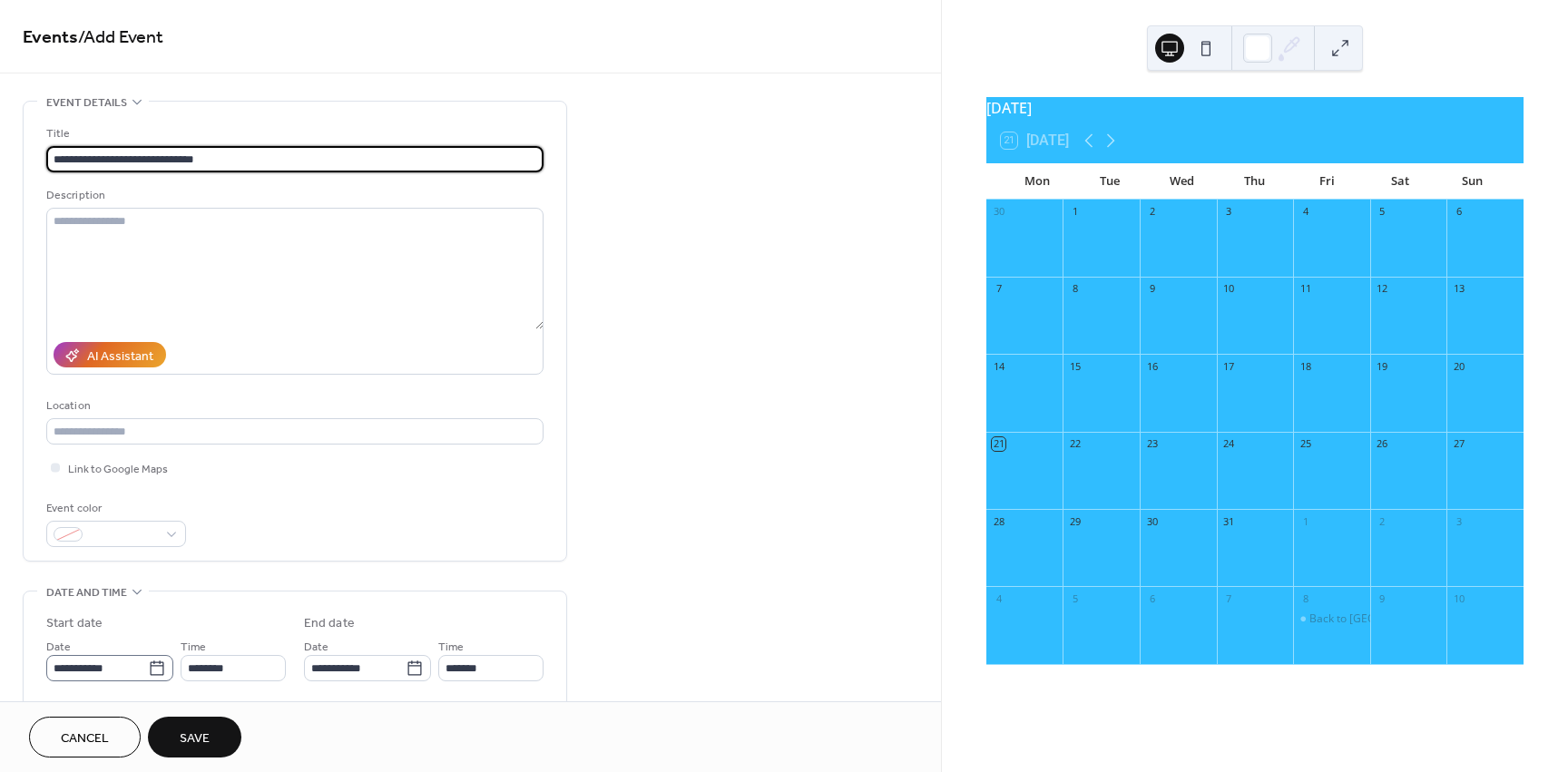 type on "**********" 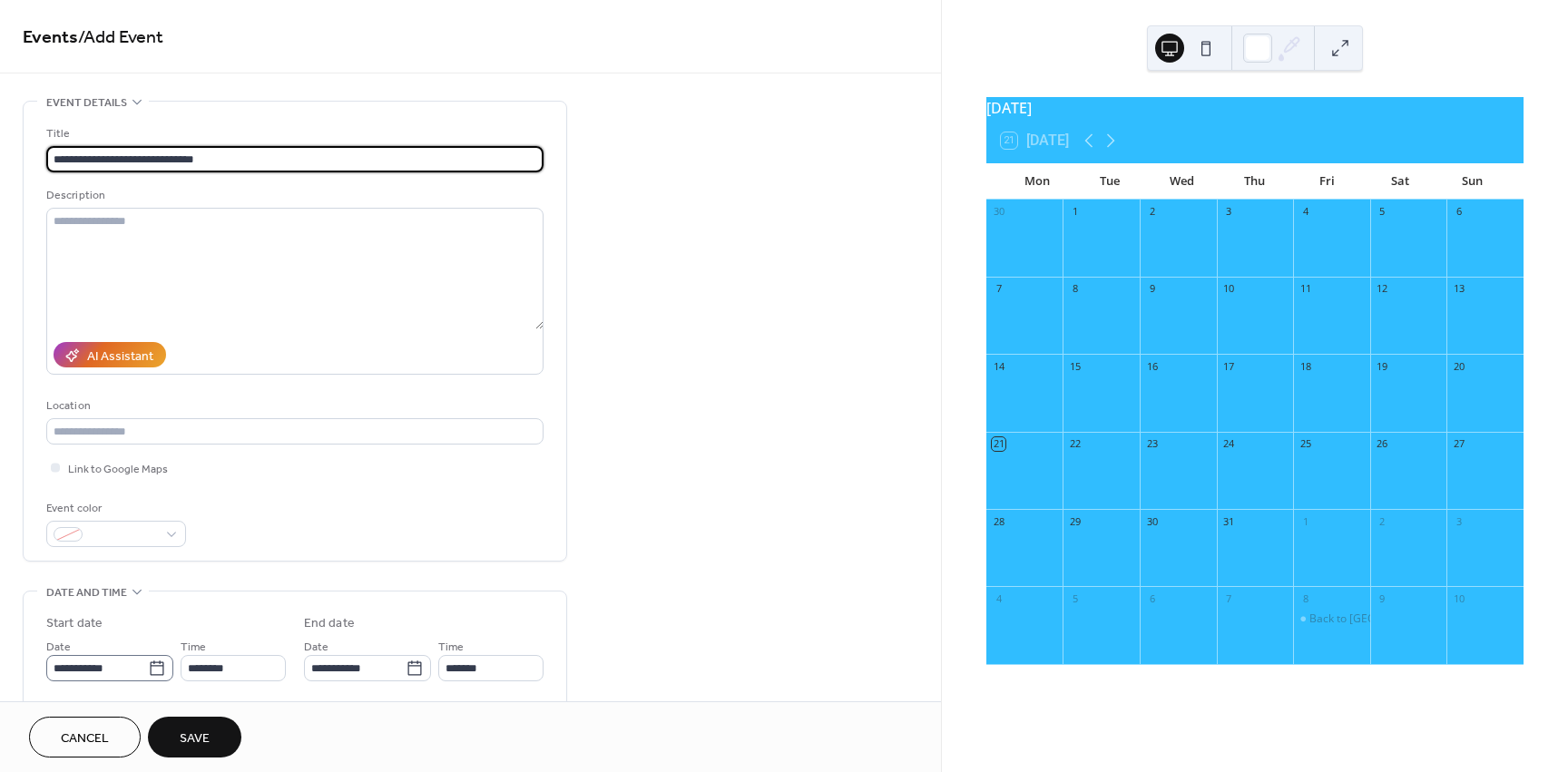 click 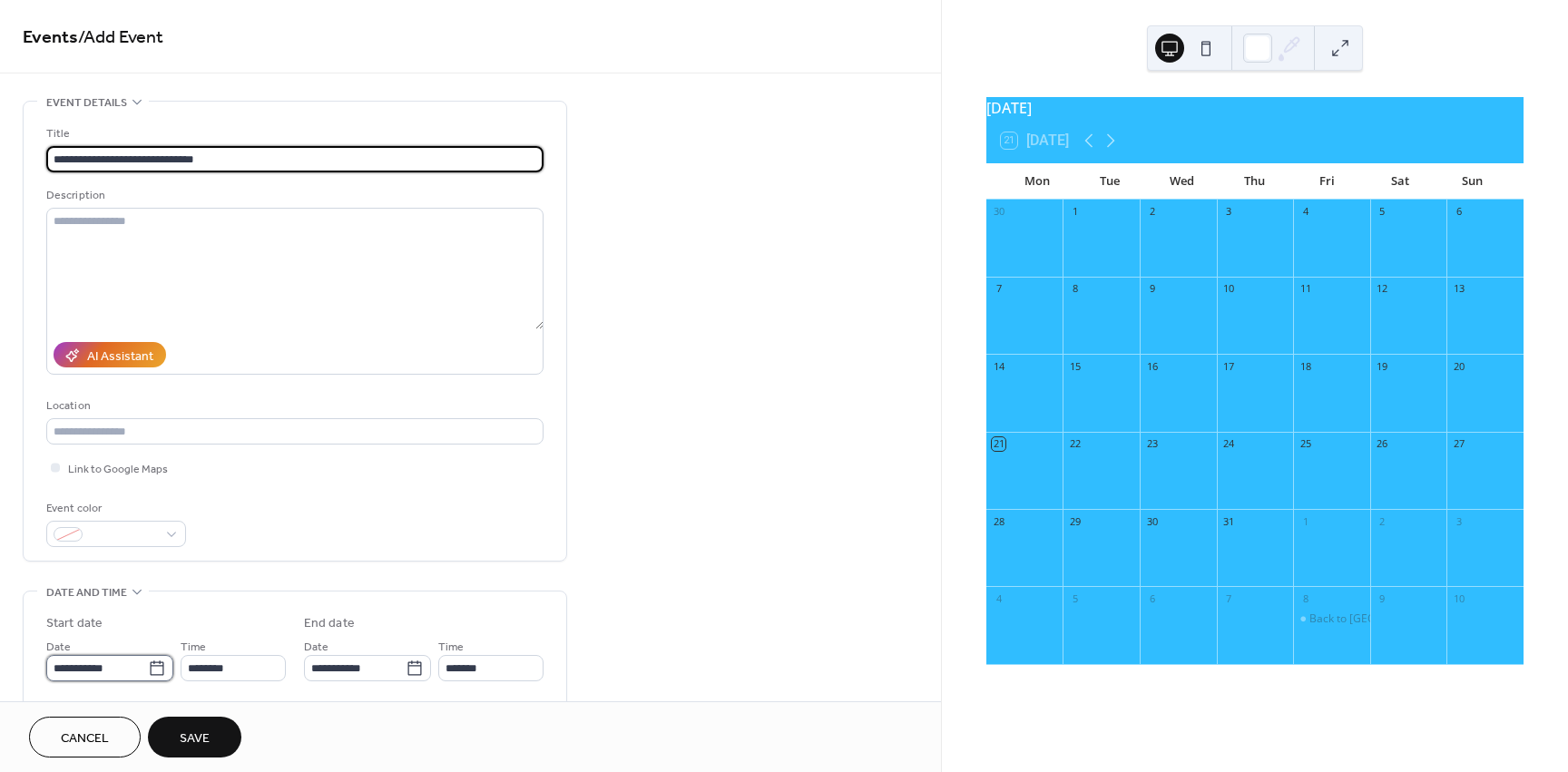 click on "**********" at bounding box center [97, 668] 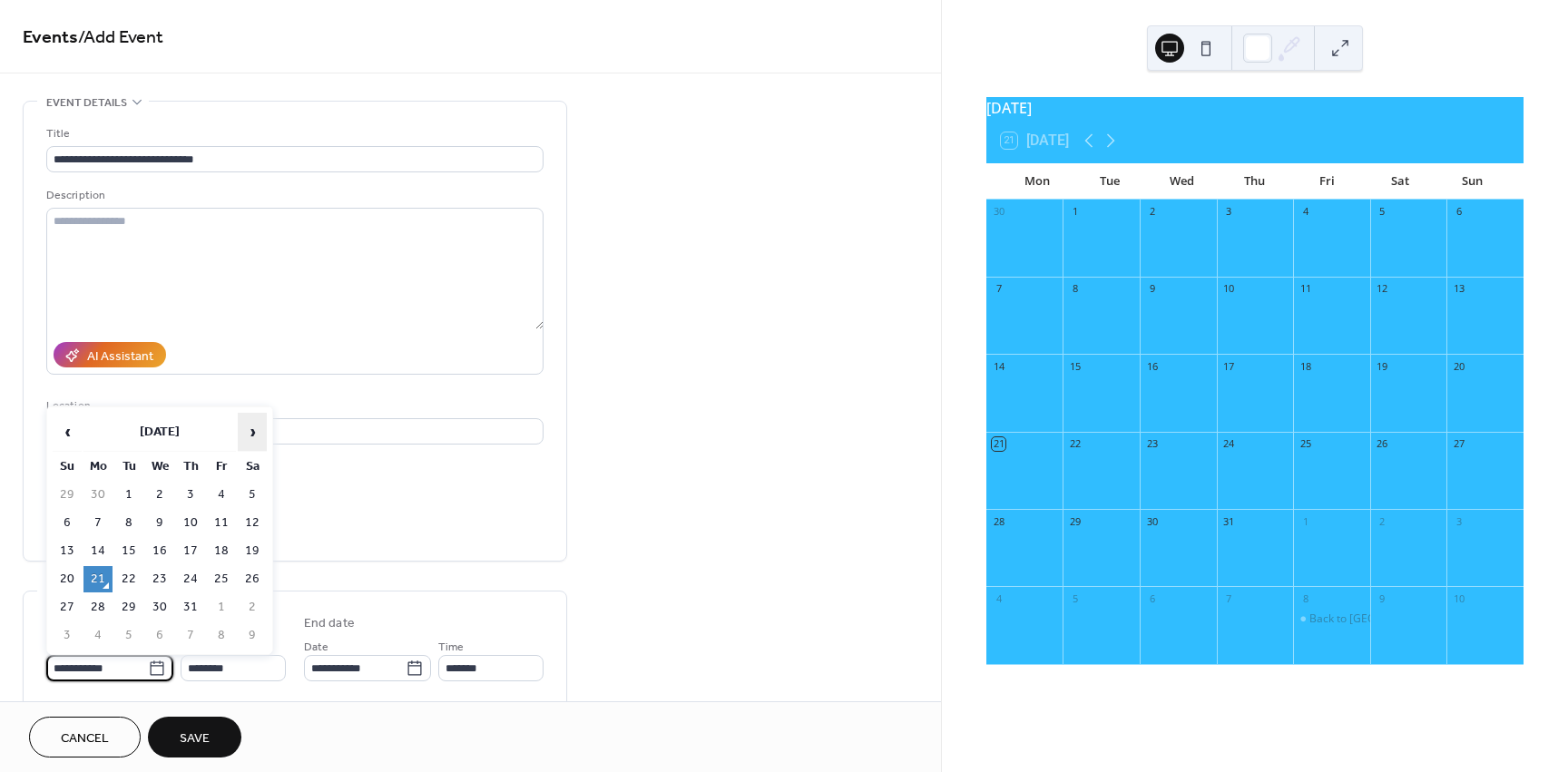click on "›" at bounding box center [252, 432] 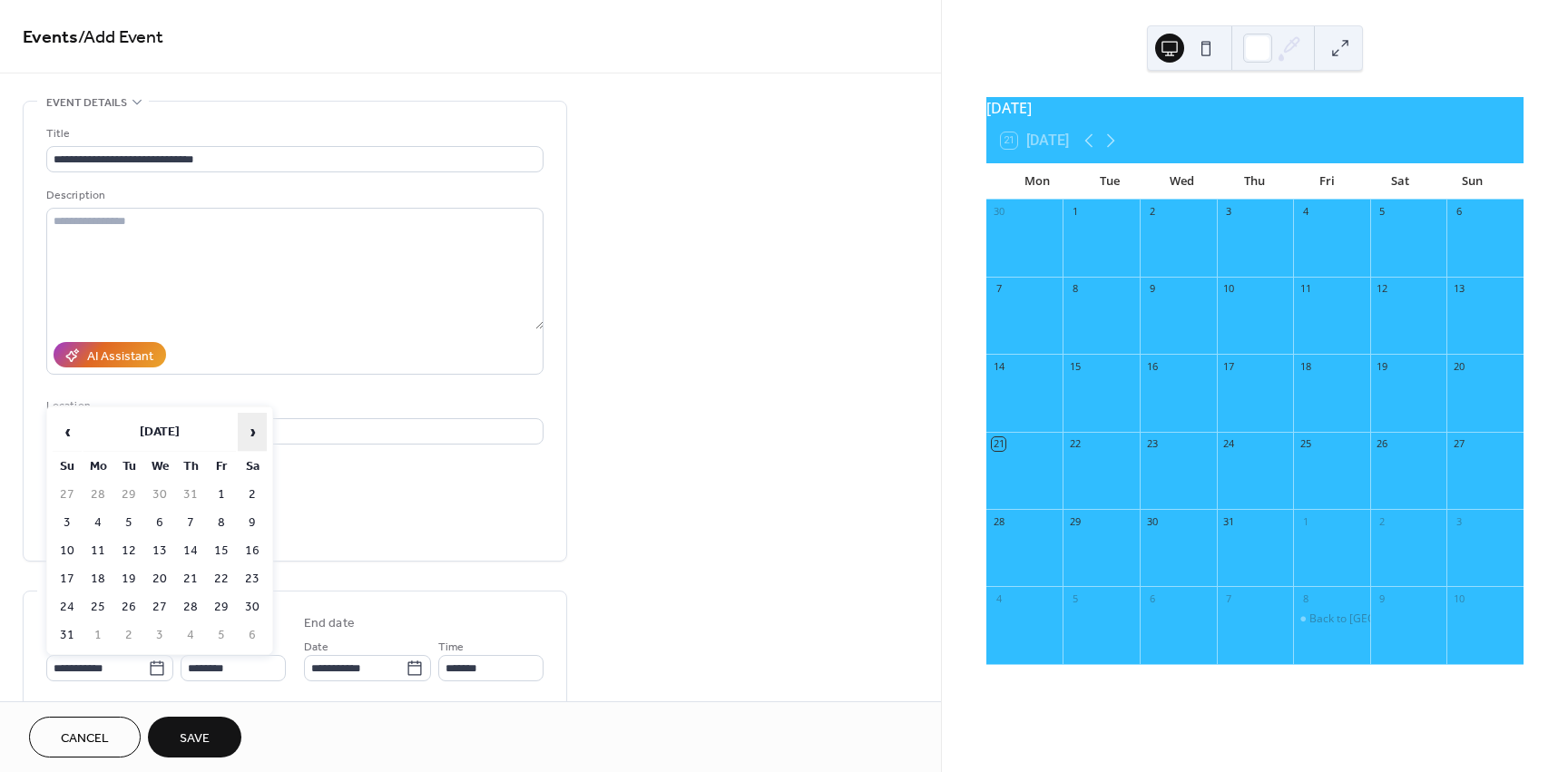 click on "›" at bounding box center [252, 432] 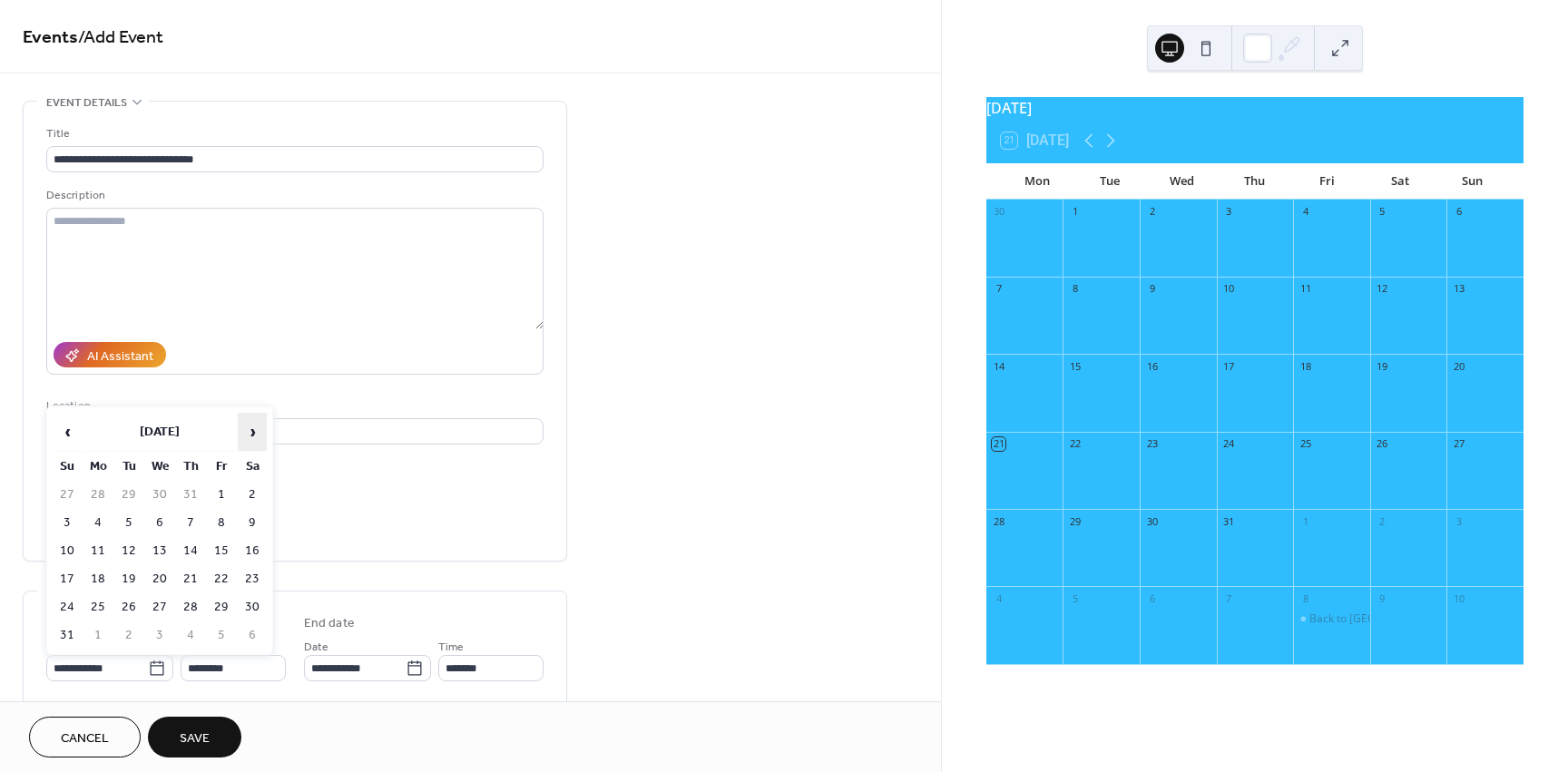 click on "›" at bounding box center [252, 432] 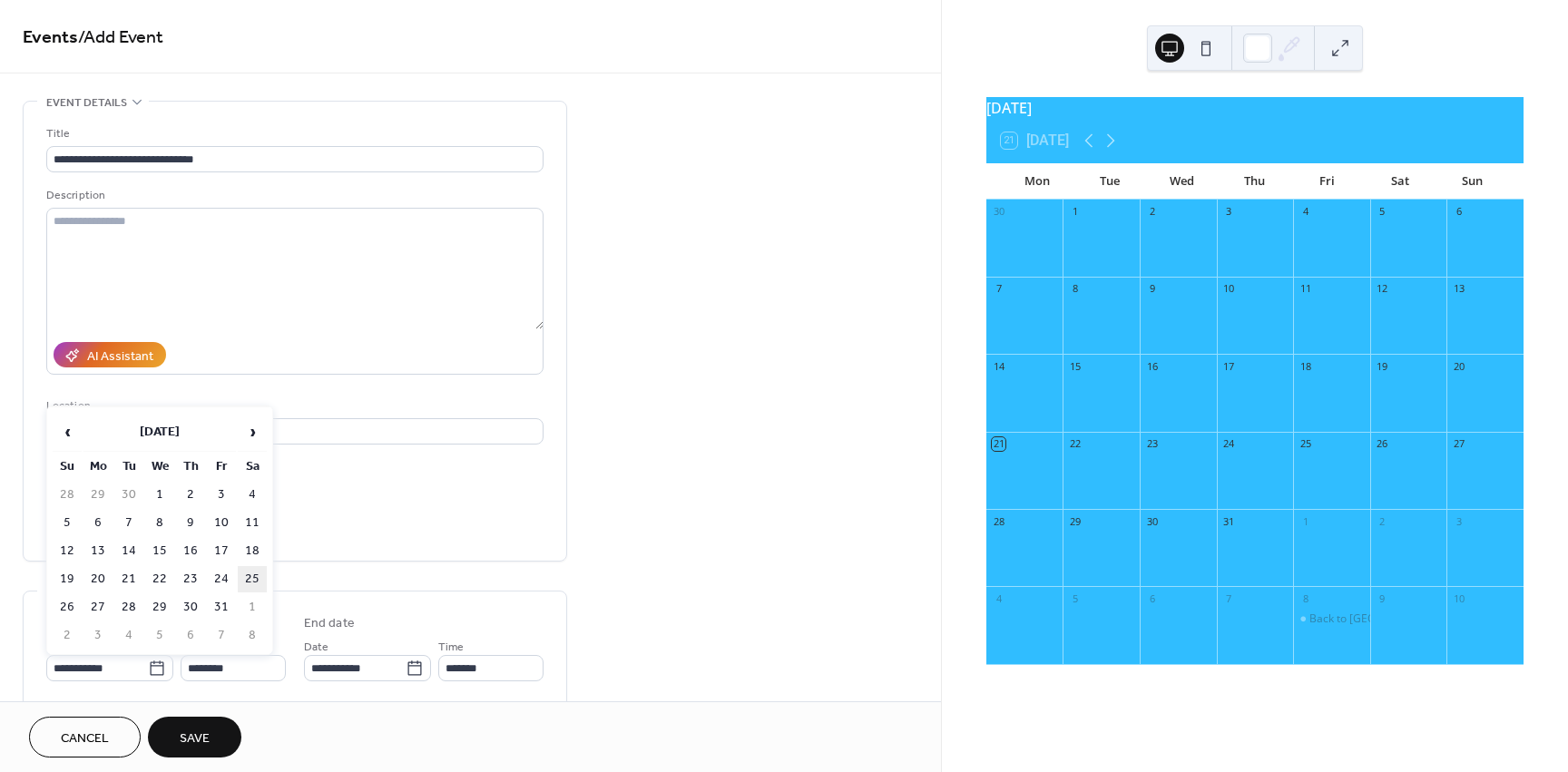 click on "25" at bounding box center [252, 579] 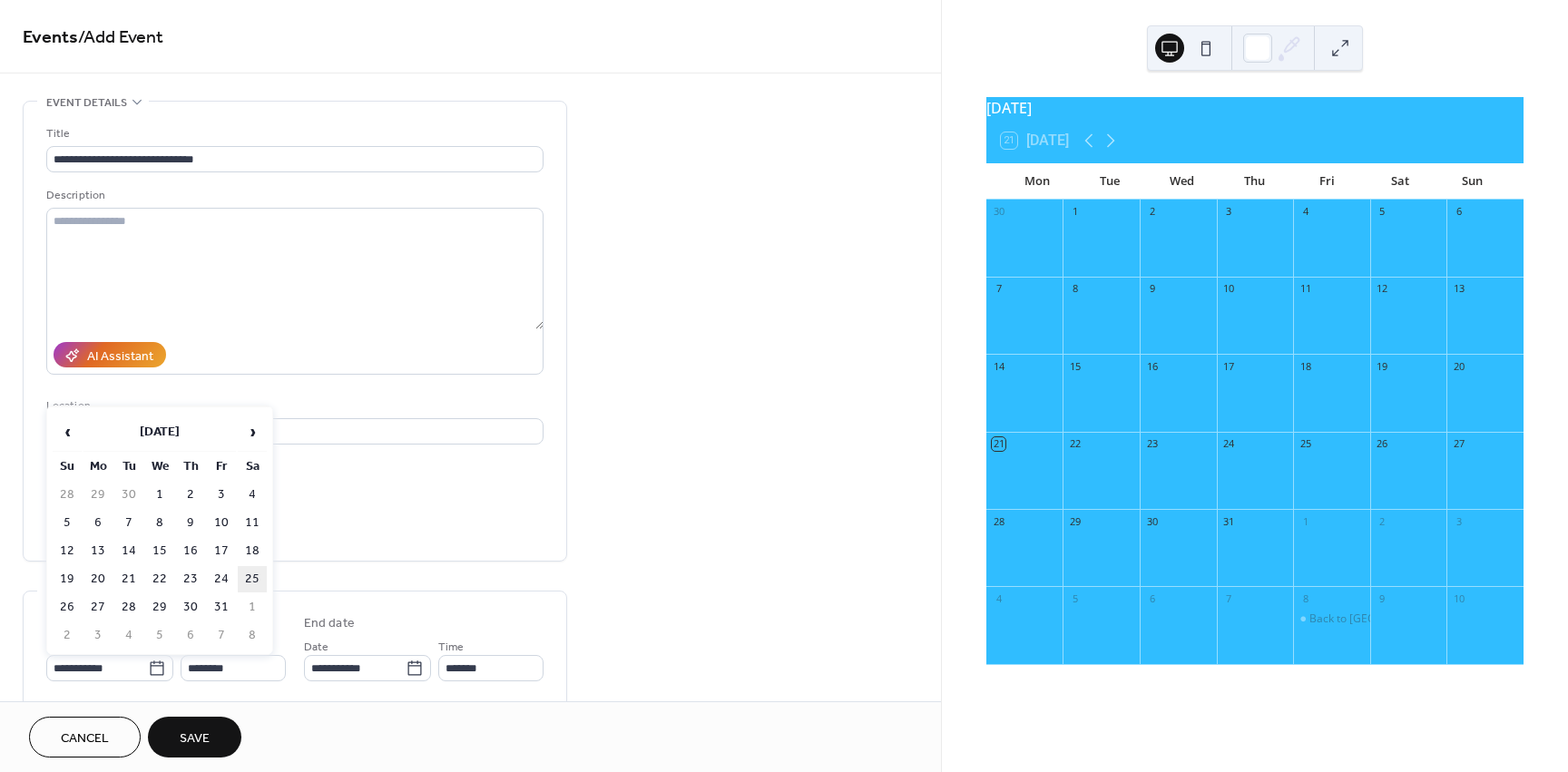type on "**********" 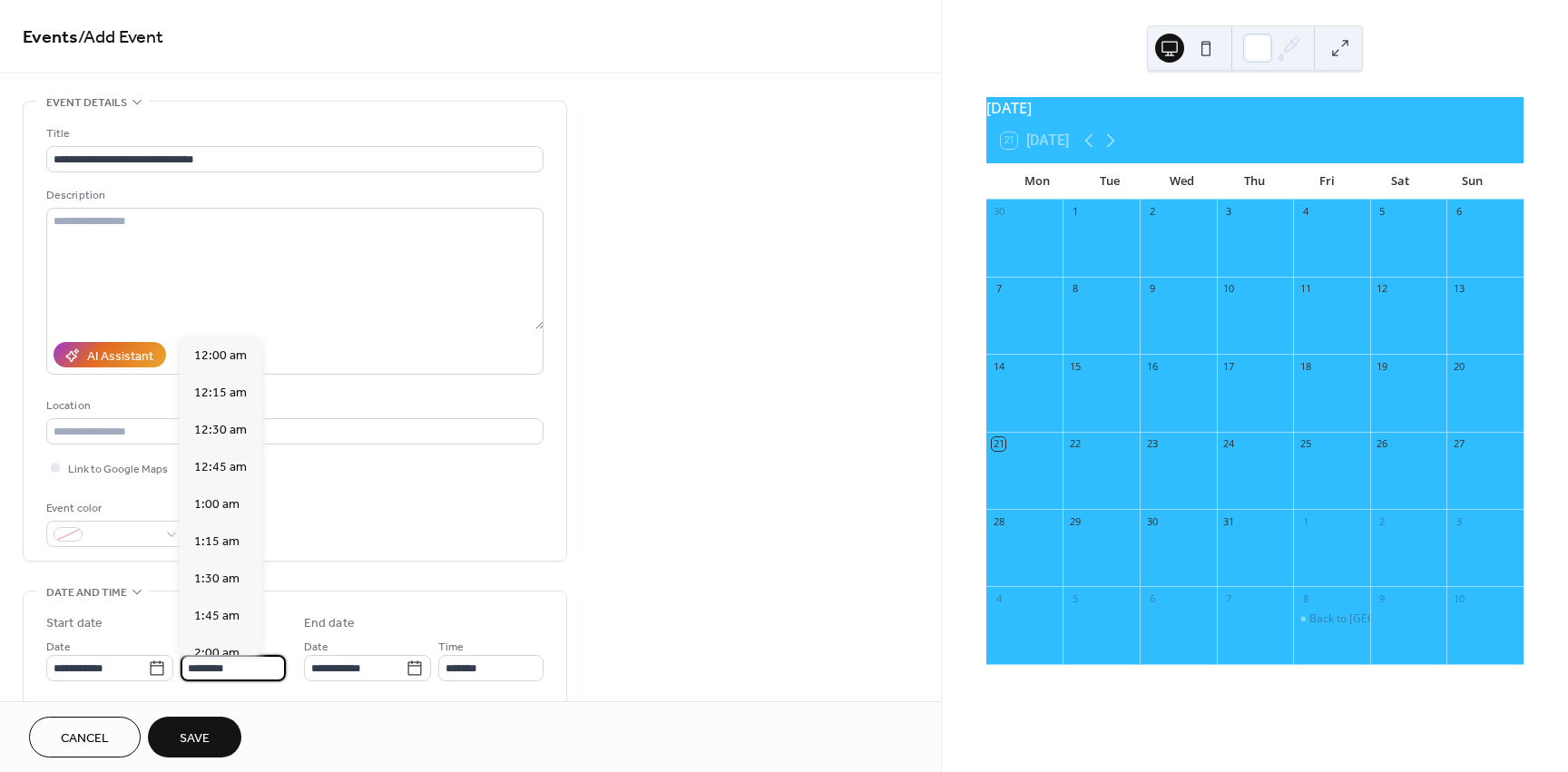 click on "********" at bounding box center (233, 668) 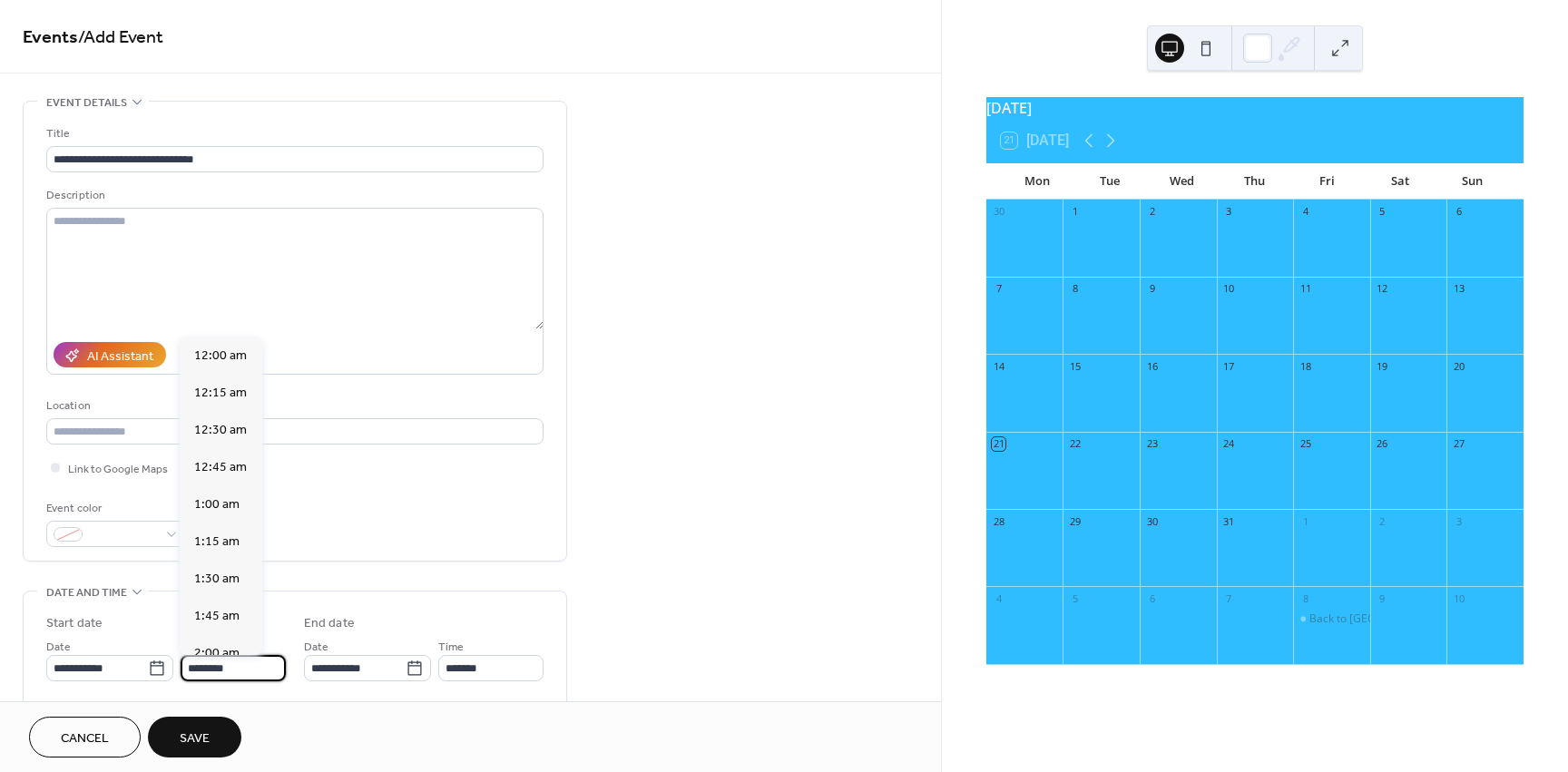 scroll, scrollTop: 1785, scrollLeft: 0, axis: vertical 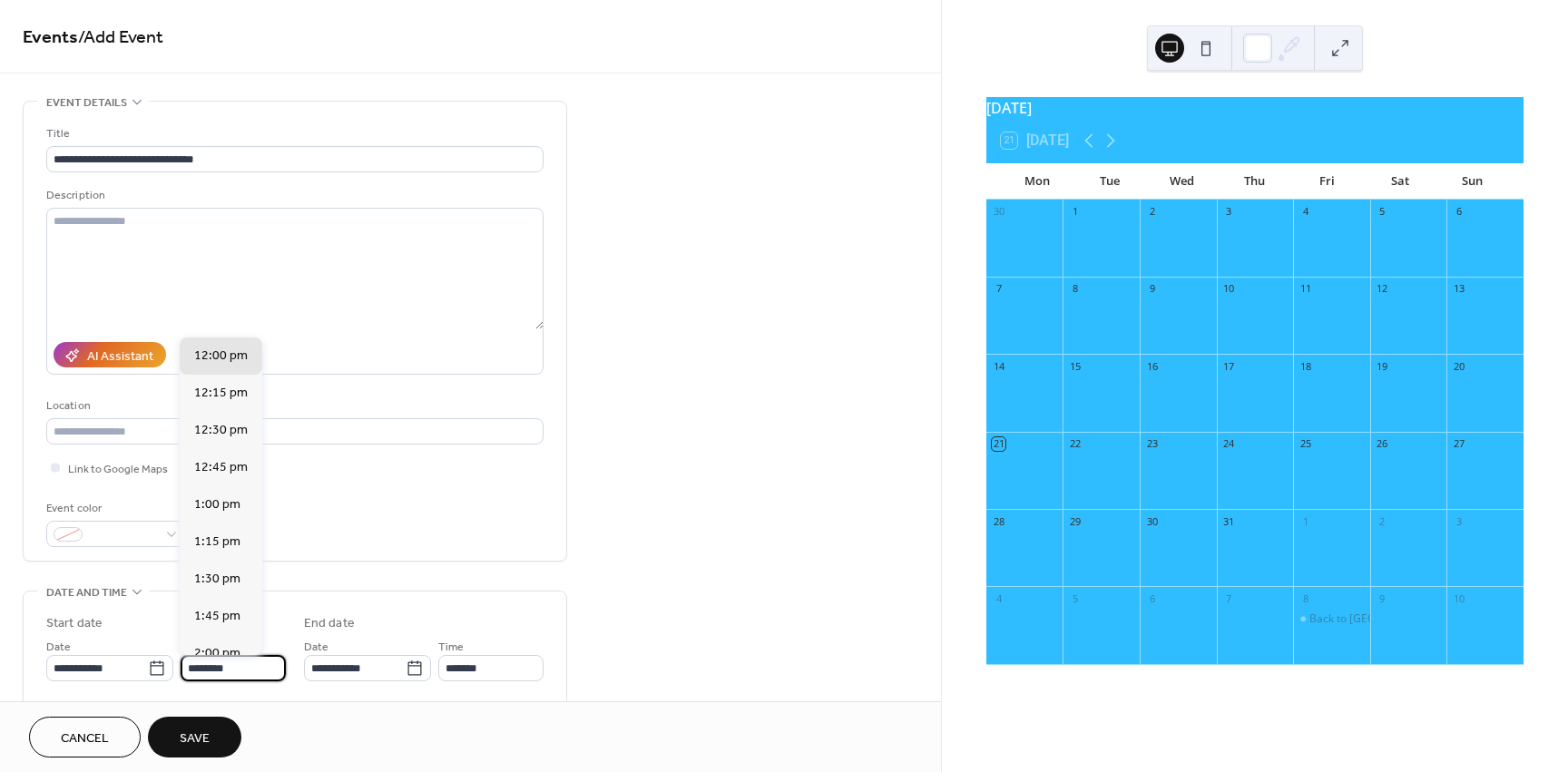 click on "********" at bounding box center (233, 668) 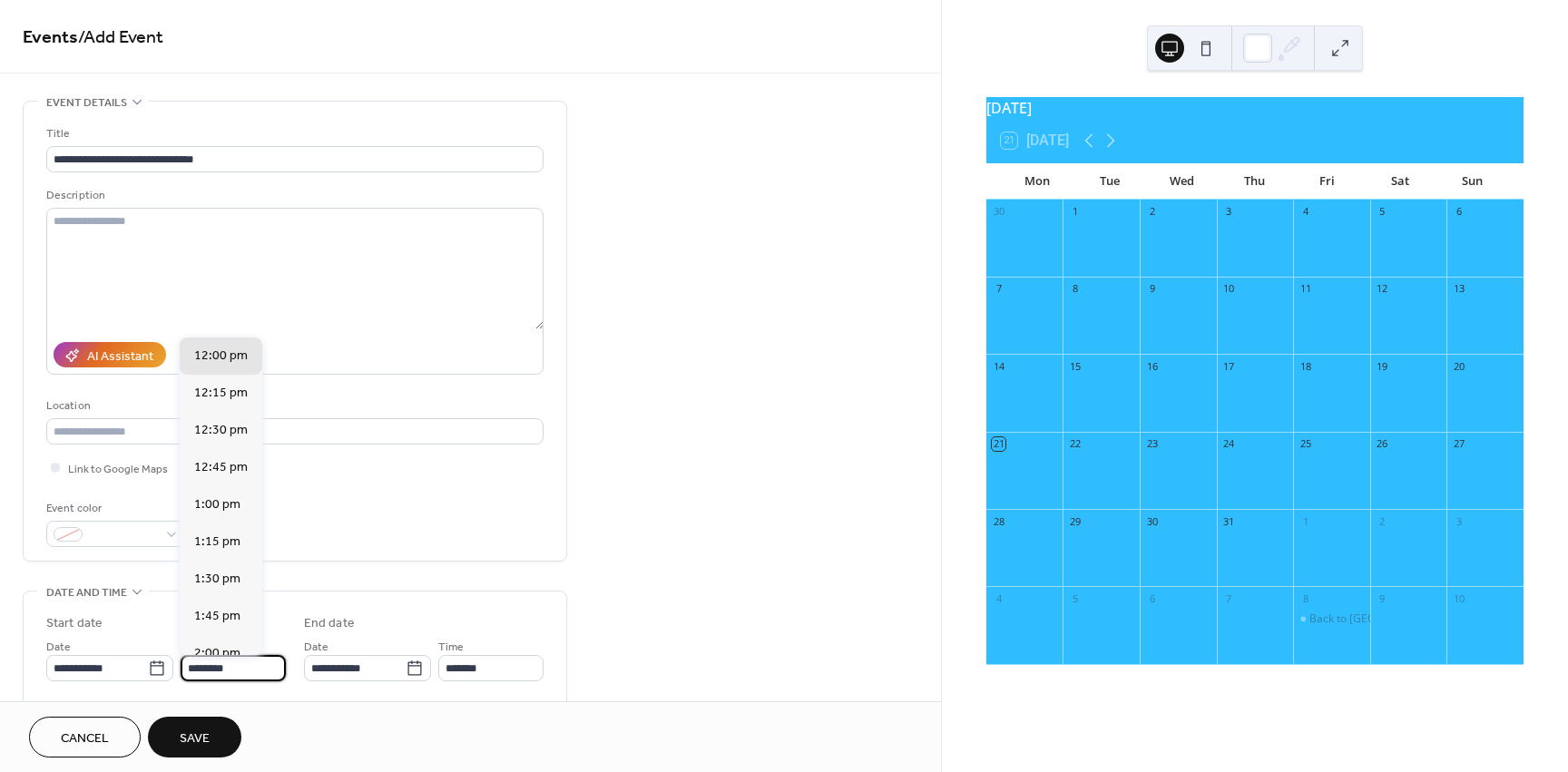 click on "********" at bounding box center (233, 668) 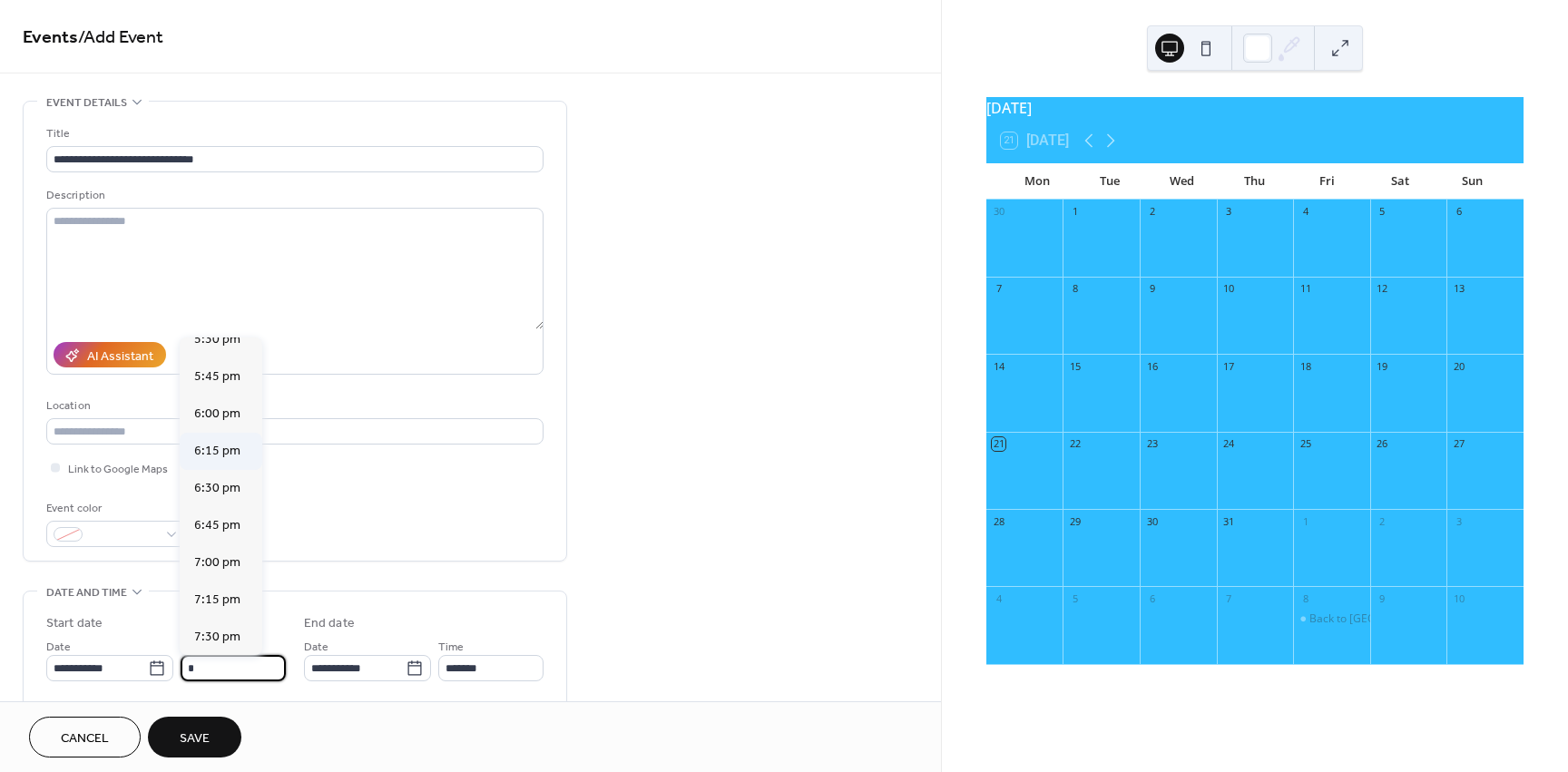scroll, scrollTop: 2616, scrollLeft: 0, axis: vertical 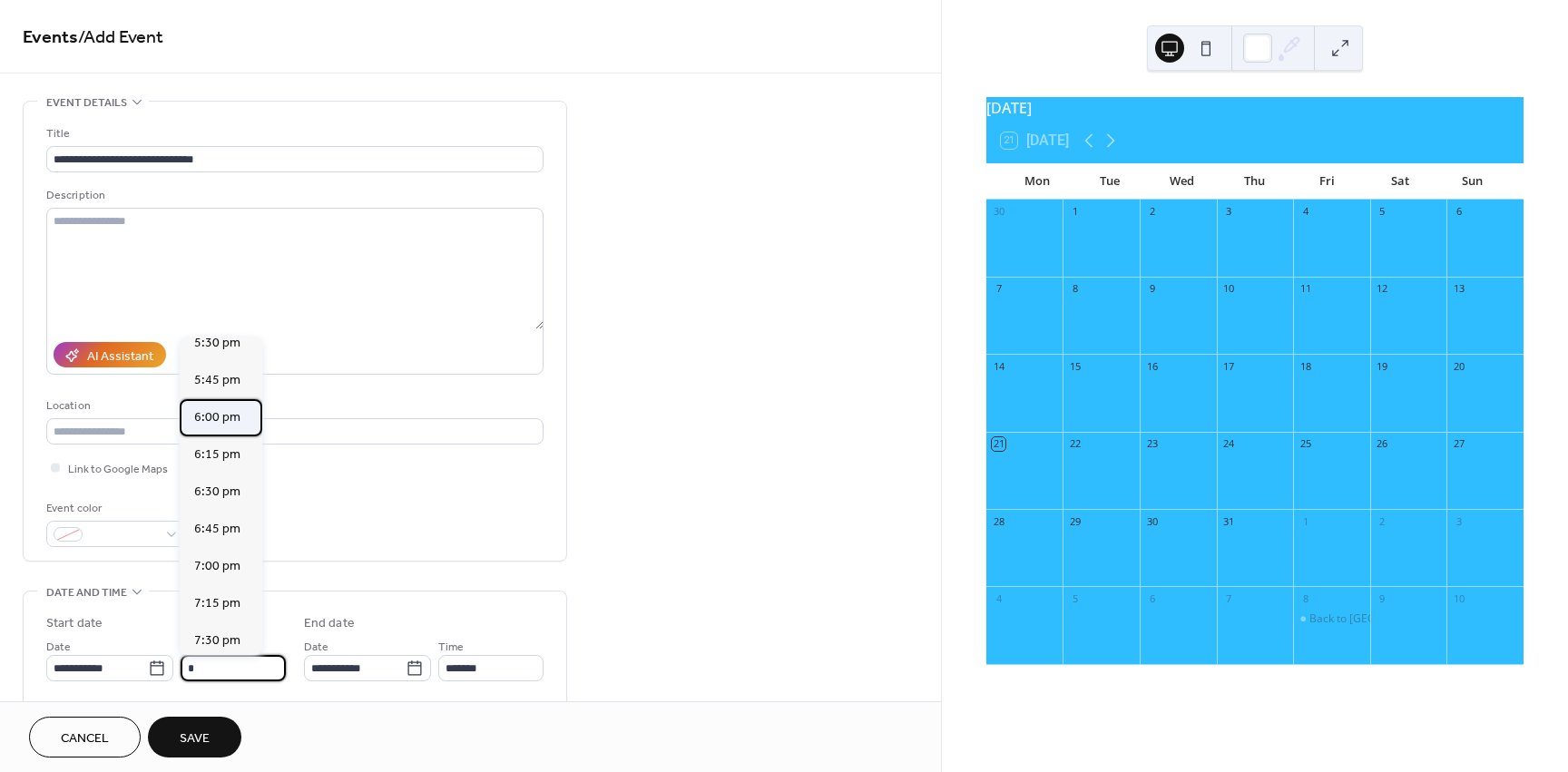 click on "6:00 pm" at bounding box center (217, 417) 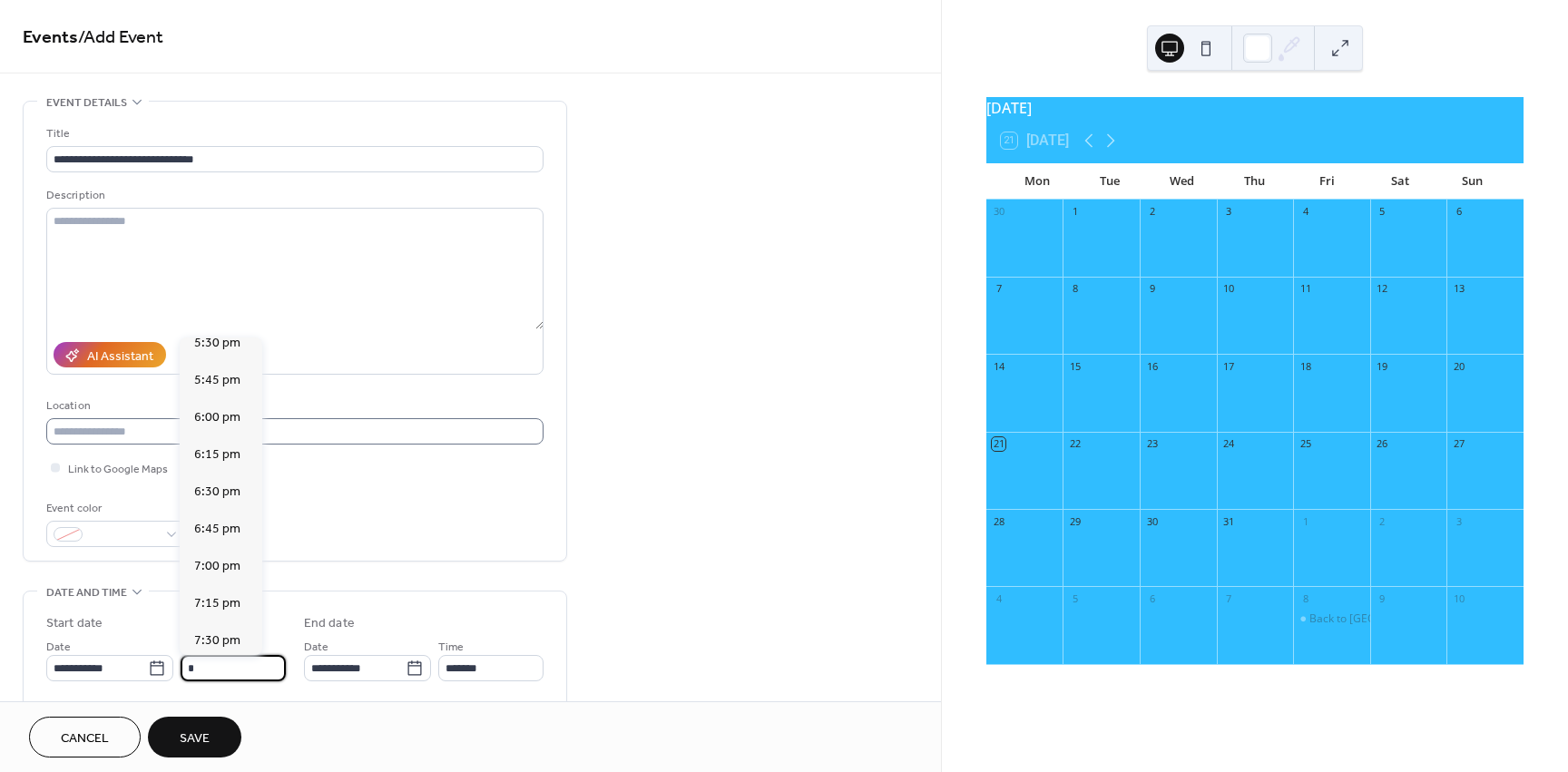 type on "*******" 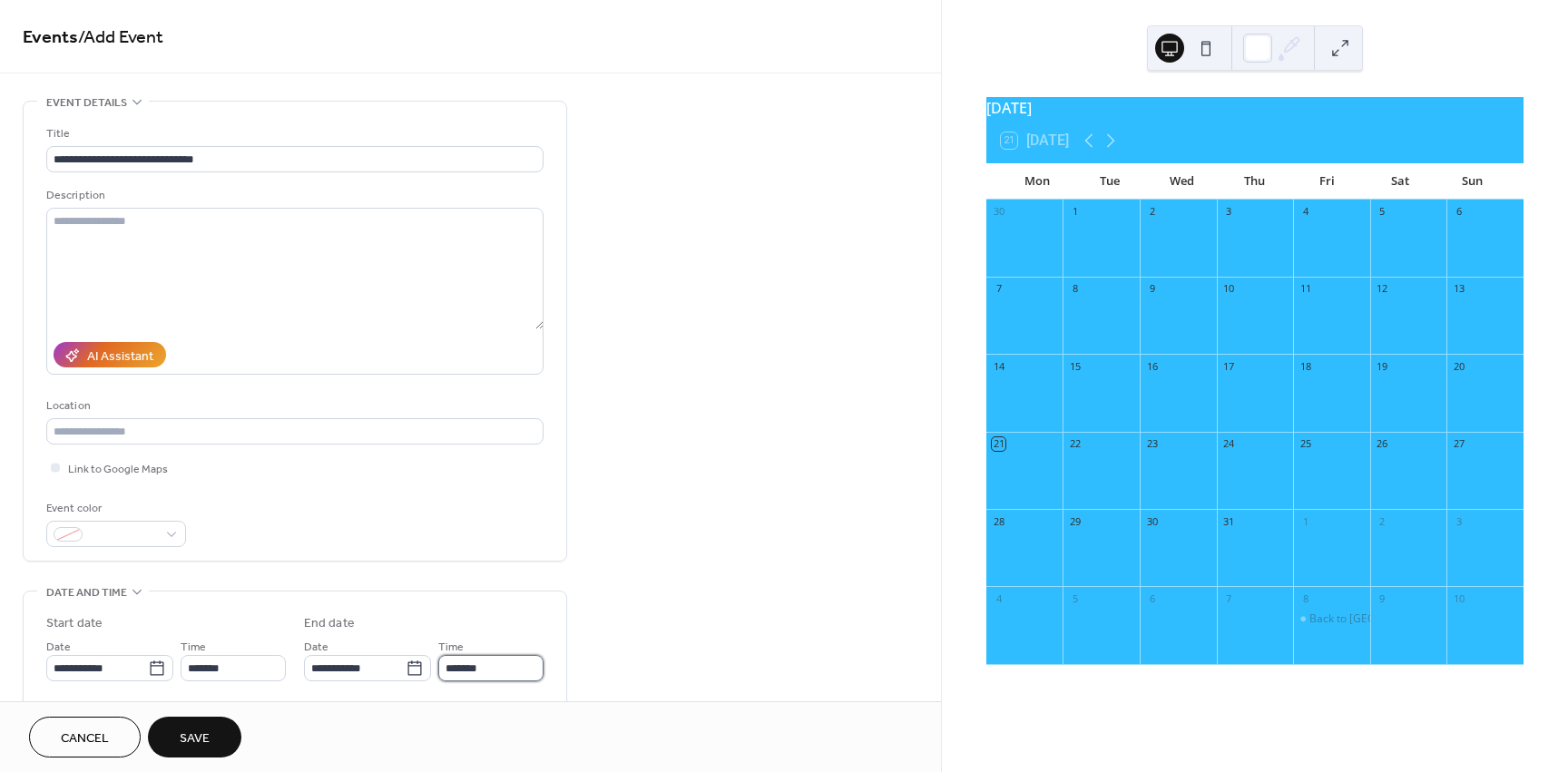 click on "*******" at bounding box center (491, 668) 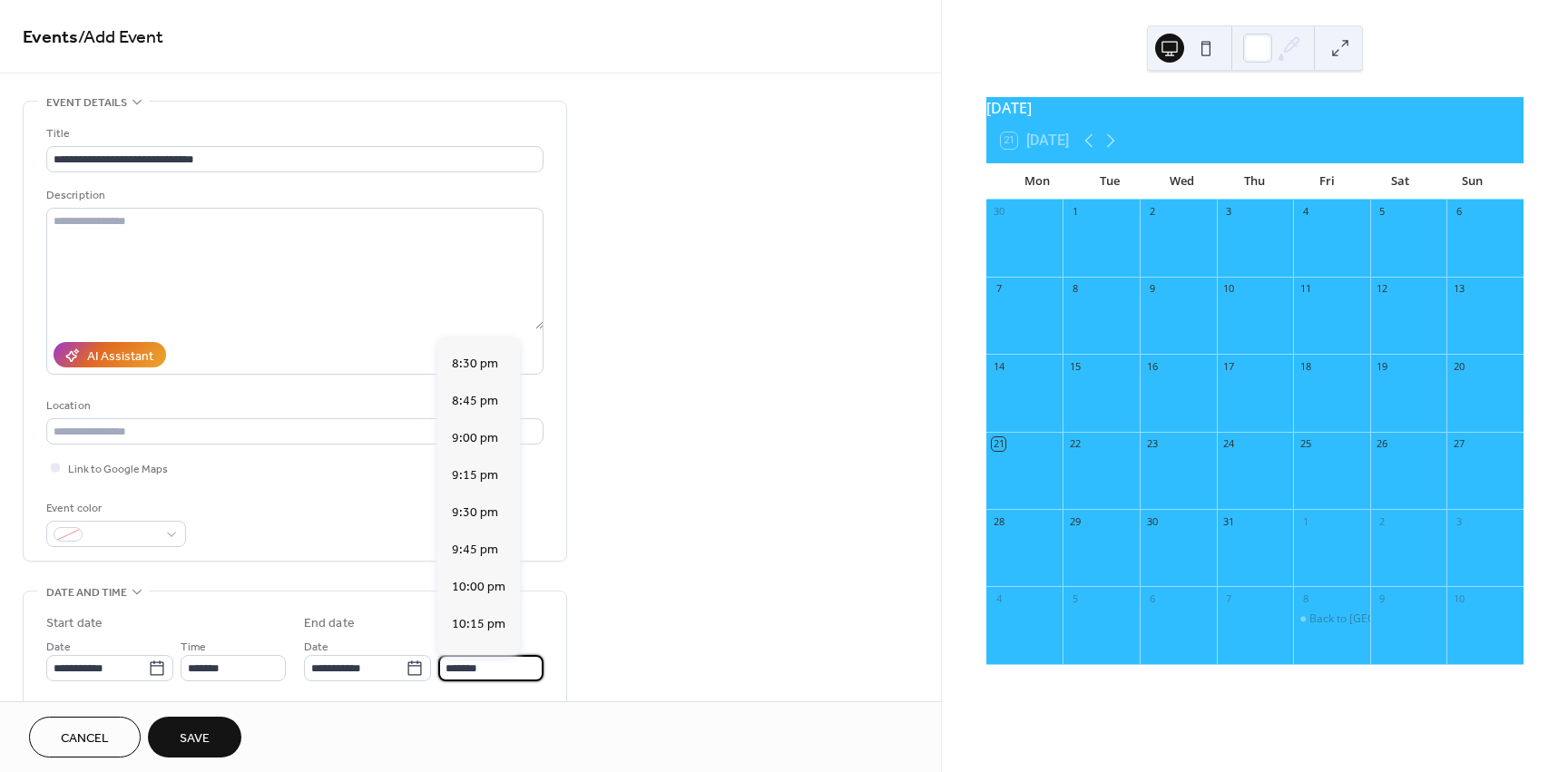 scroll, scrollTop: 266, scrollLeft: 0, axis: vertical 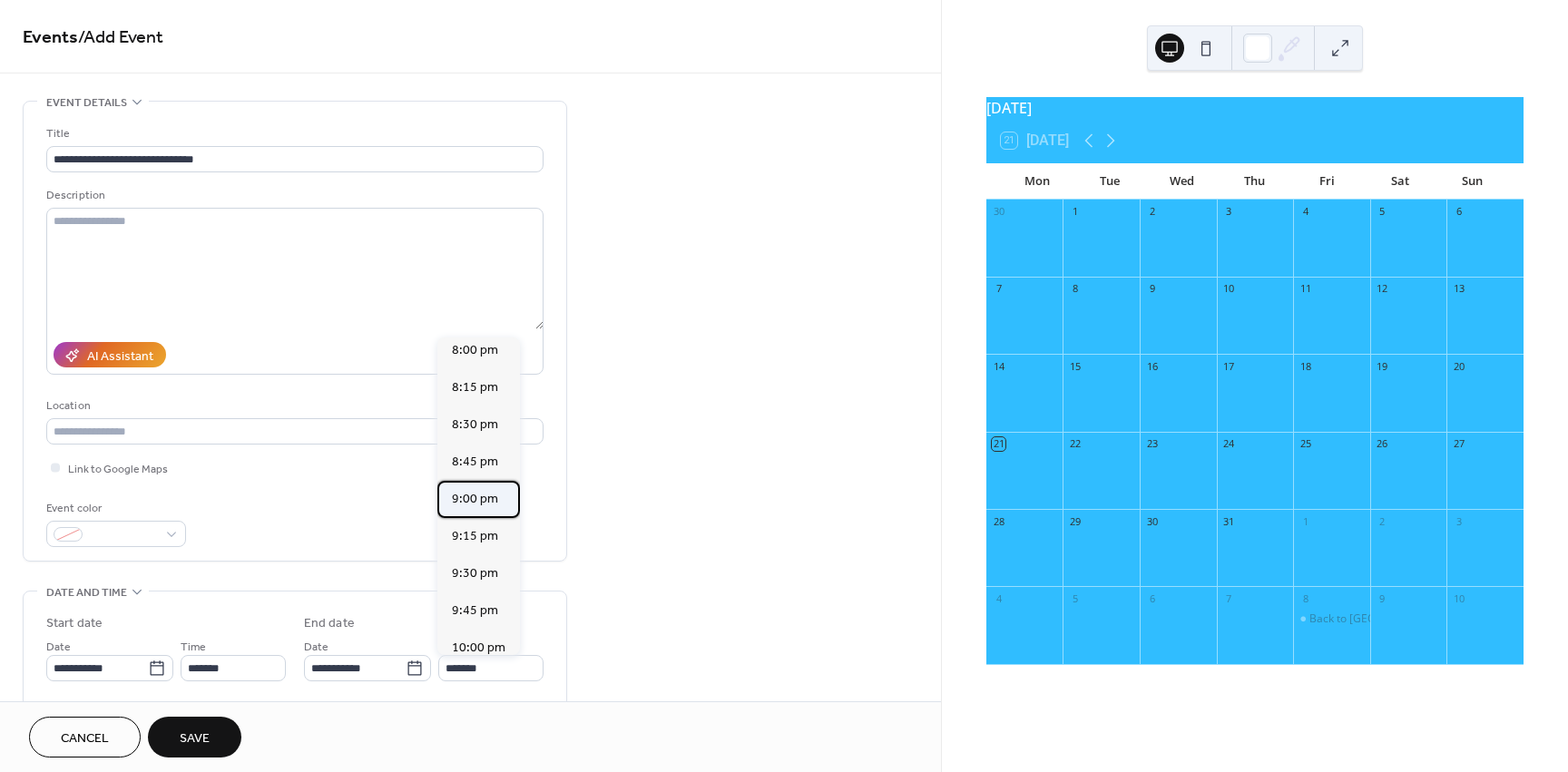 click on "9:00 pm" at bounding box center [475, 499] 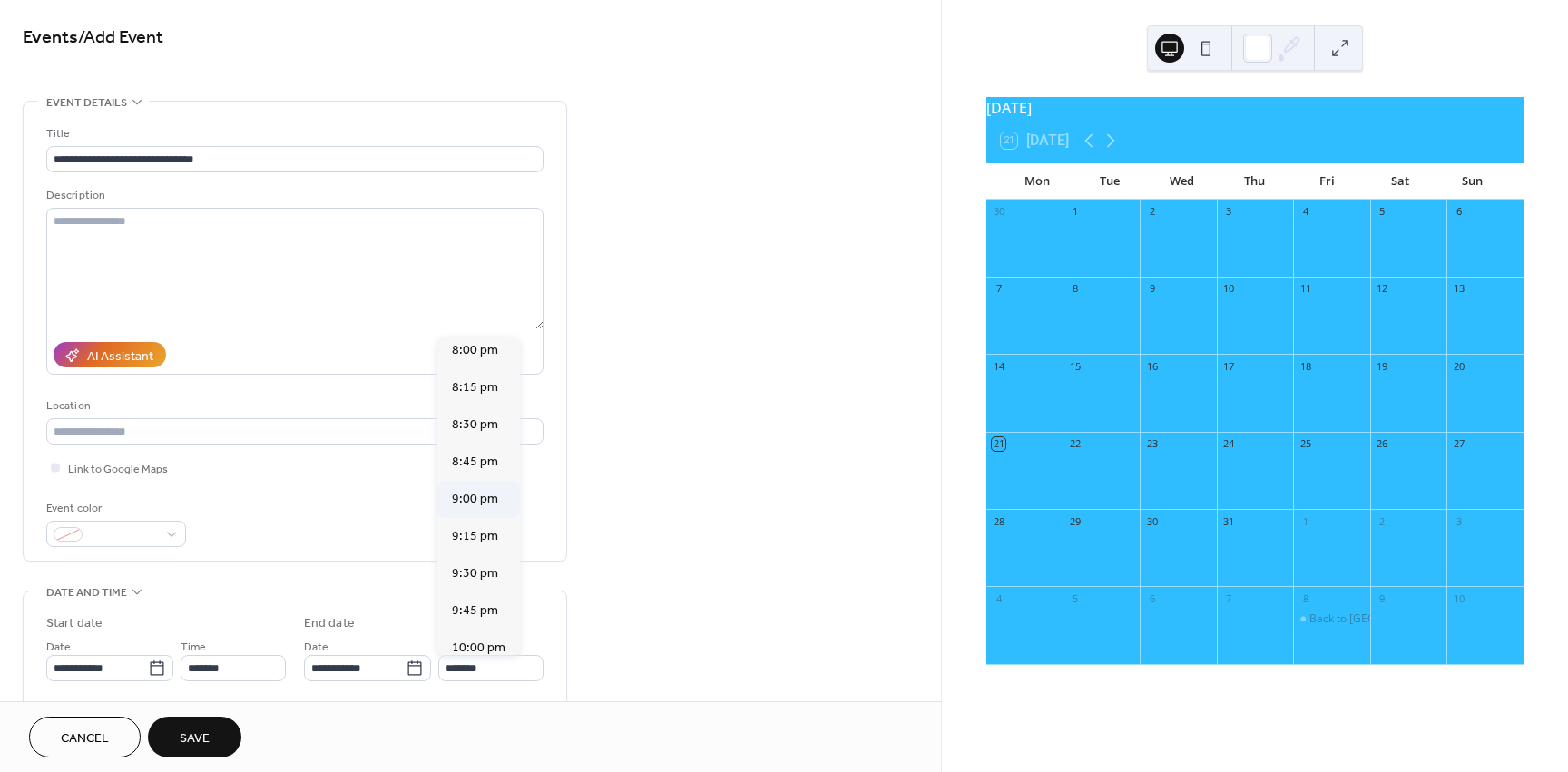 type on "*******" 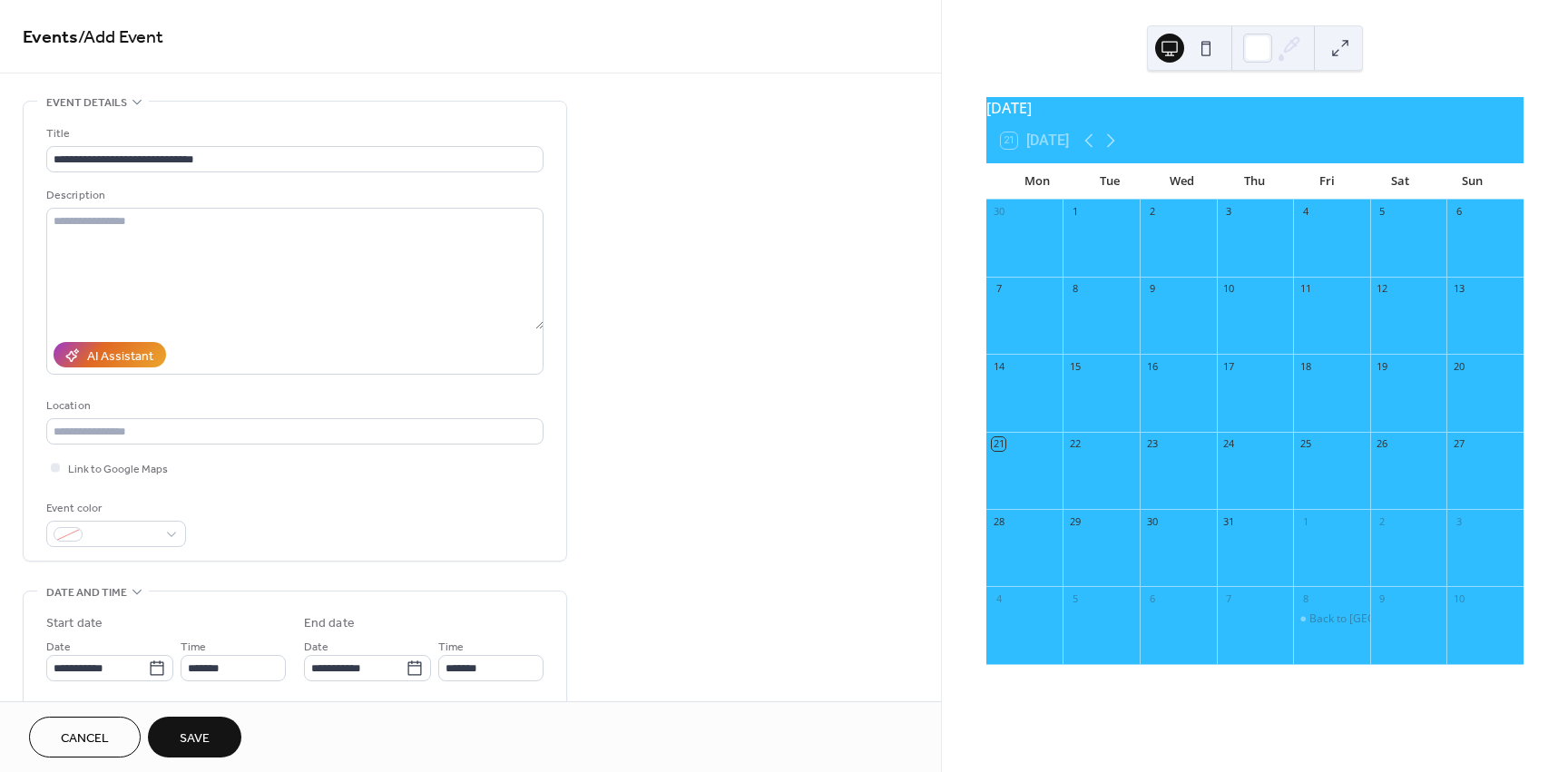 click on "Save" at bounding box center (194, 738) 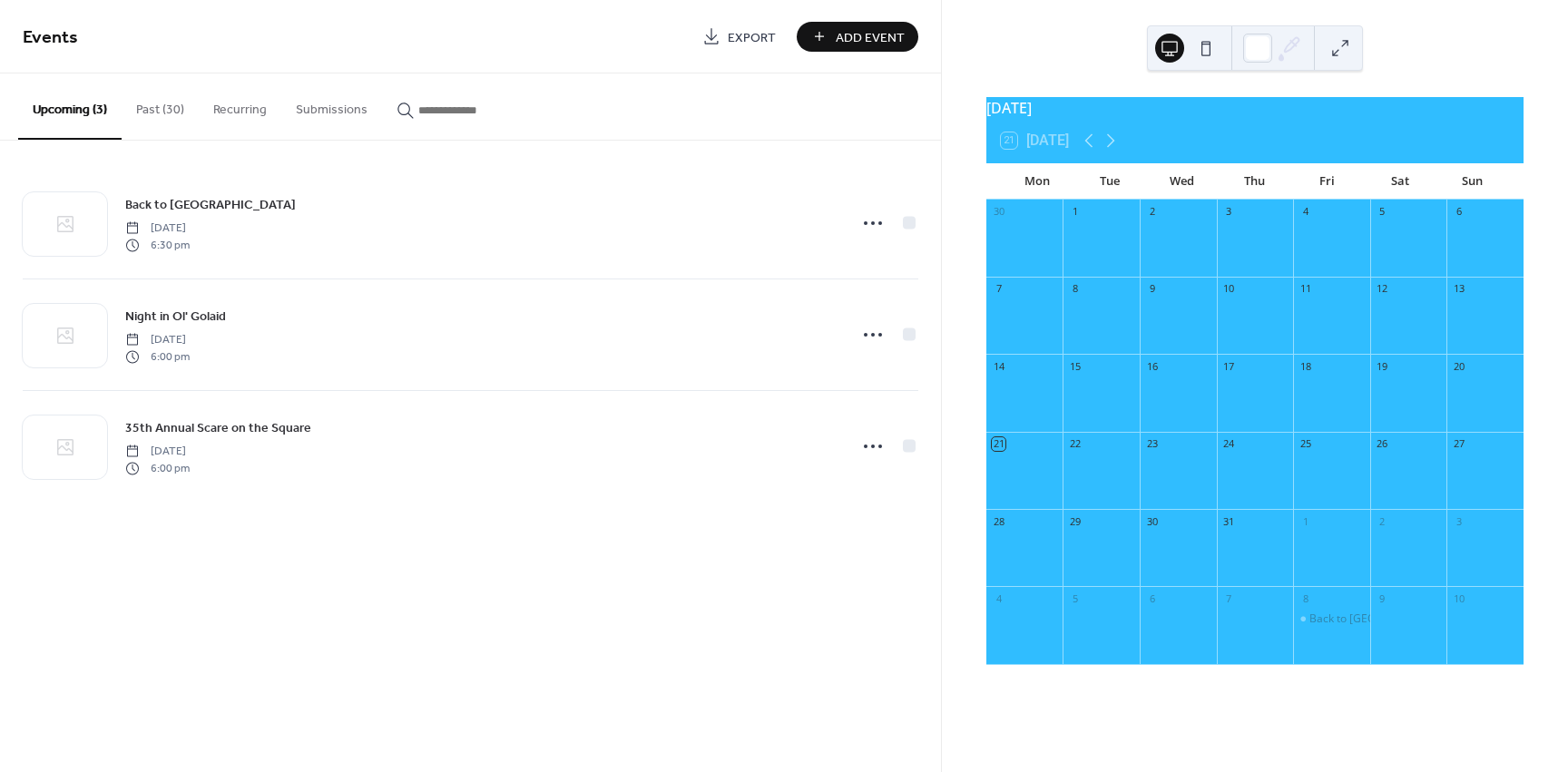 click on "Events Export Add Event Upcoming (3) Past (30) Recurring Submissions Back to School Bash [DATE] 6:30 pm Night in [GEOGRAPHIC_DATA] [DATE] 6:00 pm 35th Annual Scare on the Square [DATE] 6:00 pm Cancel" at bounding box center [470, 386] 